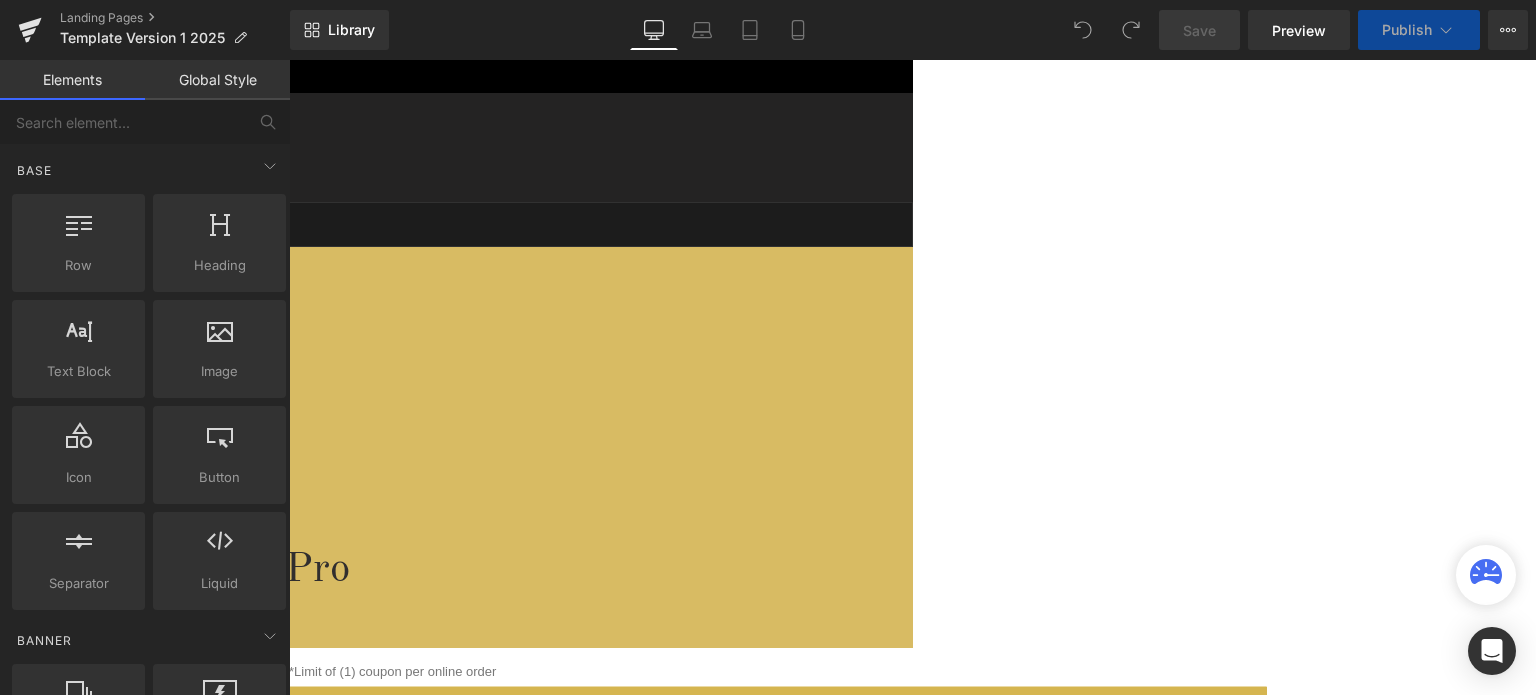 scroll, scrollTop: 0, scrollLeft: 0, axis: both 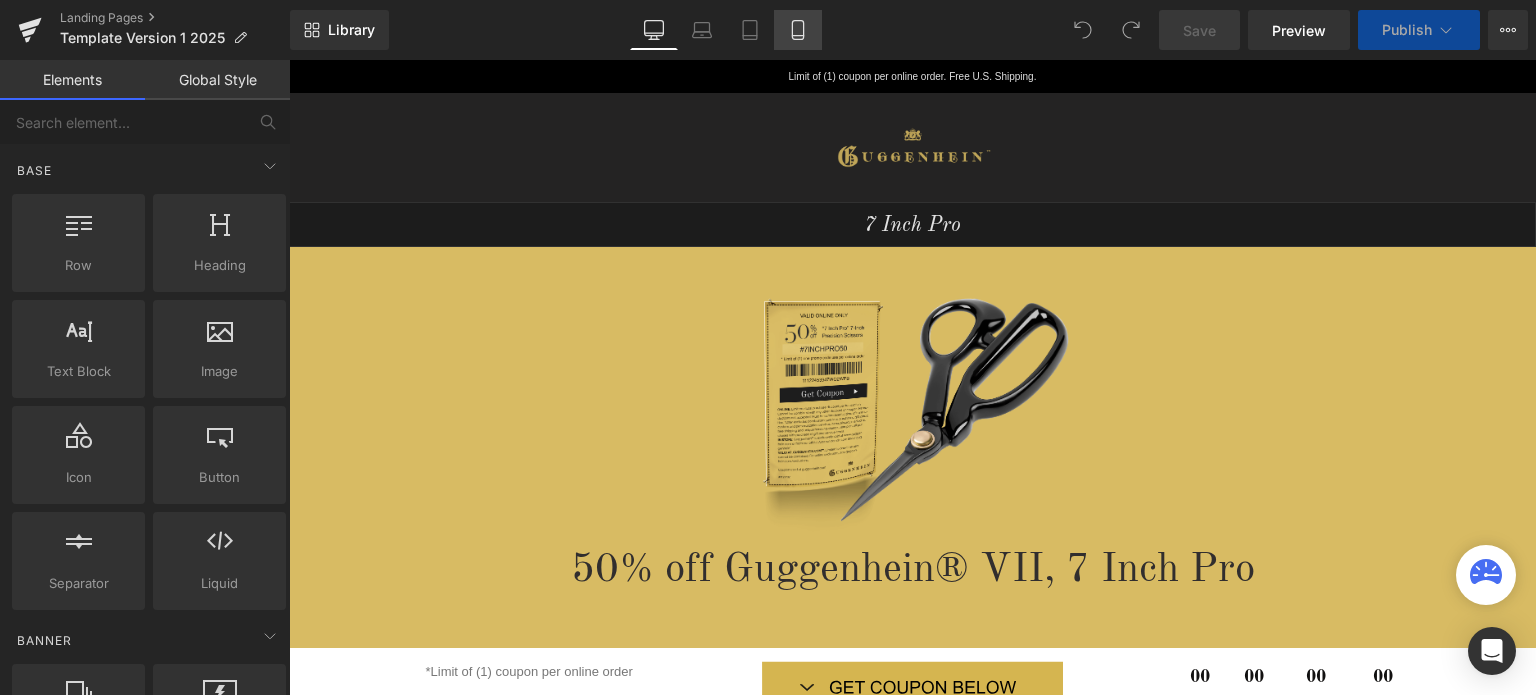 click 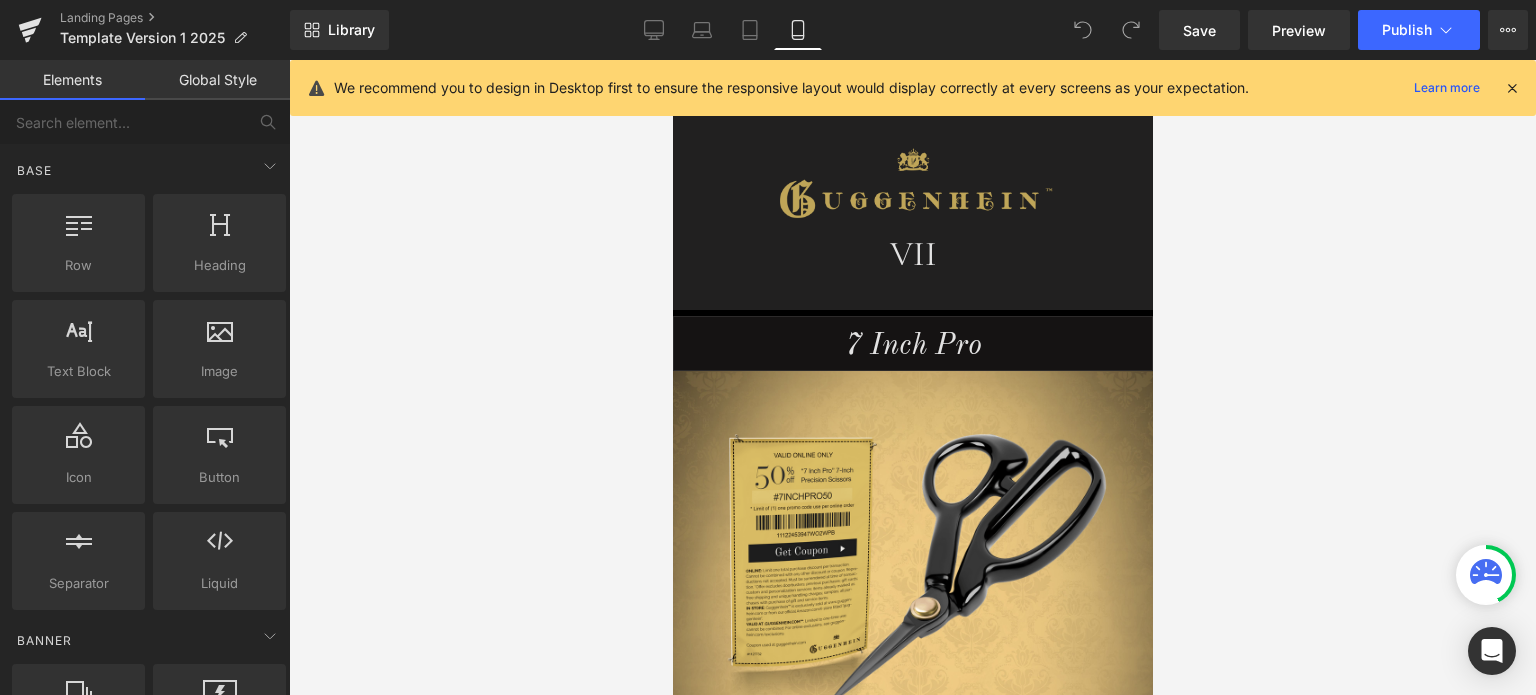 drag, startPoint x: 1510, startPoint y: 87, endPoint x: 413, endPoint y: 169, distance: 1100.0604 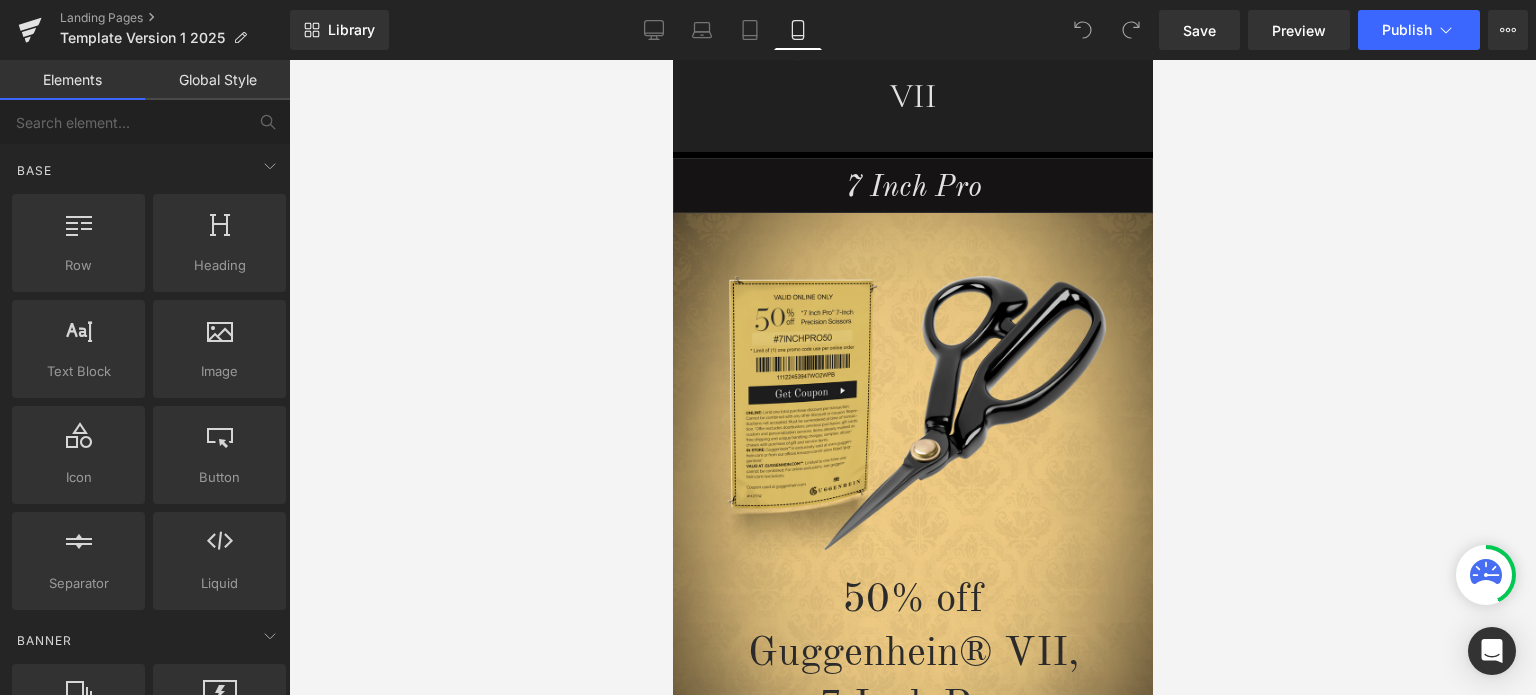 scroll, scrollTop: 0, scrollLeft: 0, axis: both 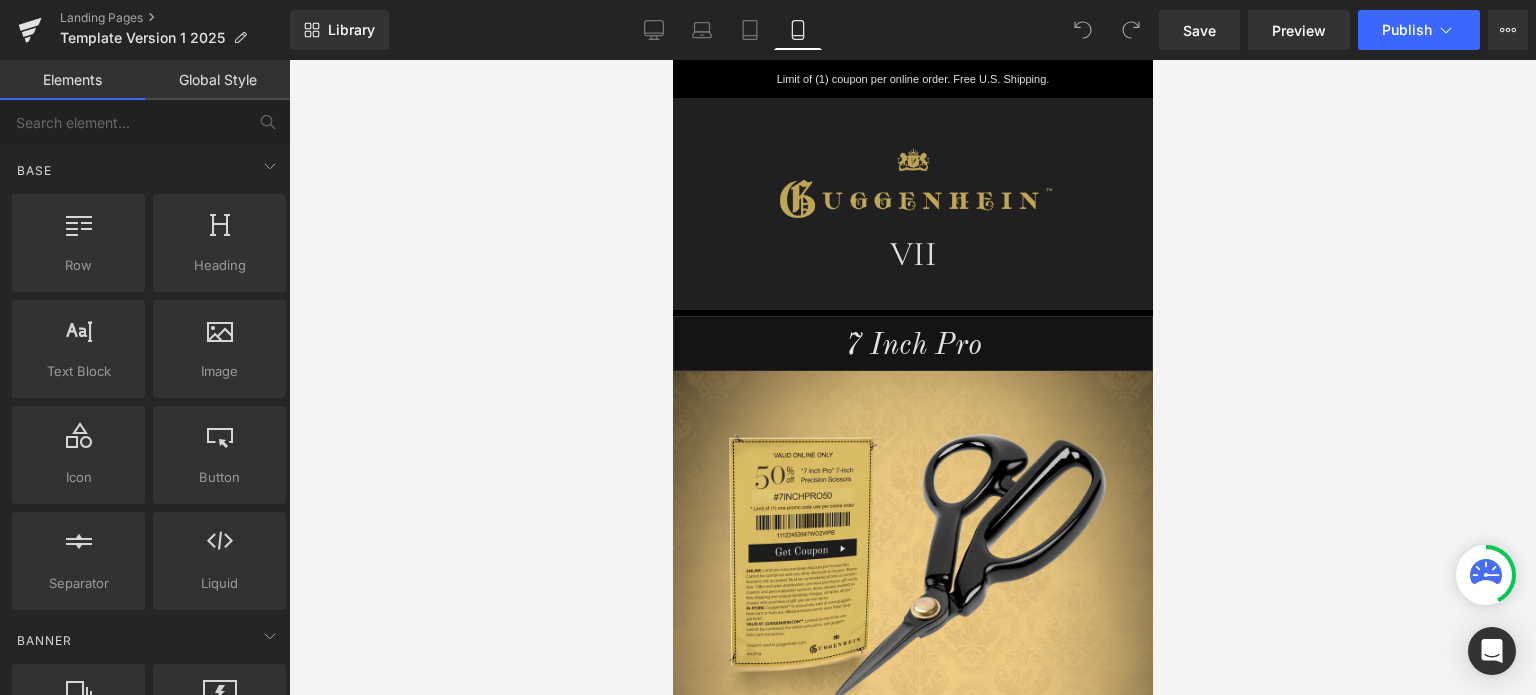 drag, startPoint x: 1145, startPoint y: 107, endPoint x: 1834, endPoint y: 153, distance: 690.5339 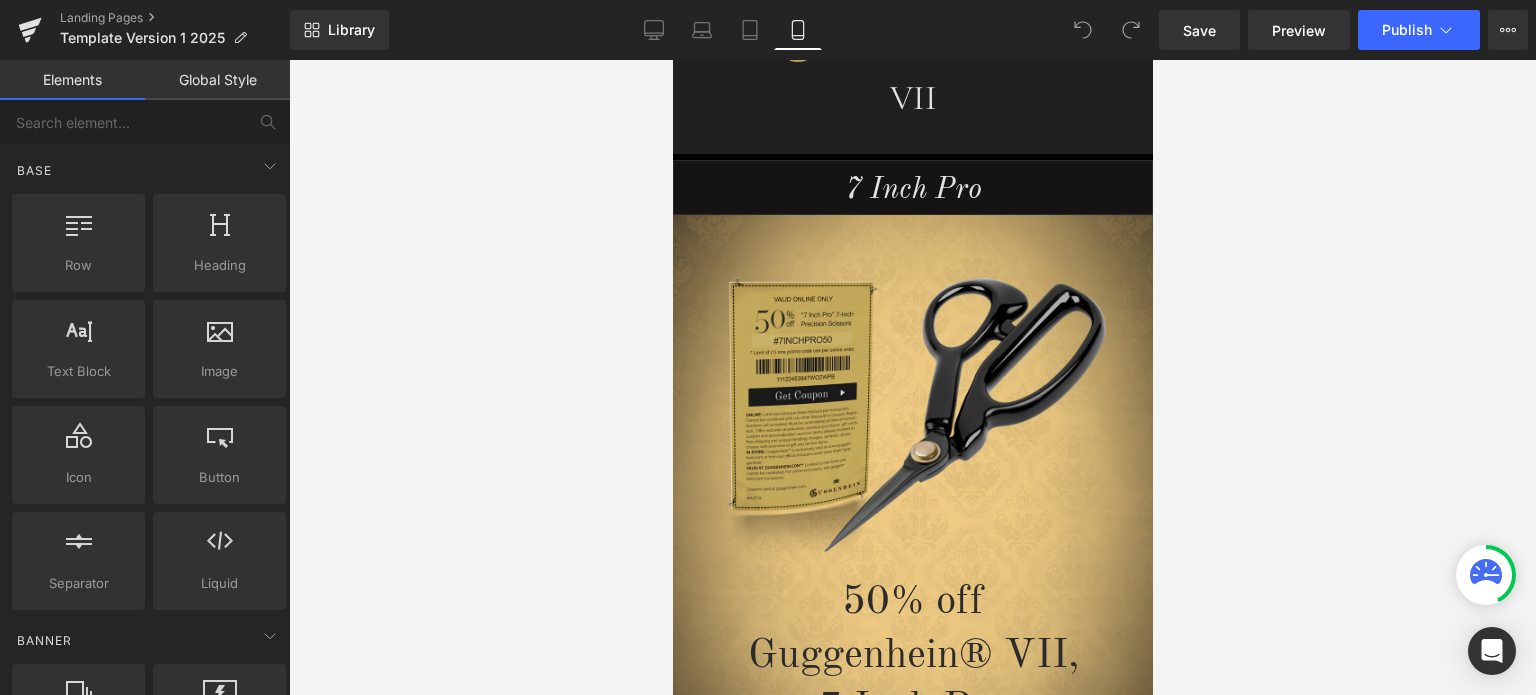 scroll, scrollTop: 200, scrollLeft: 0, axis: vertical 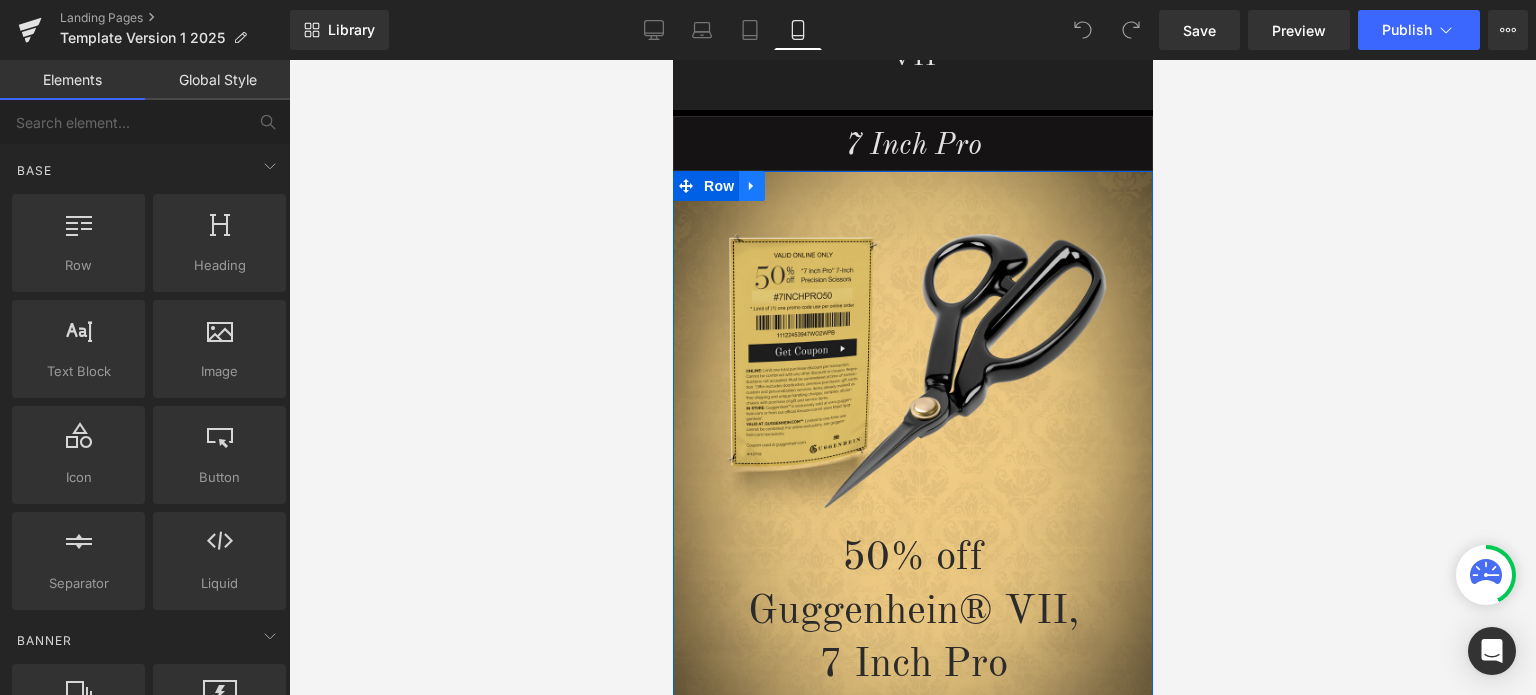 click 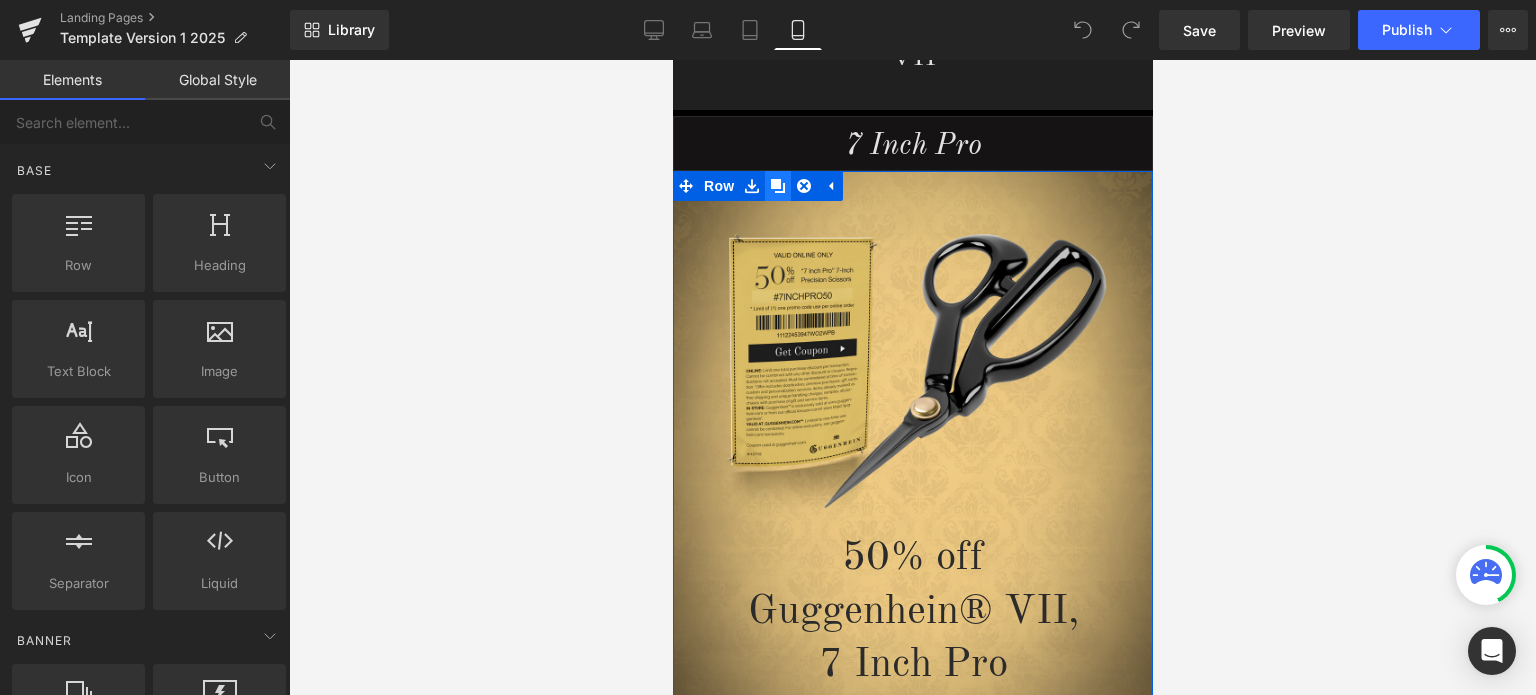 click 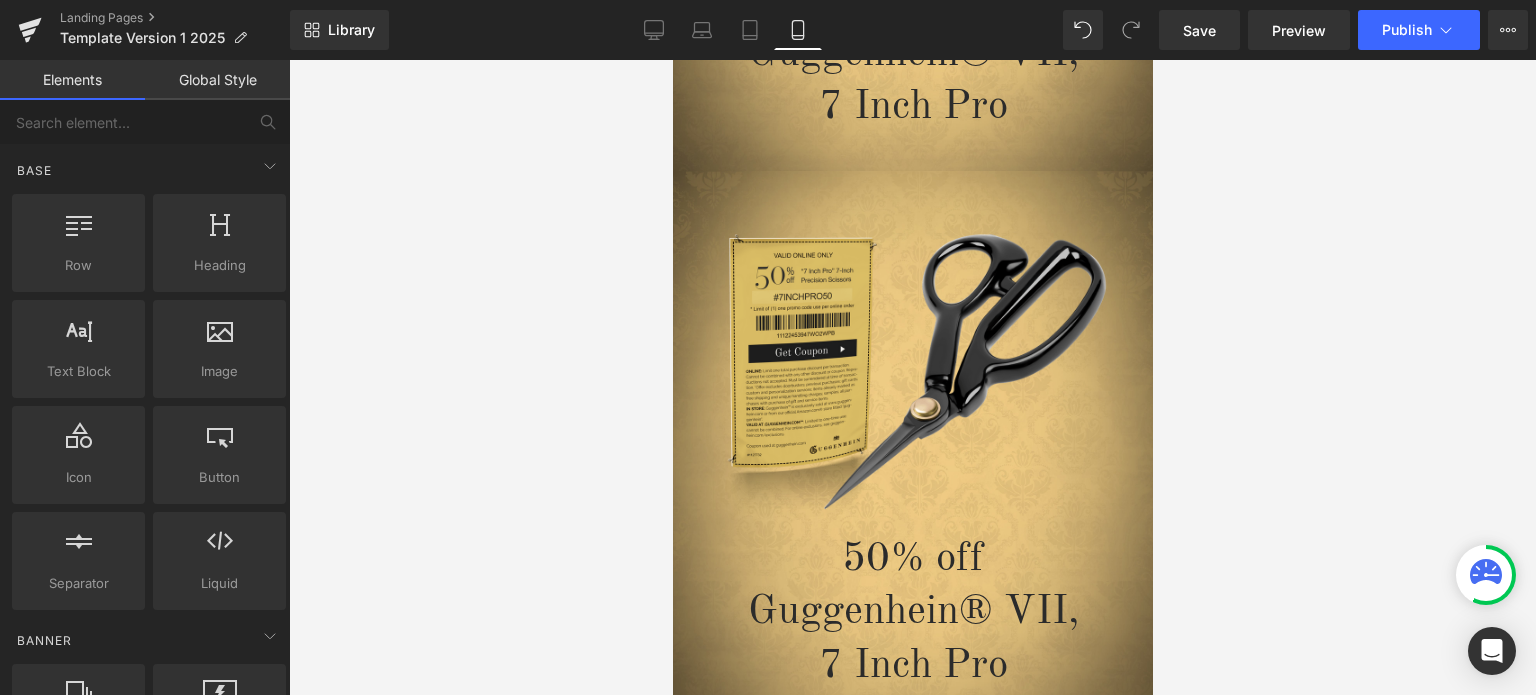 scroll, scrollTop: 788, scrollLeft: 0, axis: vertical 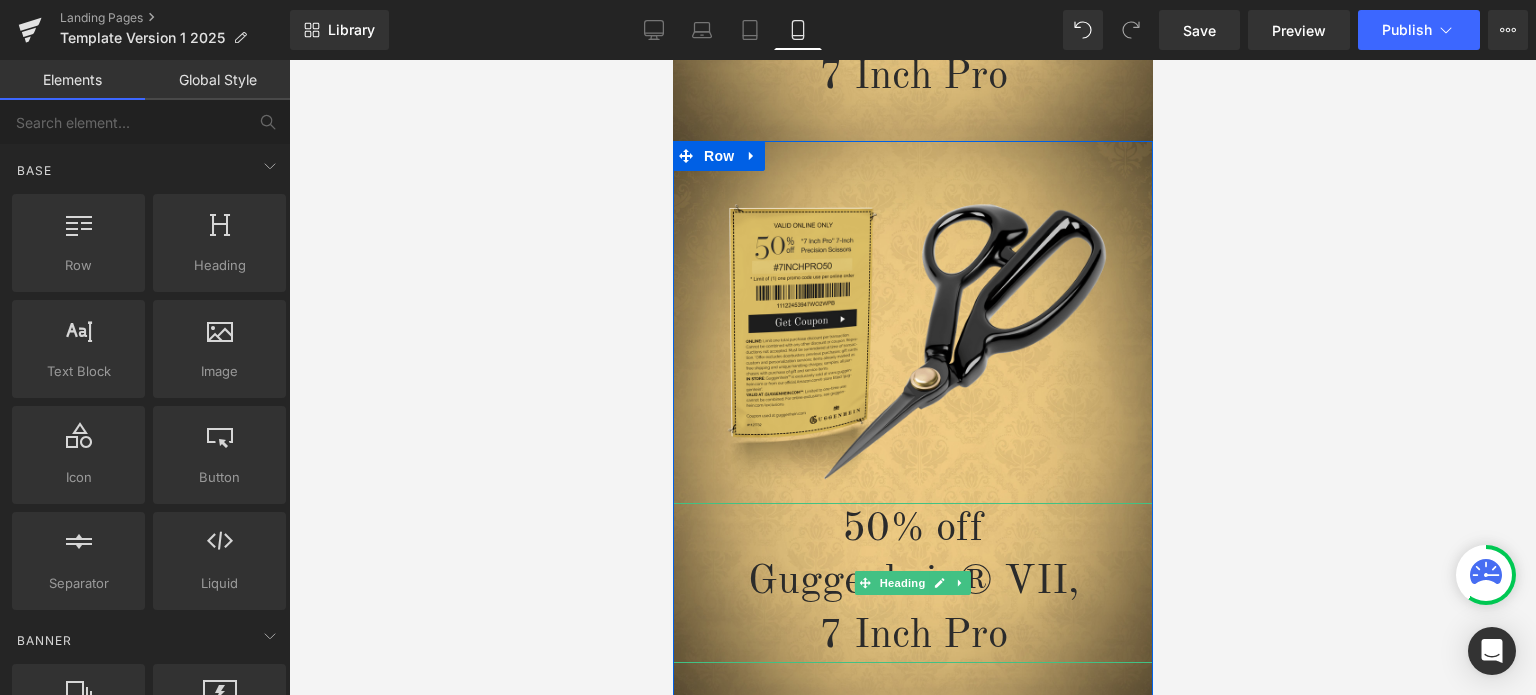 click on "50% off" at bounding box center (912, 529) 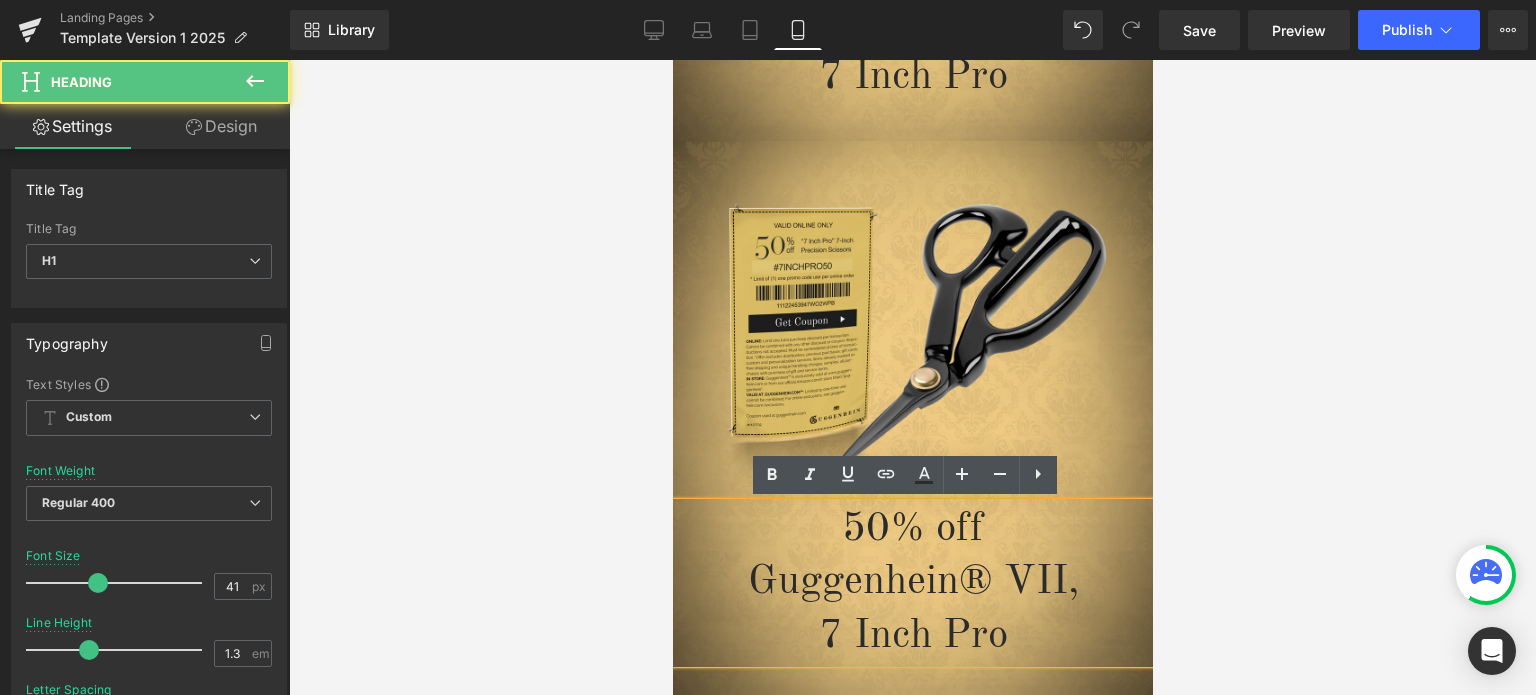drag, startPoint x: 994, startPoint y: 528, endPoint x: 831, endPoint y: 522, distance: 163.1104 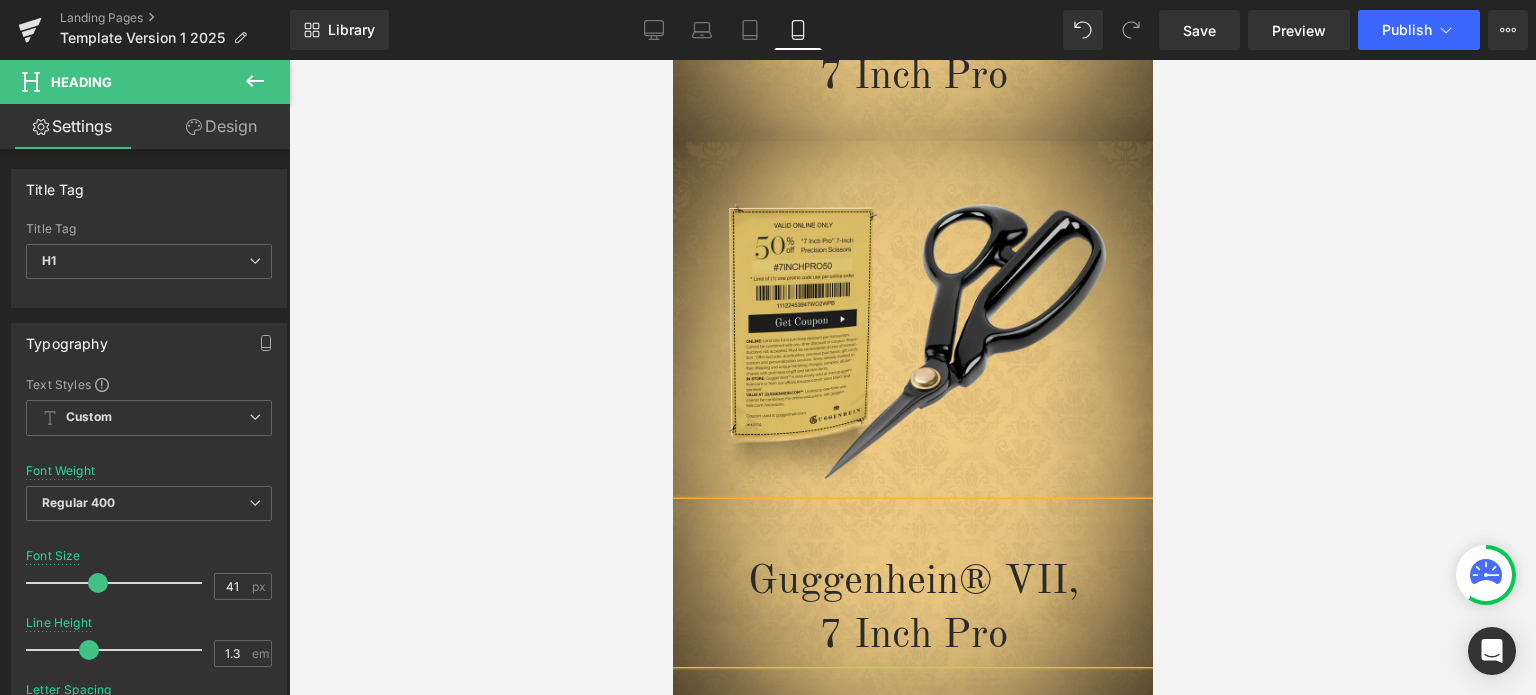 click on "Guggenhein® VII," at bounding box center [912, 582] 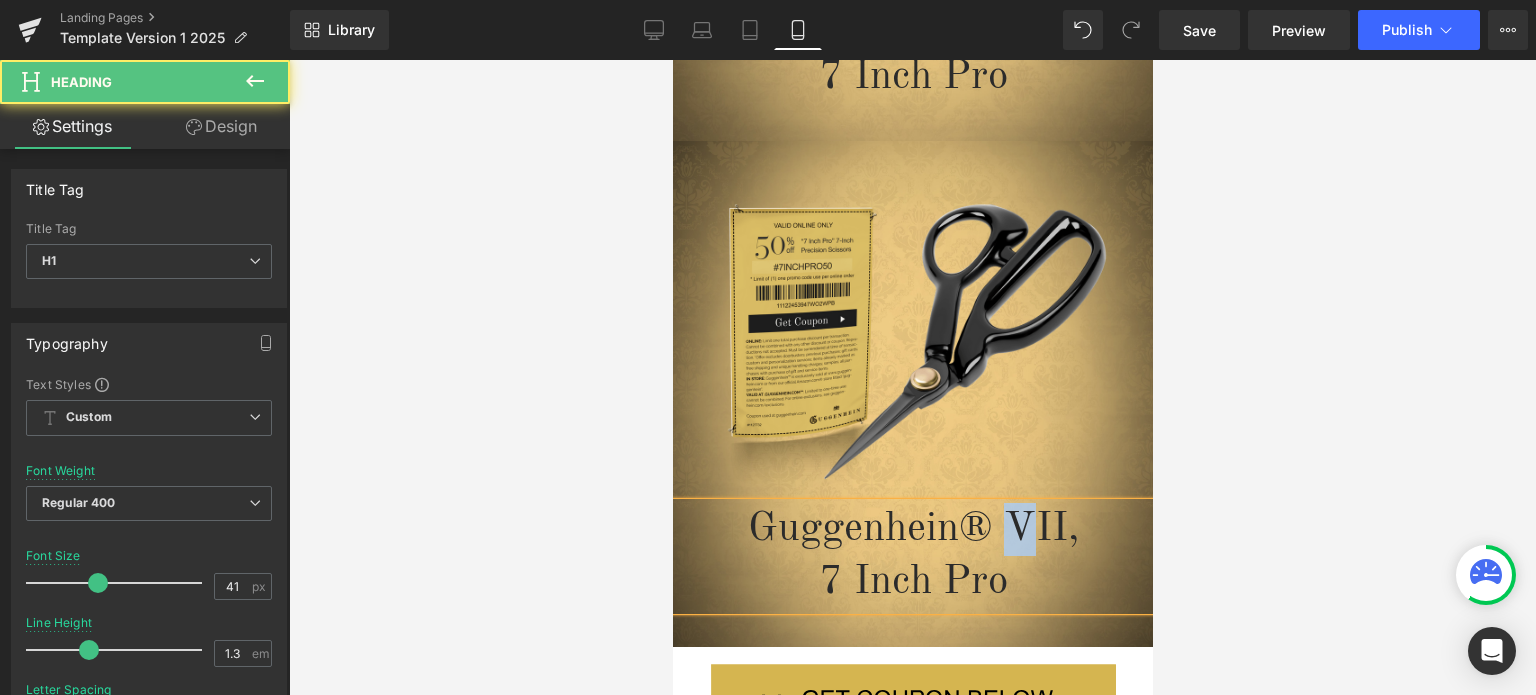 drag, startPoint x: 1022, startPoint y: 526, endPoint x: 992, endPoint y: 525, distance: 30.016663 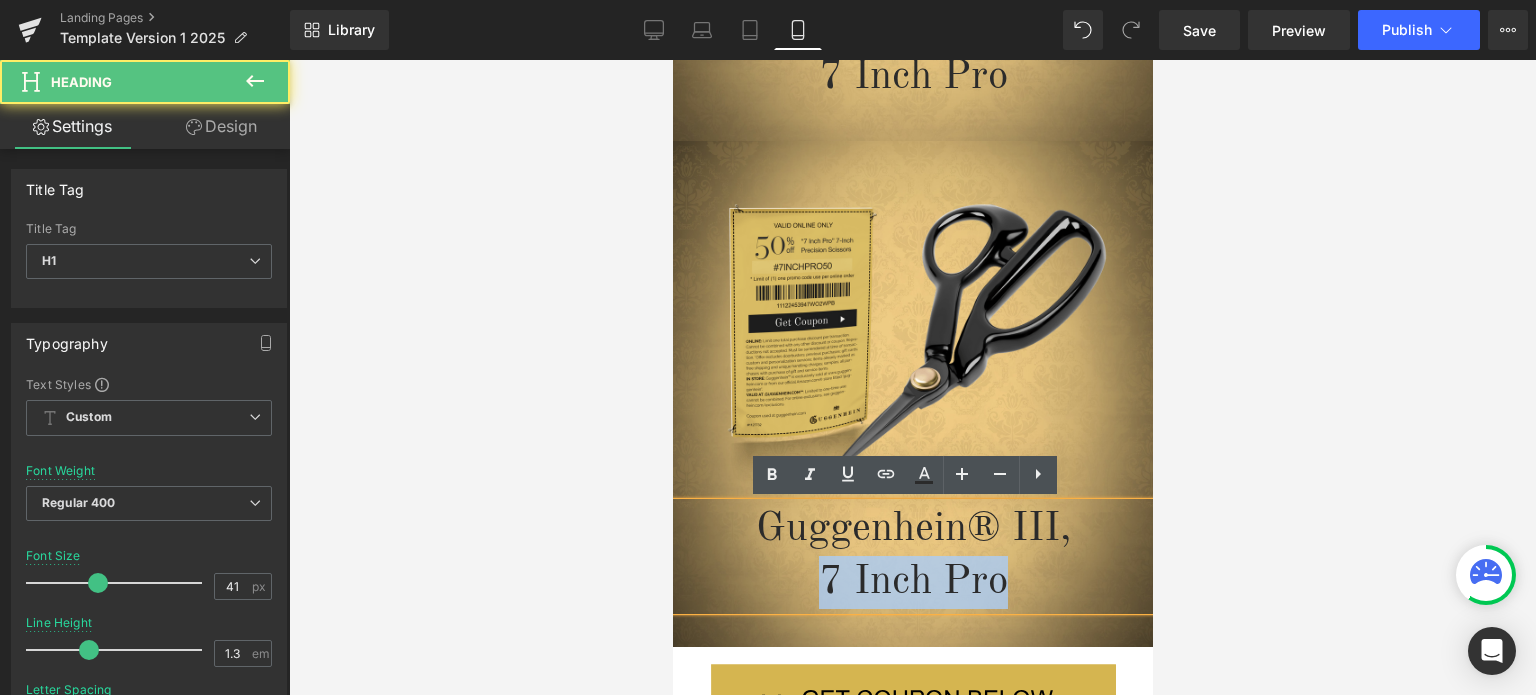 drag, startPoint x: 1005, startPoint y: 584, endPoint x: 794, endPoint y: 583, distance: 211.00237 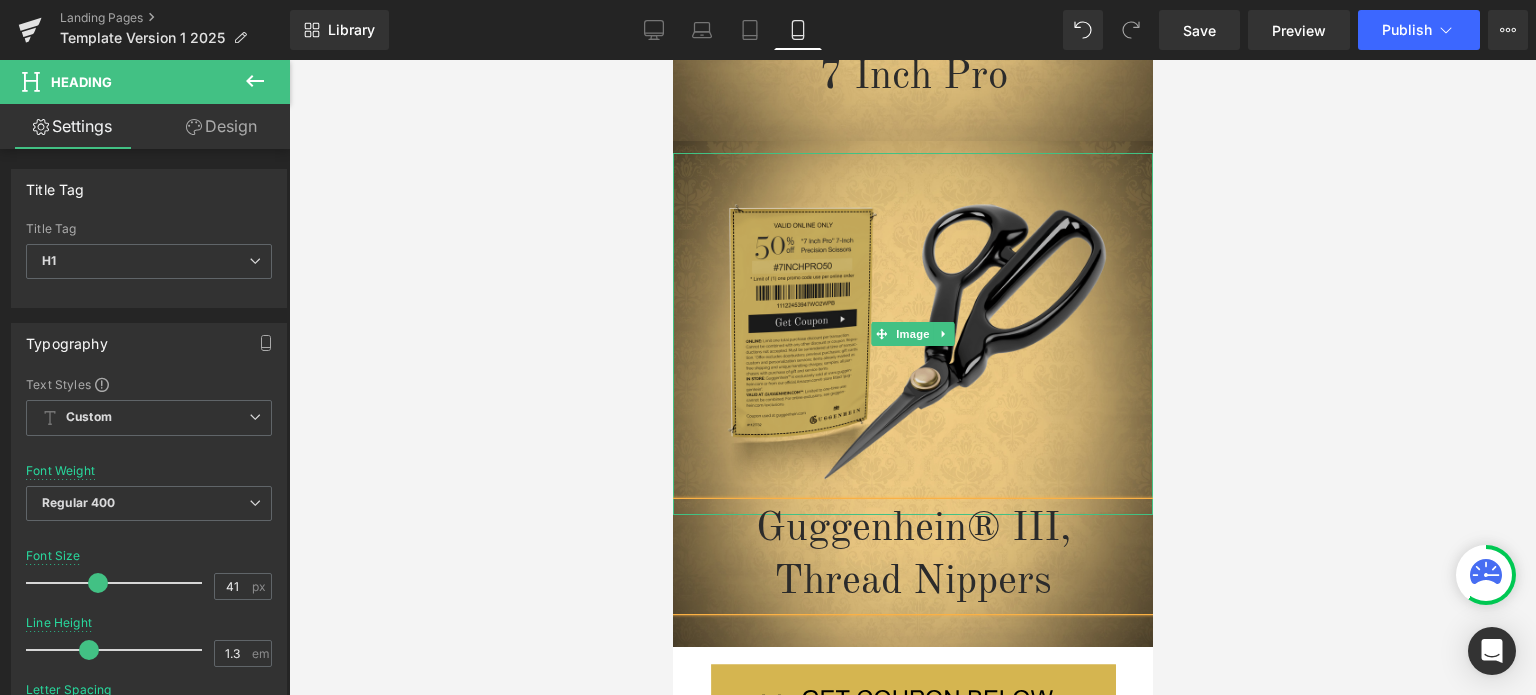 click at bounding box center (912, 334) 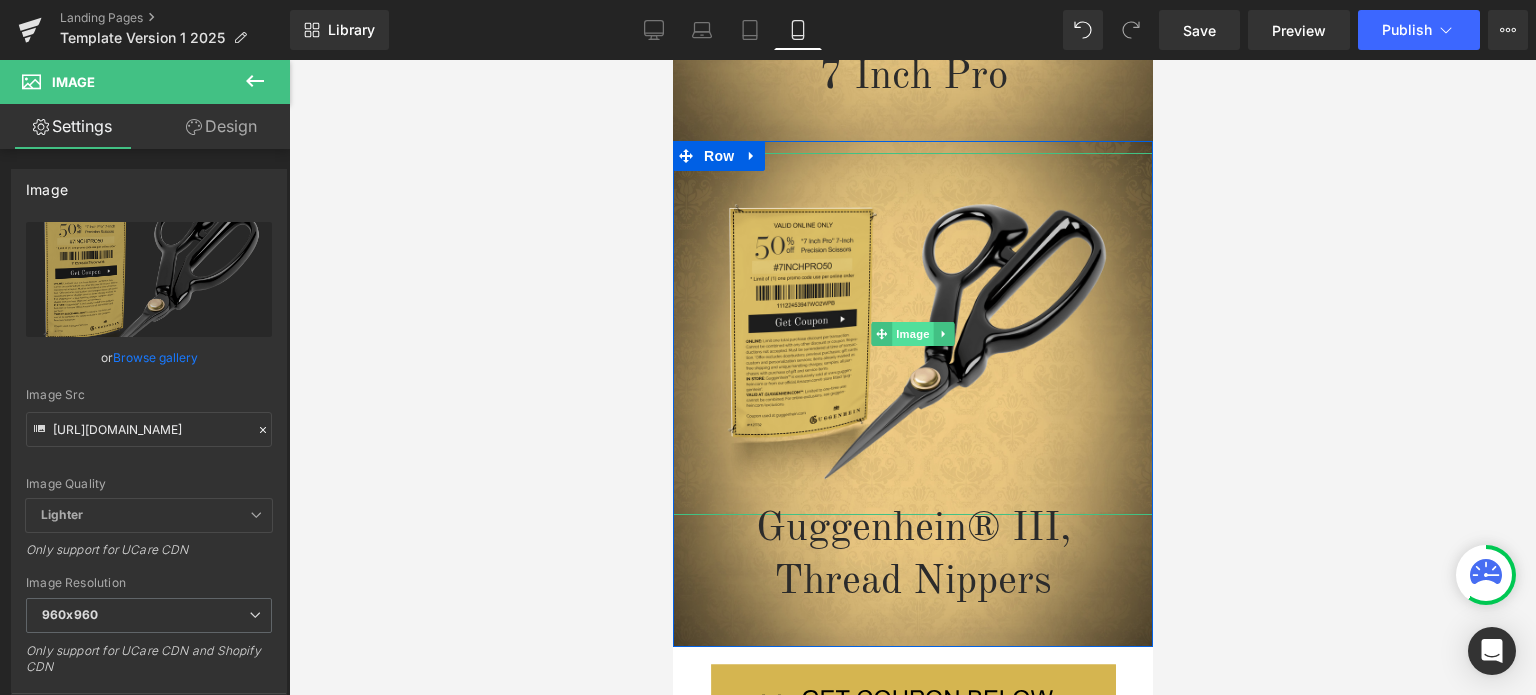 click on "Image" at bounding box center (912, 334) 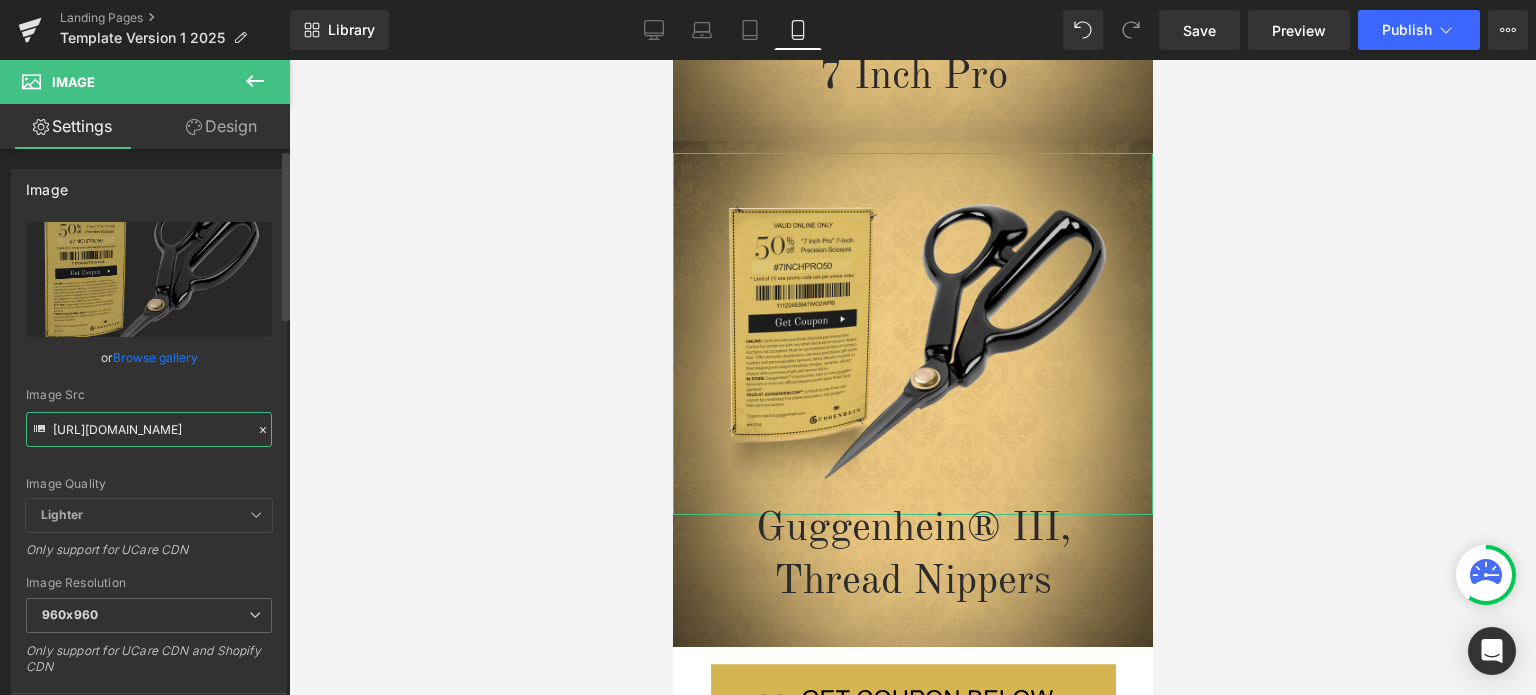 click on "[URL][DOMAIN_NAME]" at bounding box center (149, 429) 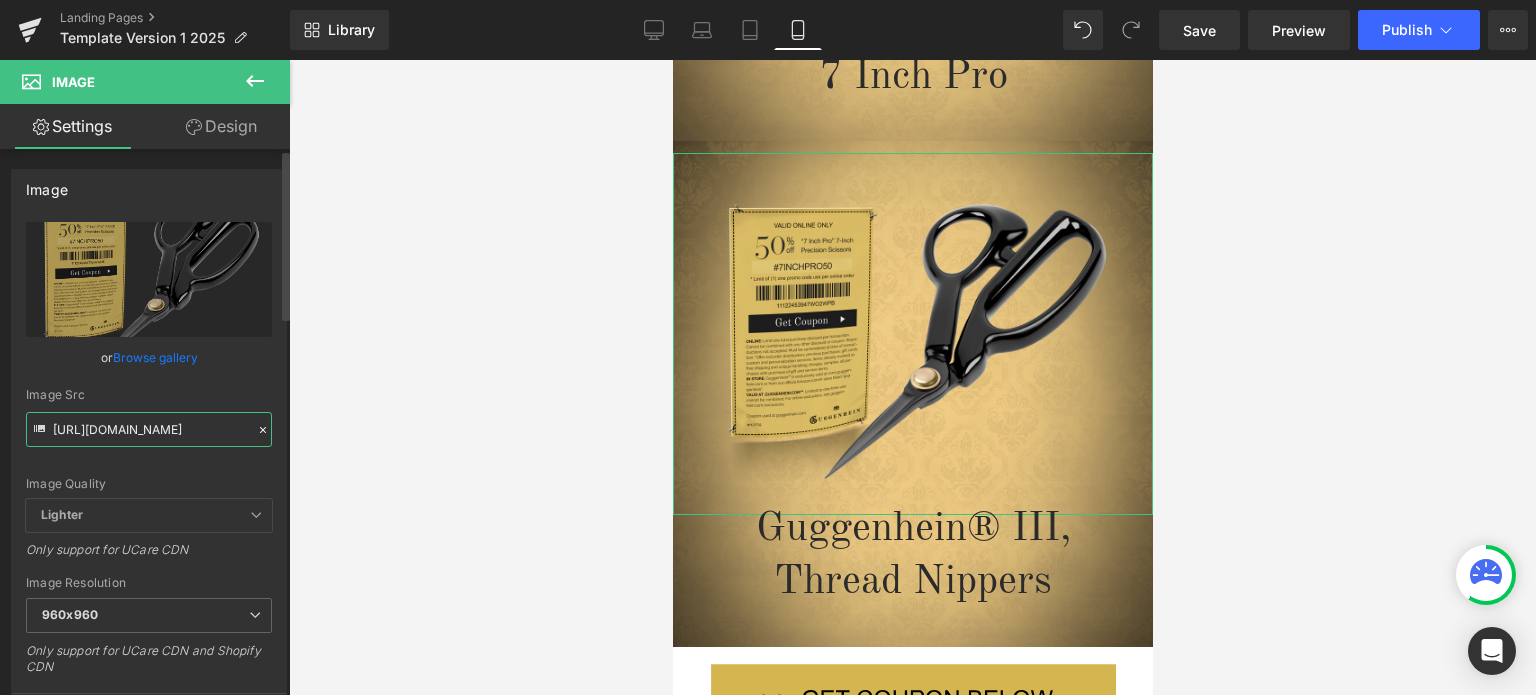 paste on "4_6a19d908-d3eb-46eb-9cbe-8558cc0e461f.png?v=1751393744" 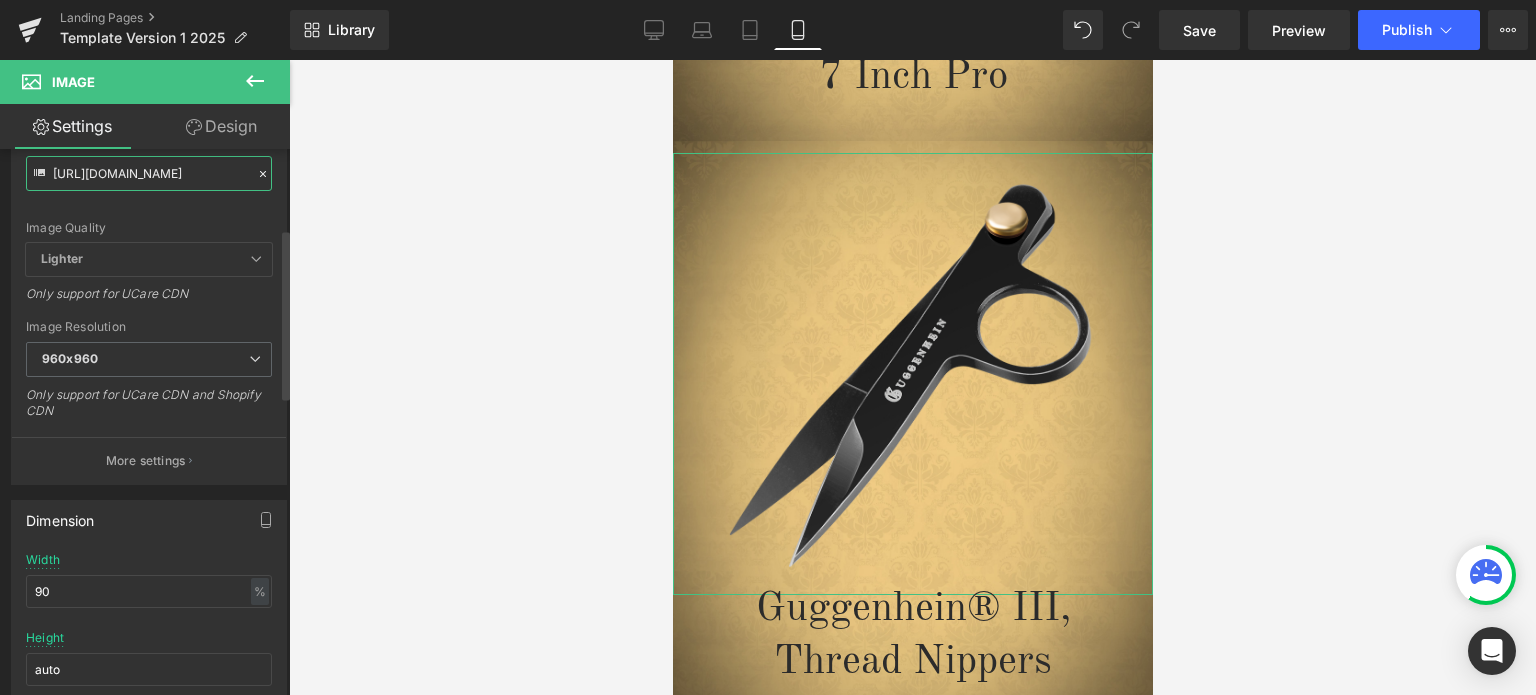 scroll, scrollTop: 400, scrollLeft: 0, axis: vertical 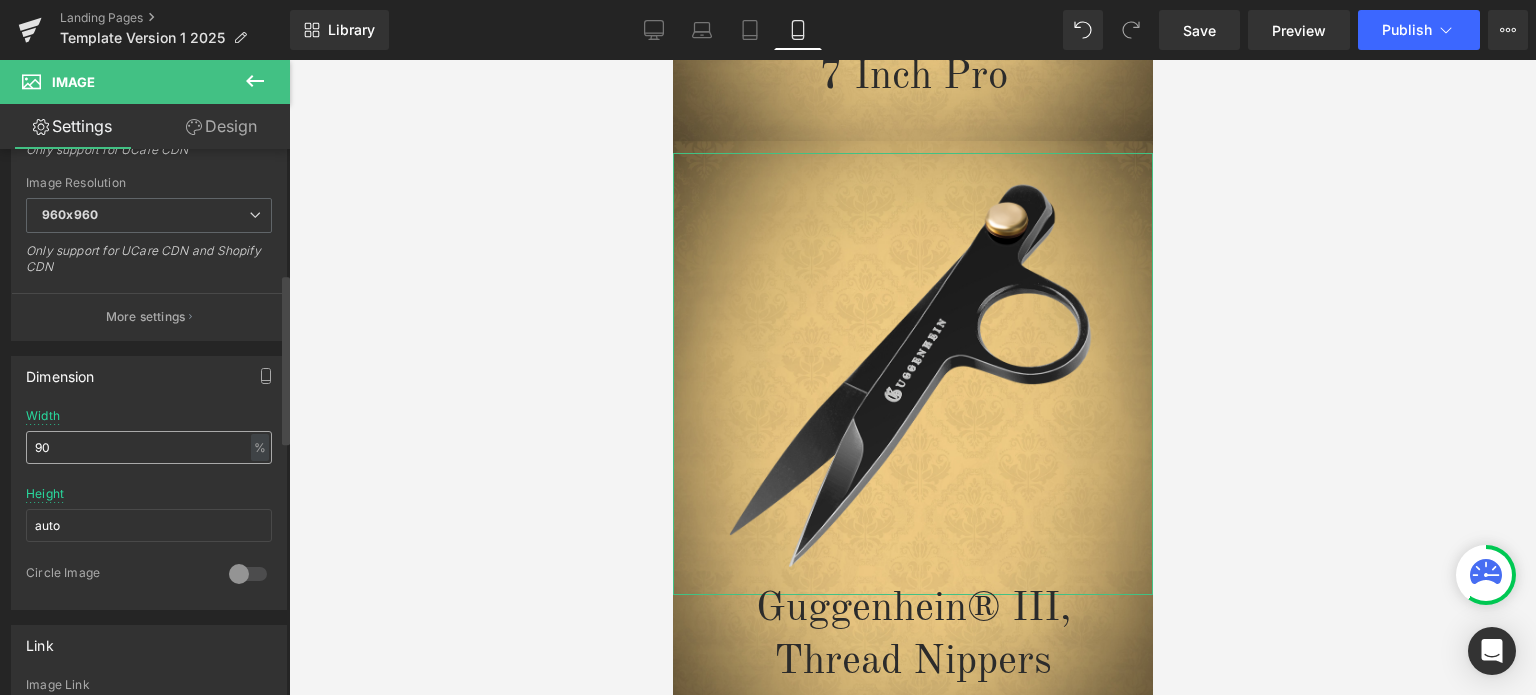 type on "[URL][DOMAIN_NAME]" 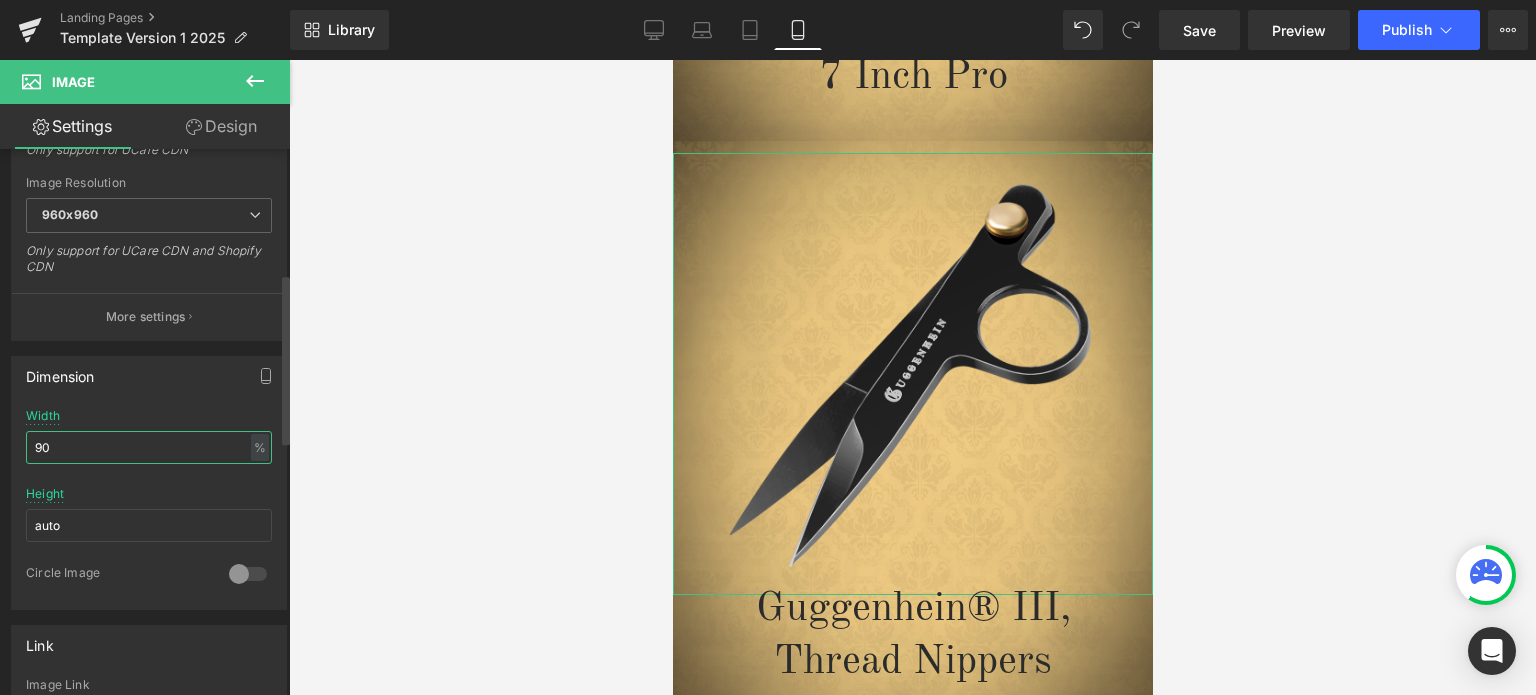 scroll, scrollTop: 0, scrollLeft: 0, axis: both 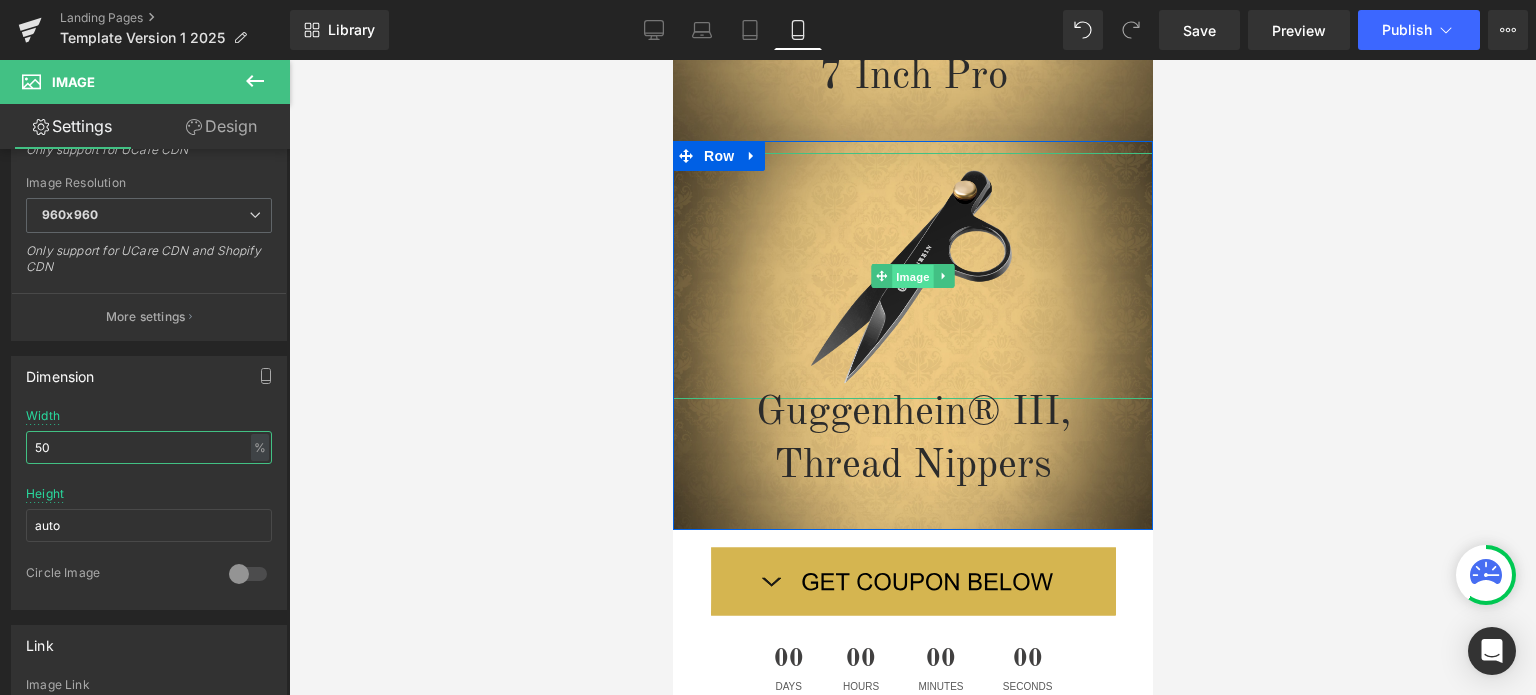click on "Image" at bounding box center [912, 277] 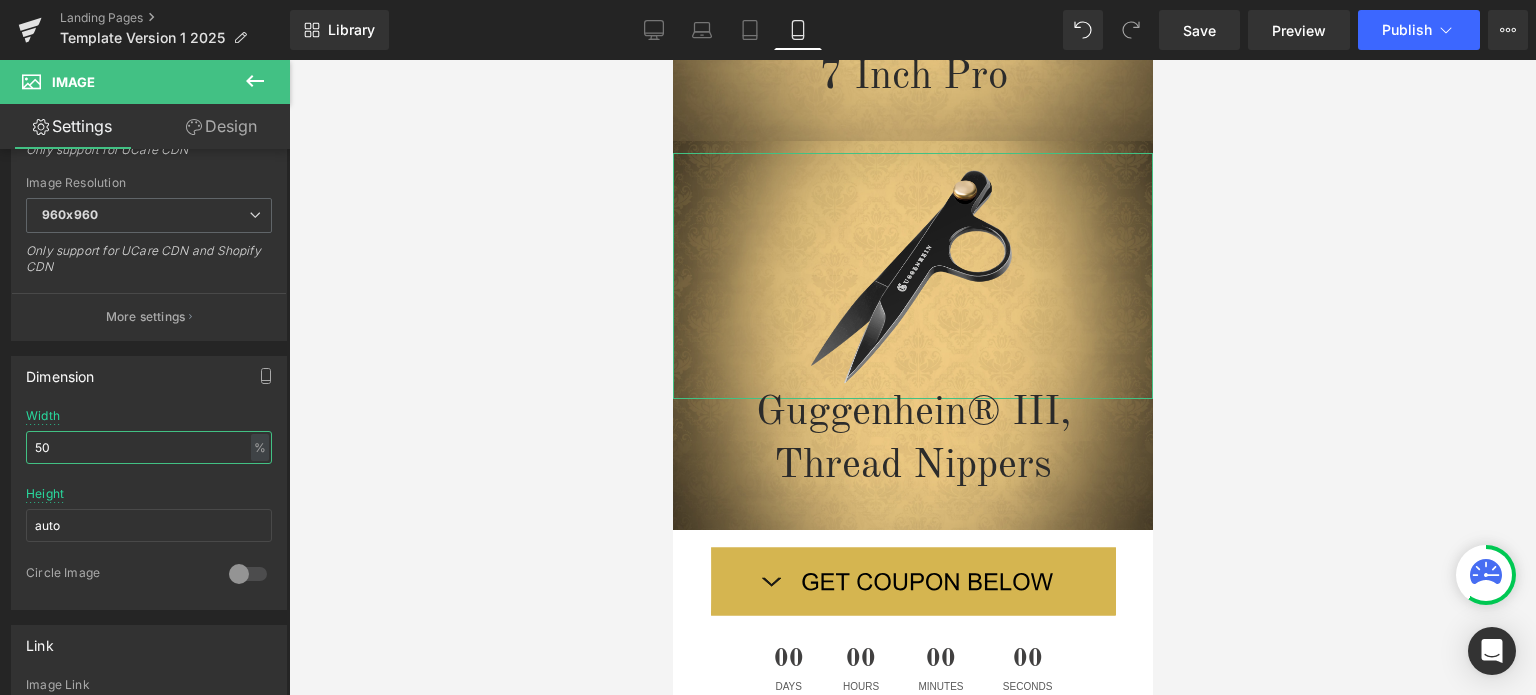 type on "50" 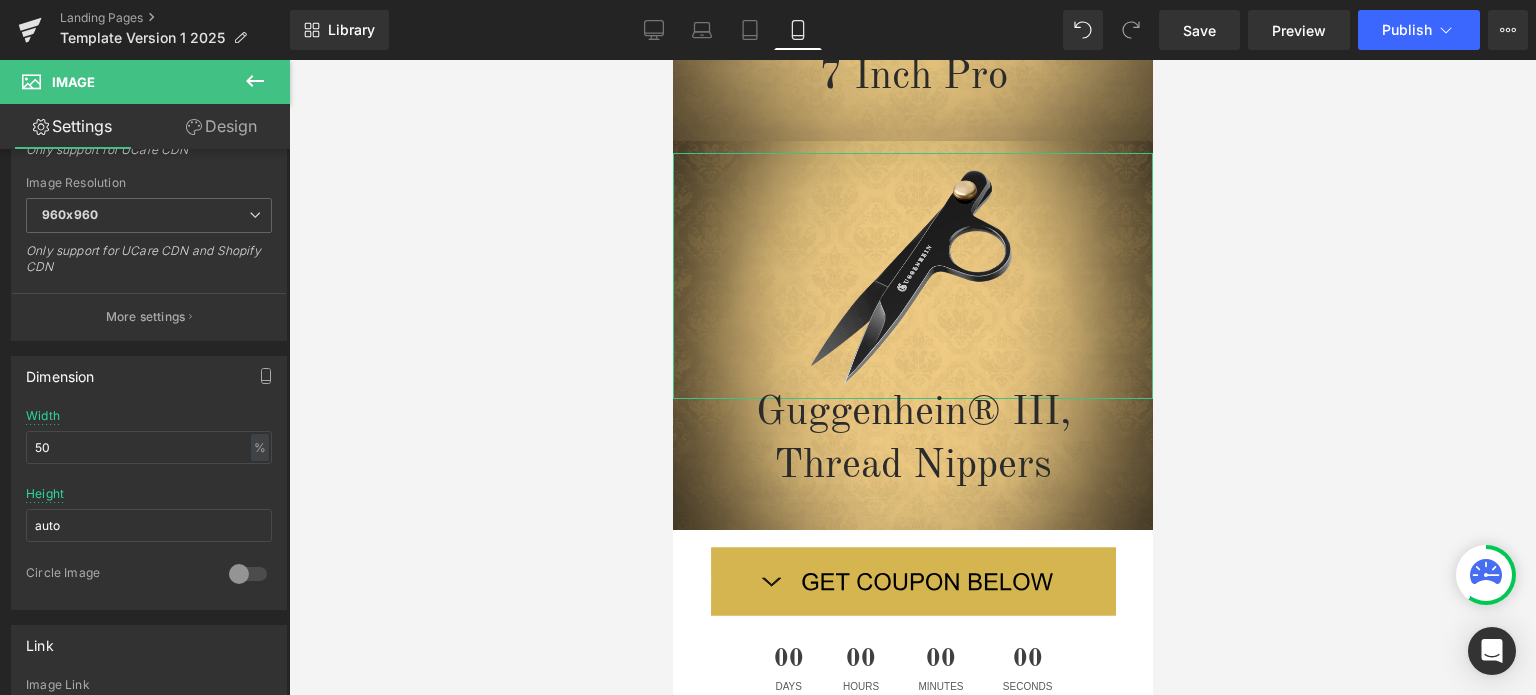 click on "Design" at bounding box center [221, 126] 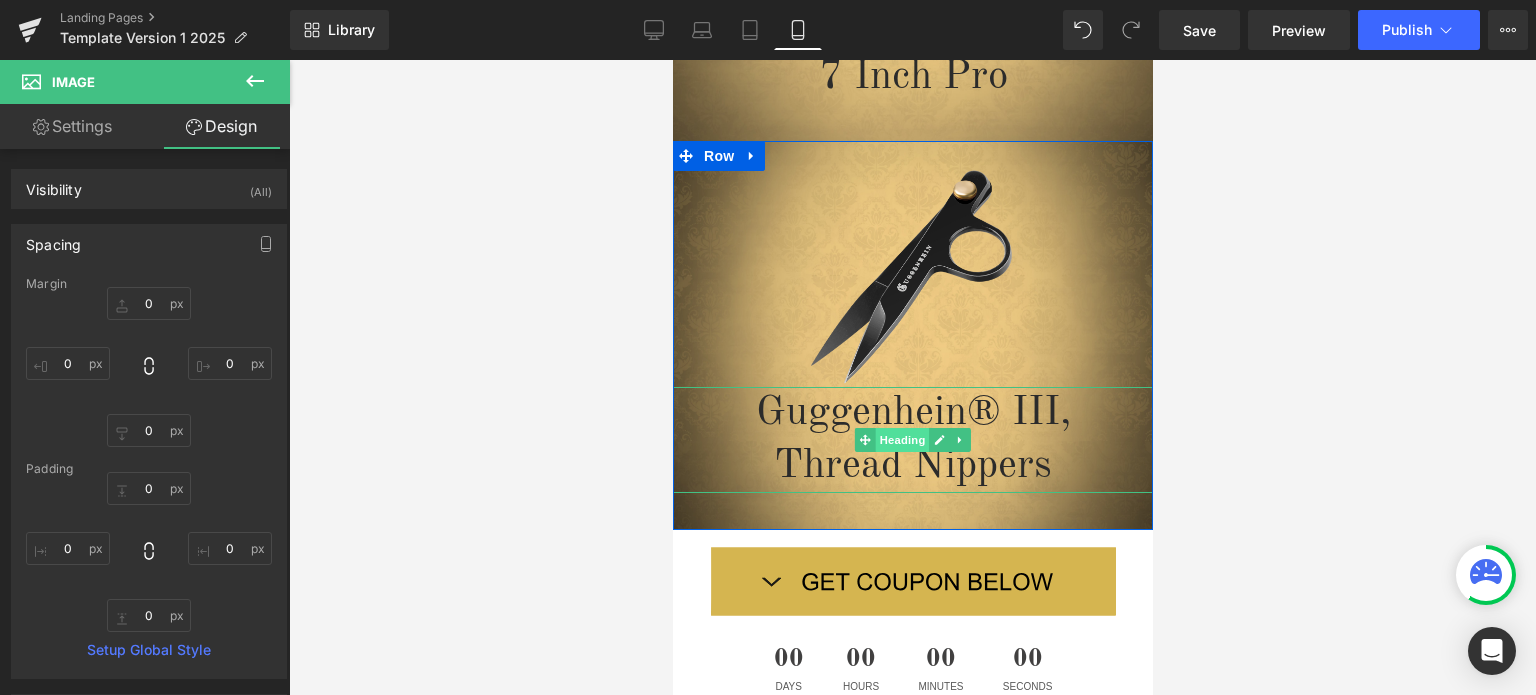 click on "Heading" at bounding box center (902, 440) 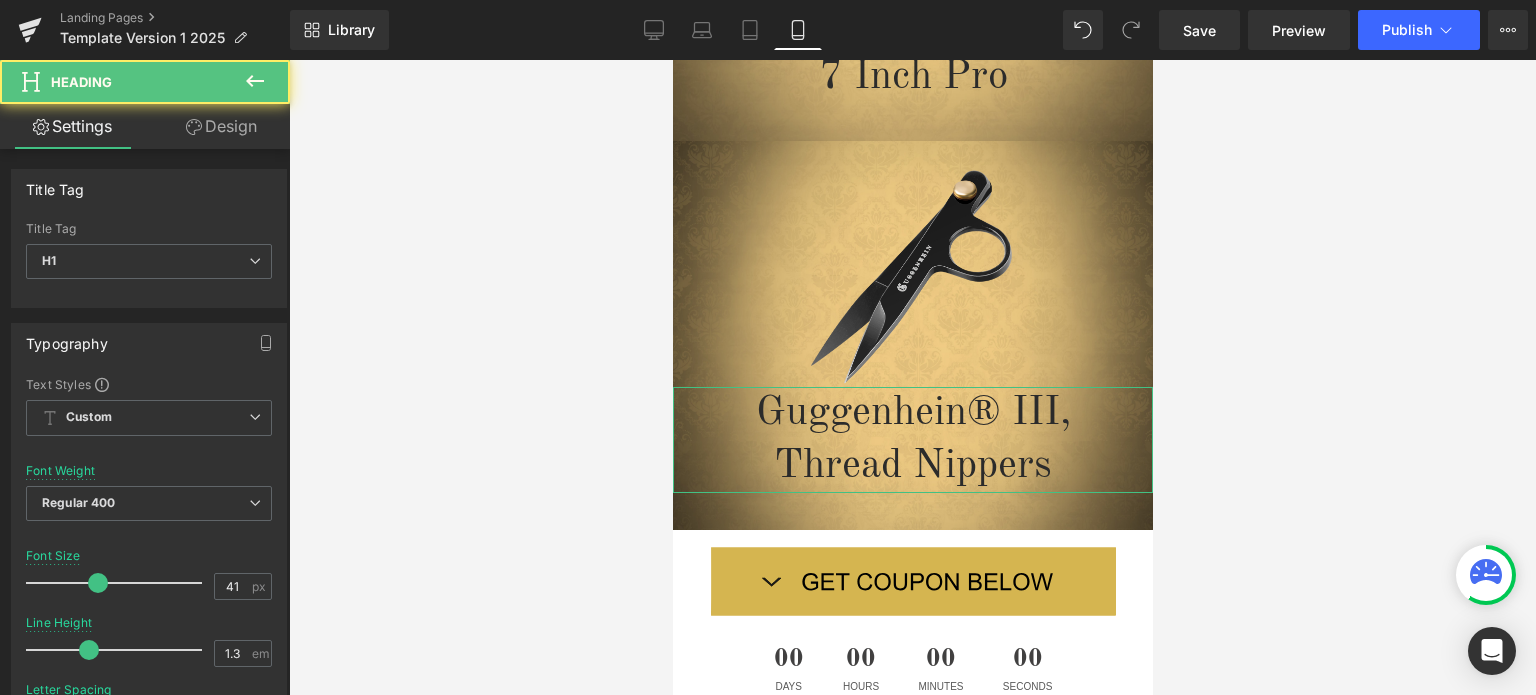 click on "Design" at bounding box center [221, 126] 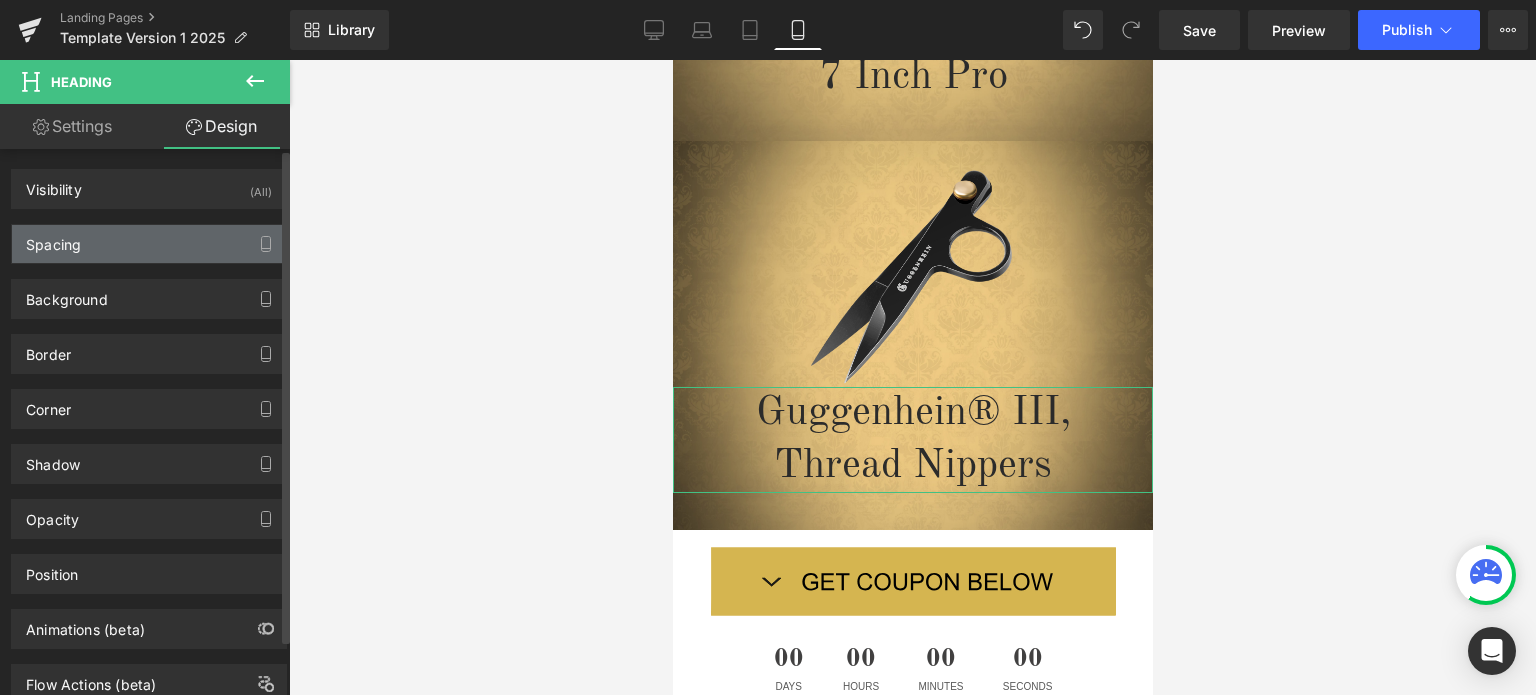 click on "Spacing" at bounding box center [149, 244] 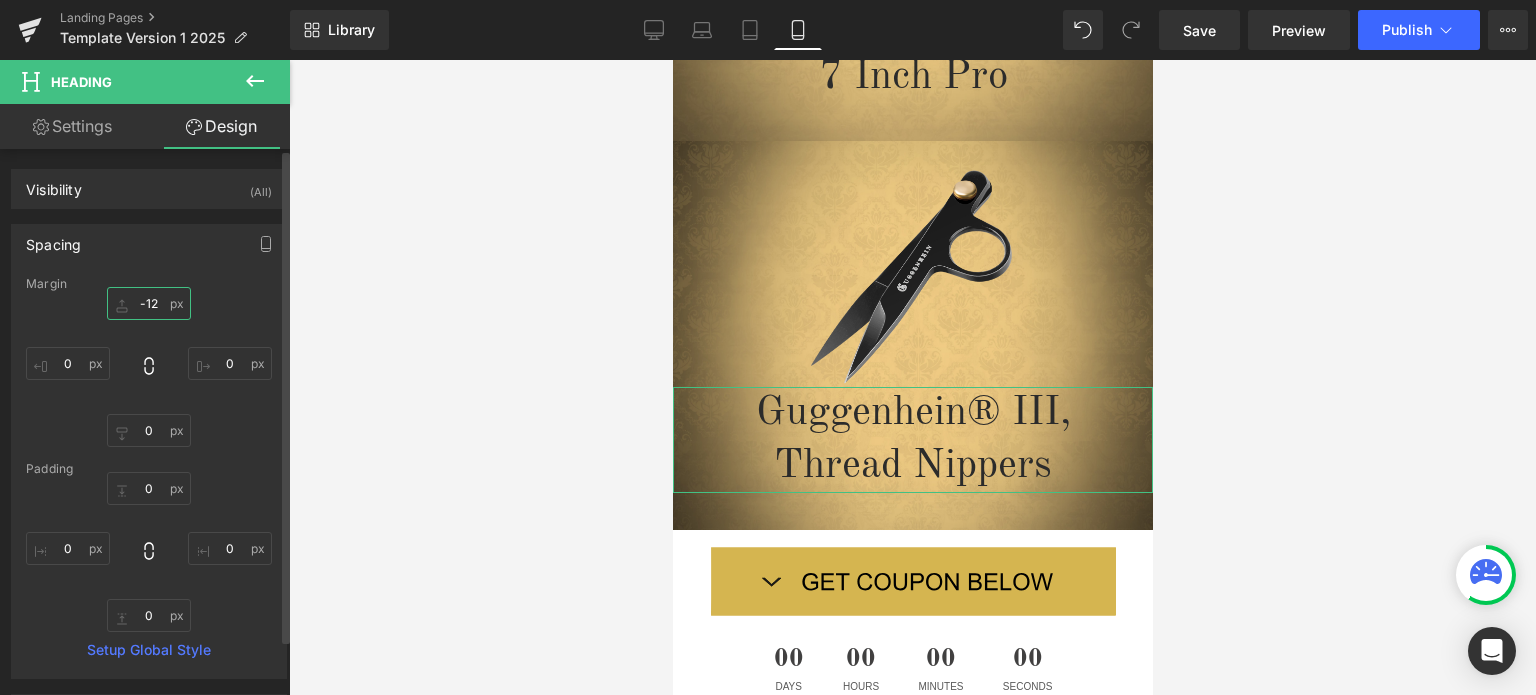 click at bounding box center (149, 303) 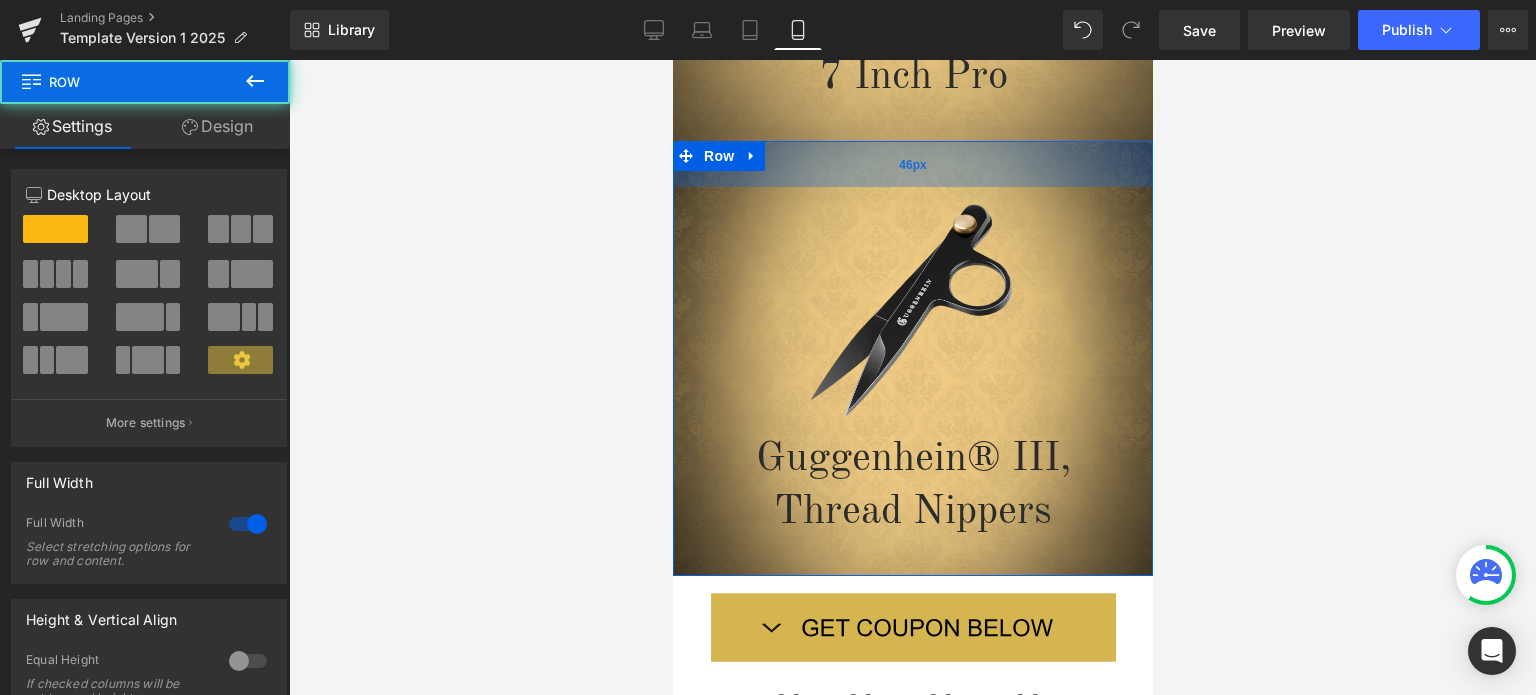 drag, startPoint x: 1043, startPoint y: 144, endPoint x: 1034, endPoint y: 181, distance: 38.078865 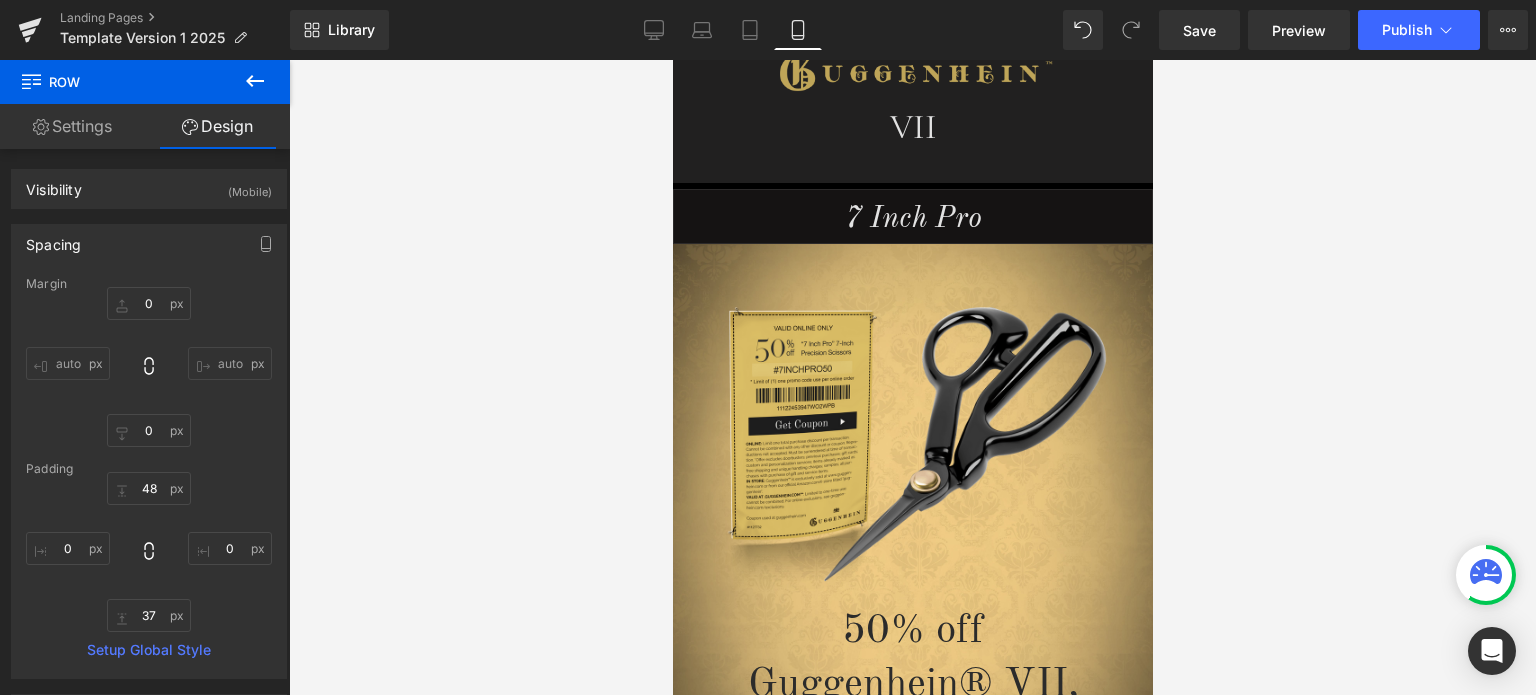 scroll, scrollTop: 107, scrollLeft: 0, axis: vertical 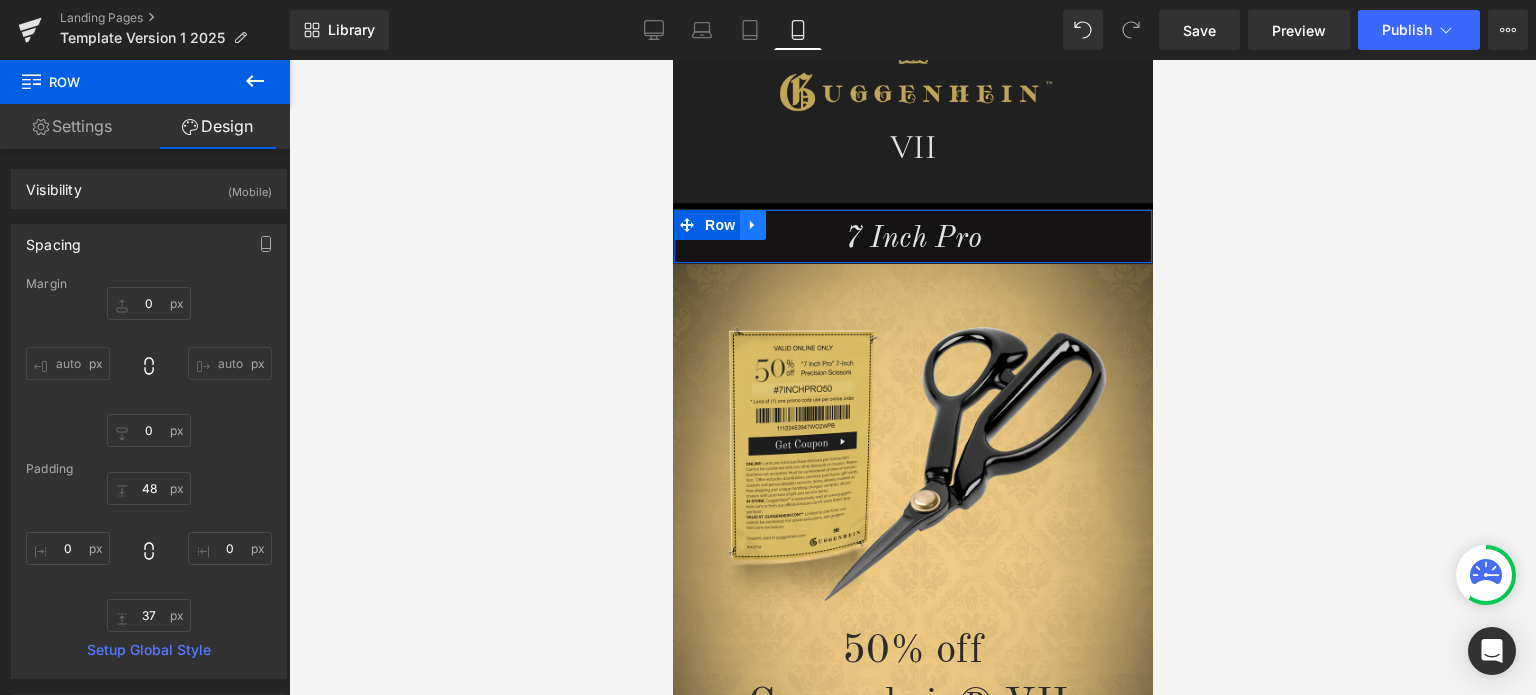 click 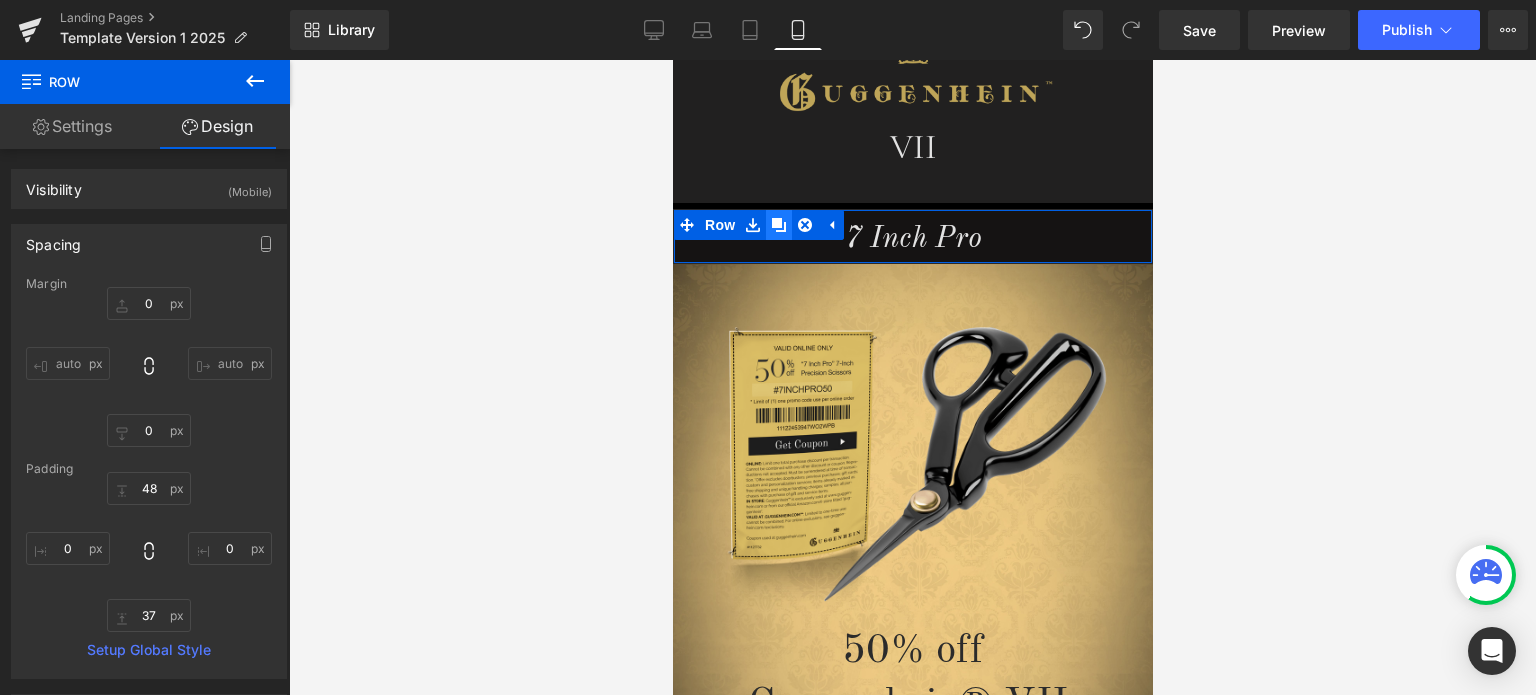 click 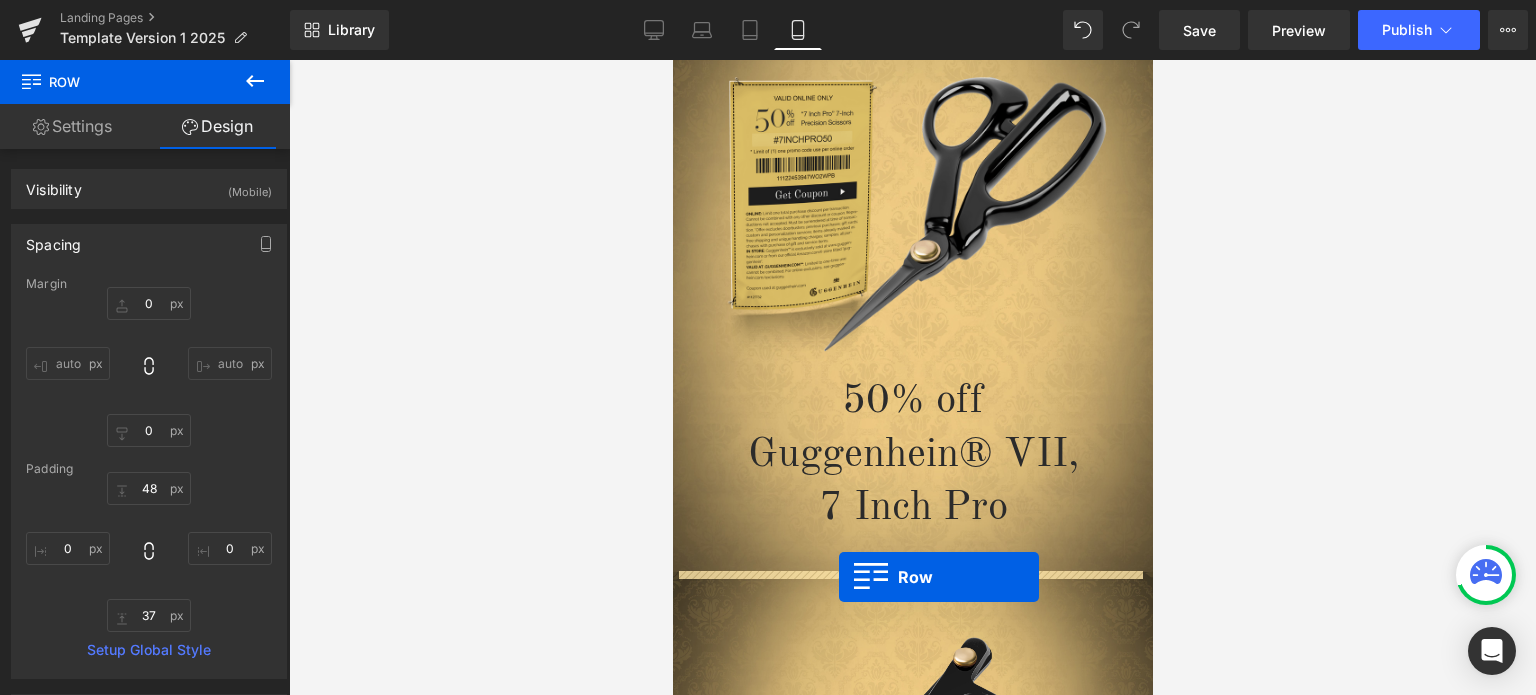 drag, startPoint x: 678, startPoint y: 274, endPoint x: 838, endPoint y: 577, distance: 342.64996 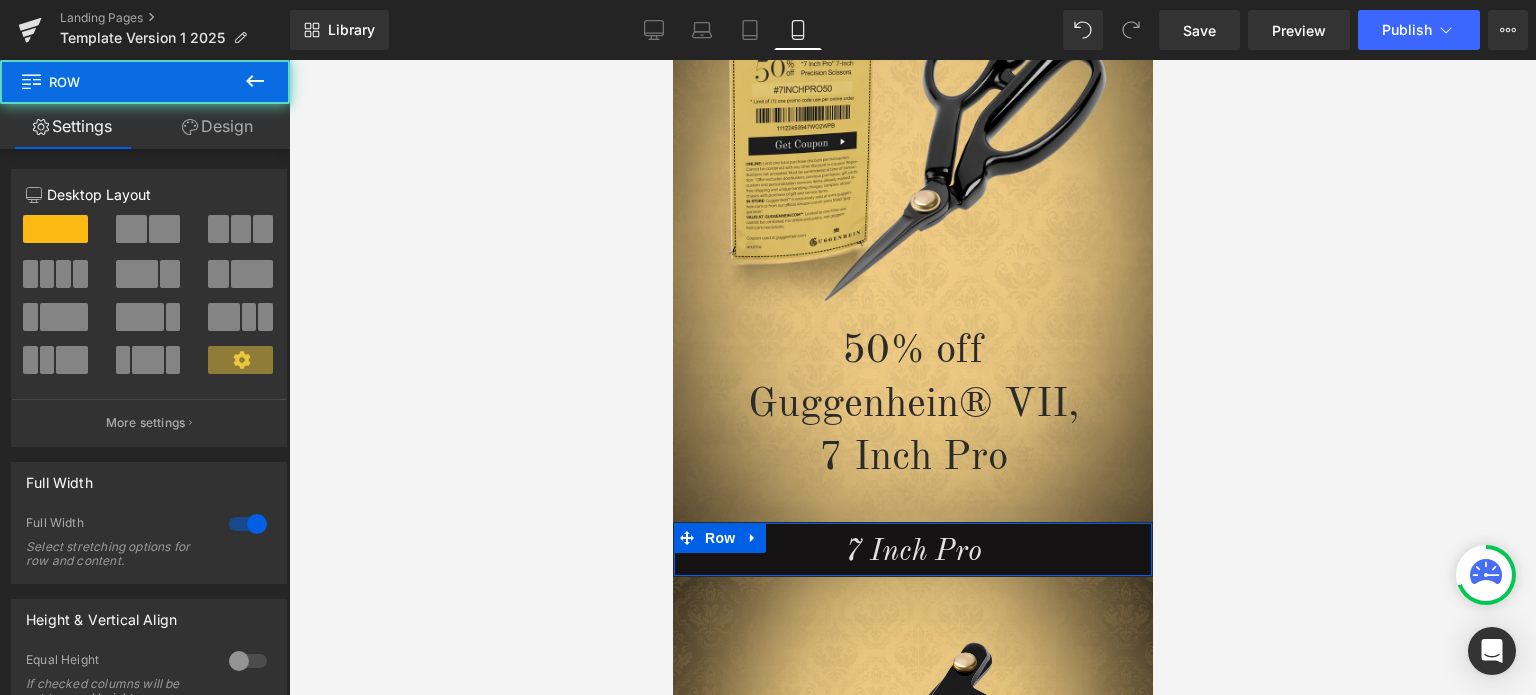 scroll, scrollTop: 357, scrollLeft: 0, axis: vertical 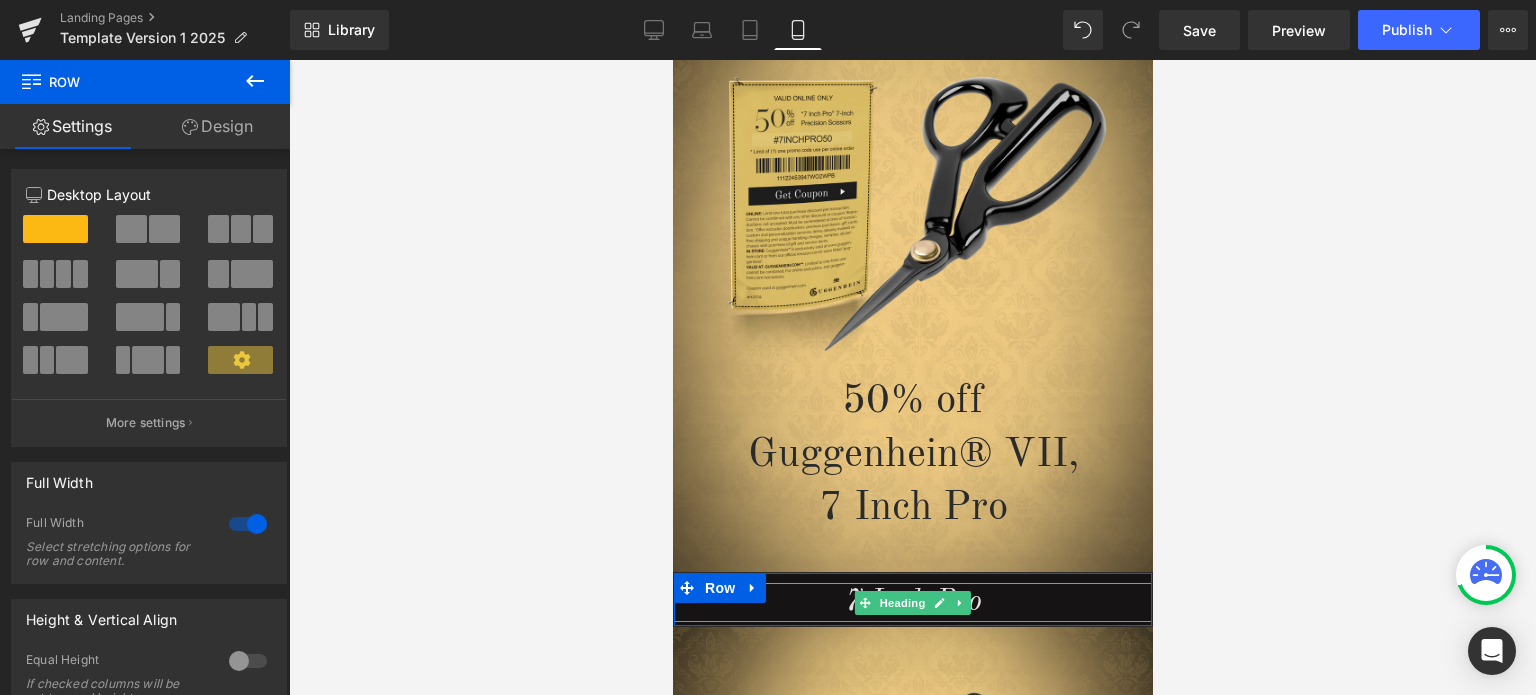 click on "7 Inch Pro" at bounding box center (912, 602) 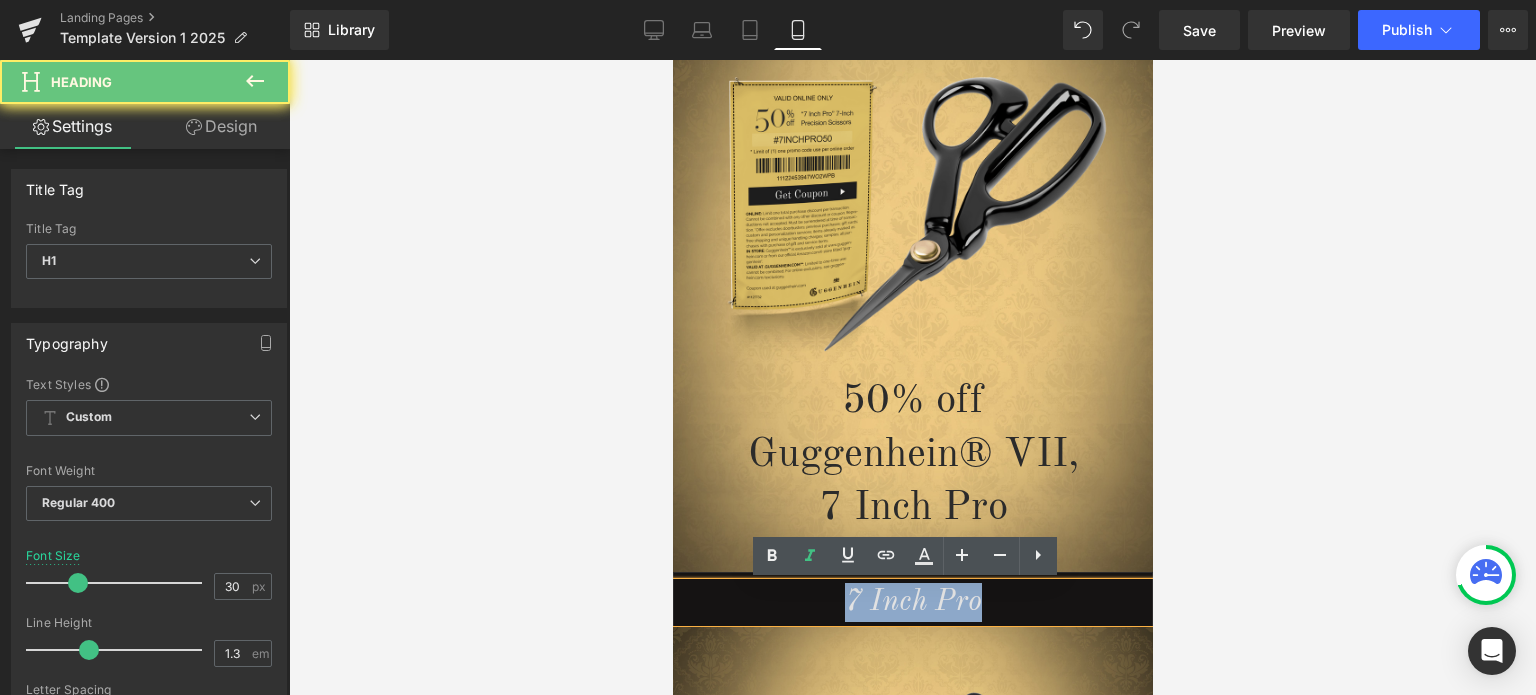 drag, startPoint x: 990, startPoint y: 603, endPoint x: 822, endPoint y: 601, distance: 168.0119 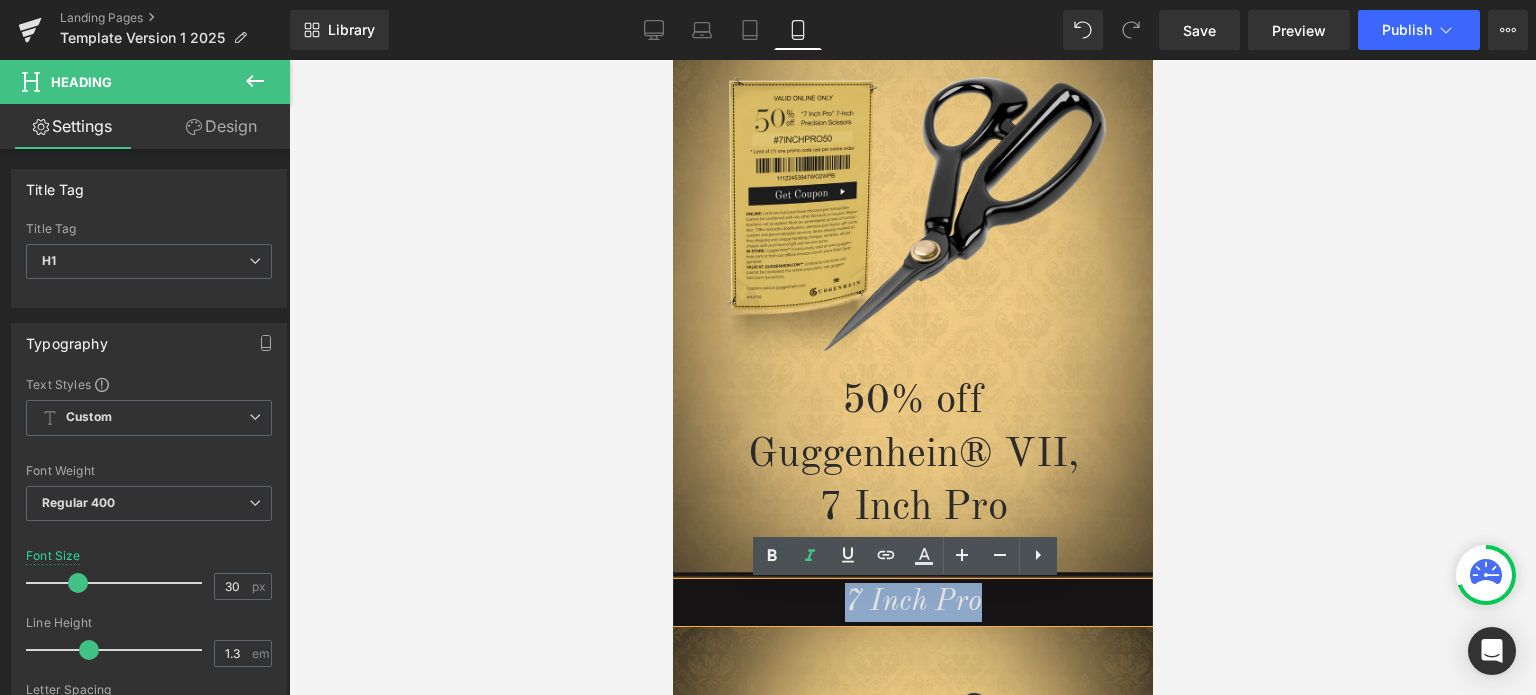 type 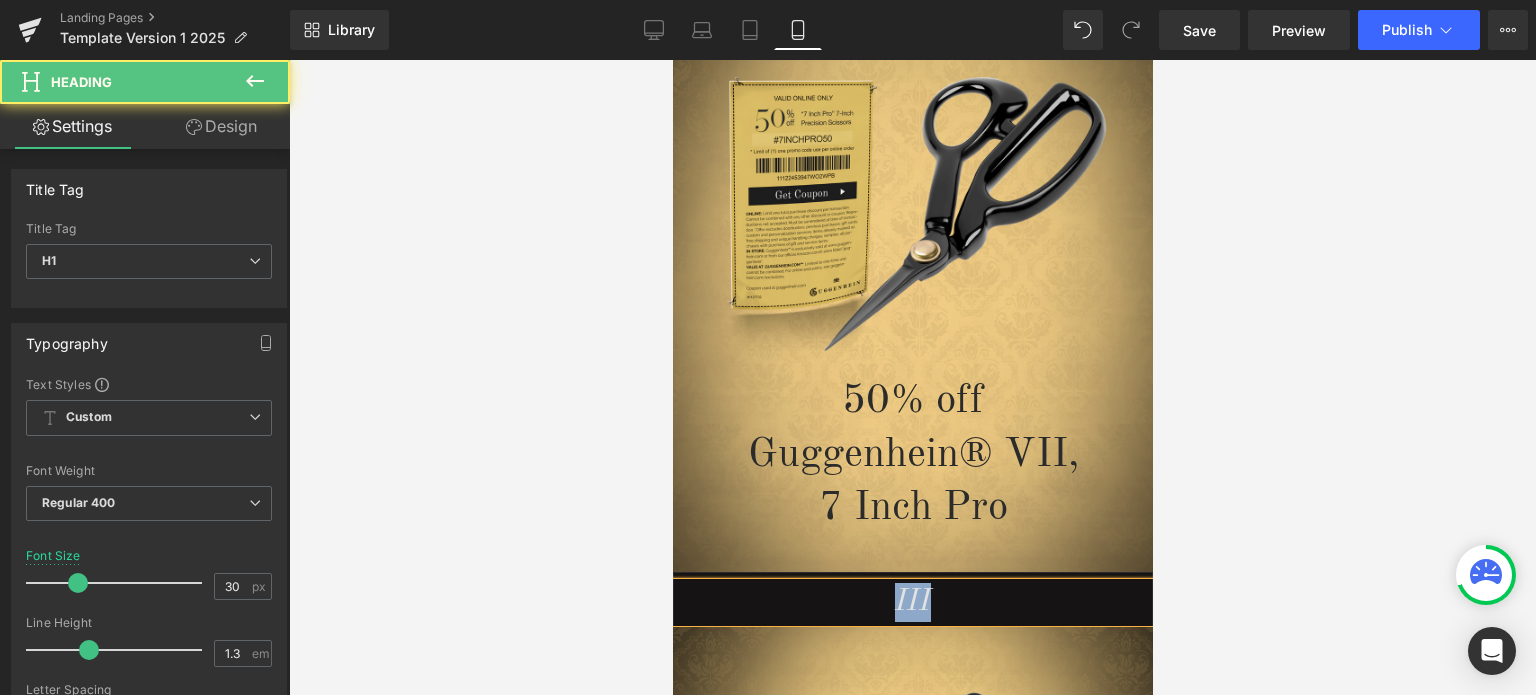 drag, startPoint x: 957, startPoint y: 597, endPoint x: 811, endPoint y: 599, distance: 146.0137 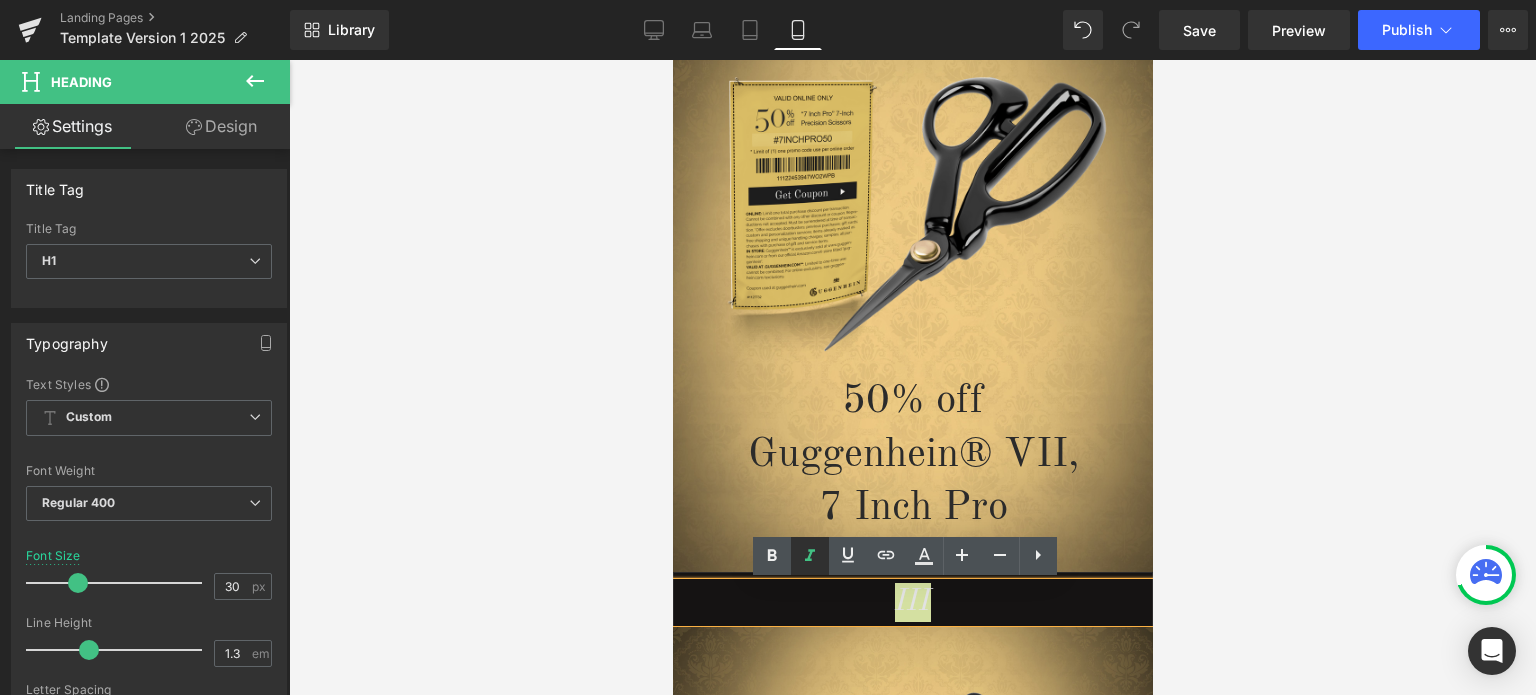 click 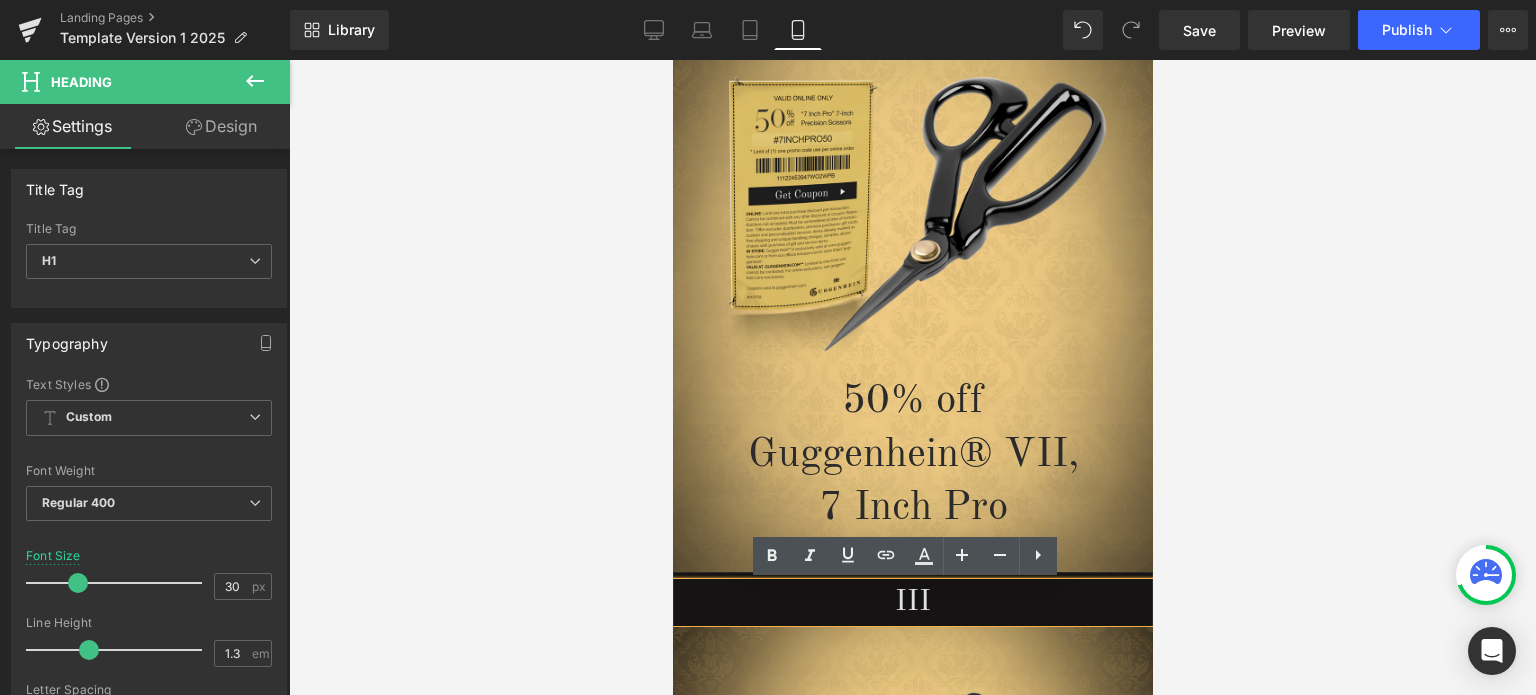 click at bounding box center (912, 377) 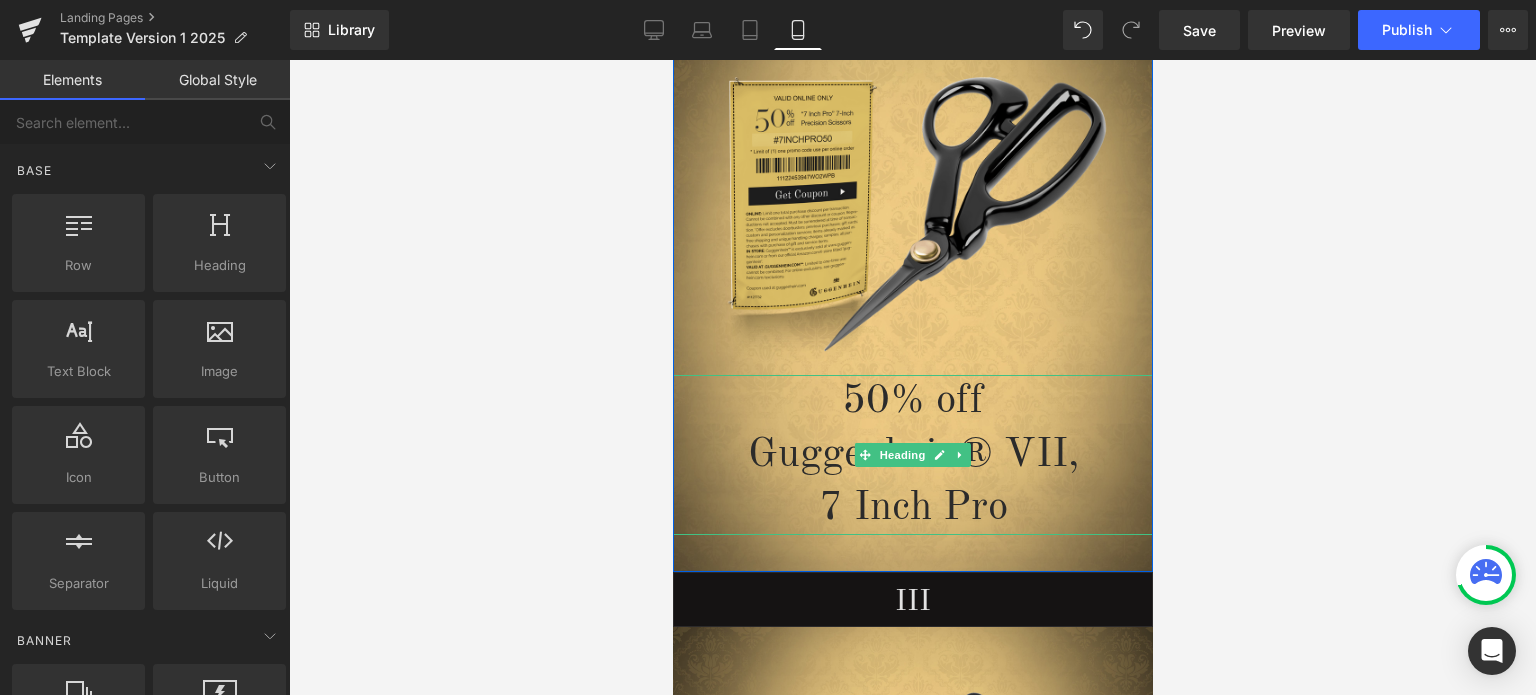 scroll, scrollTop: 757, scrollLeft: 0, axis: vertical 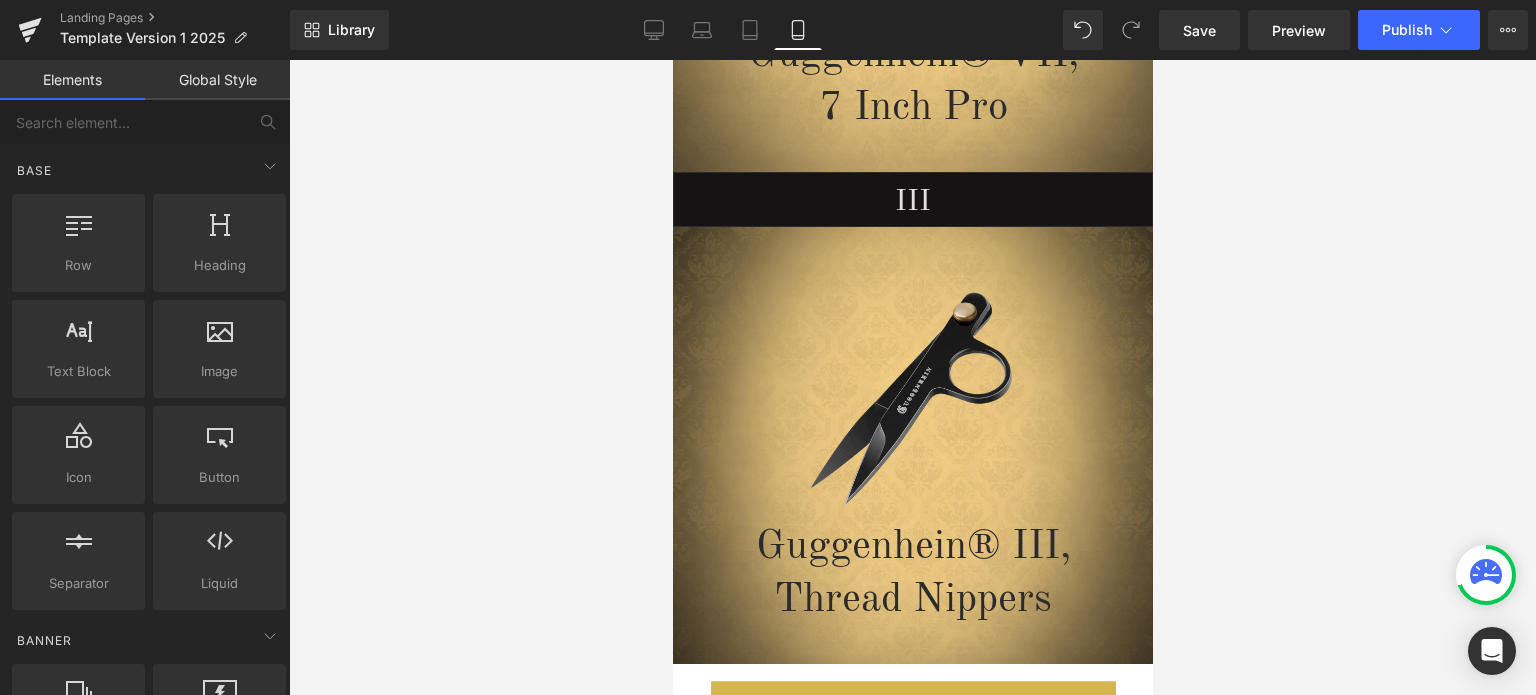click at bounding box center (912, 397) 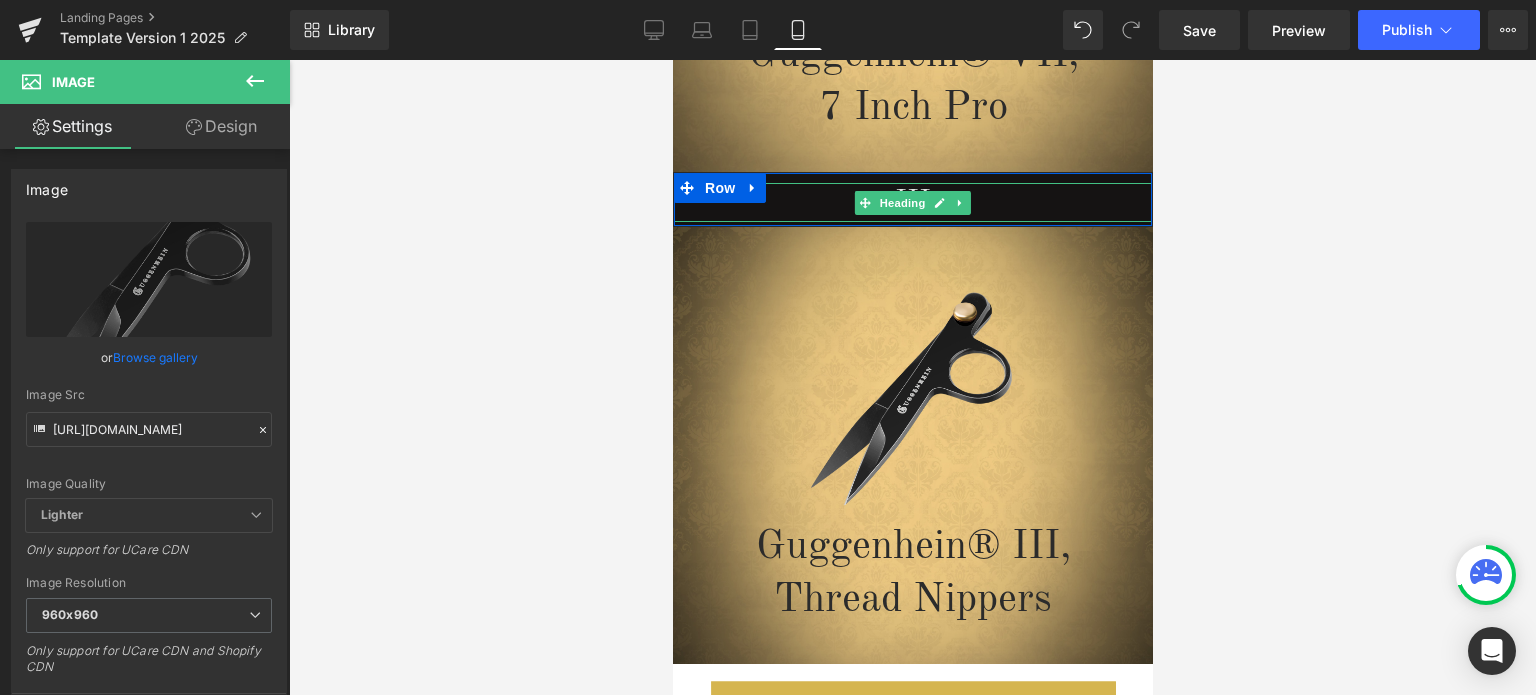 click on "III" at bounding box center (912, 202) 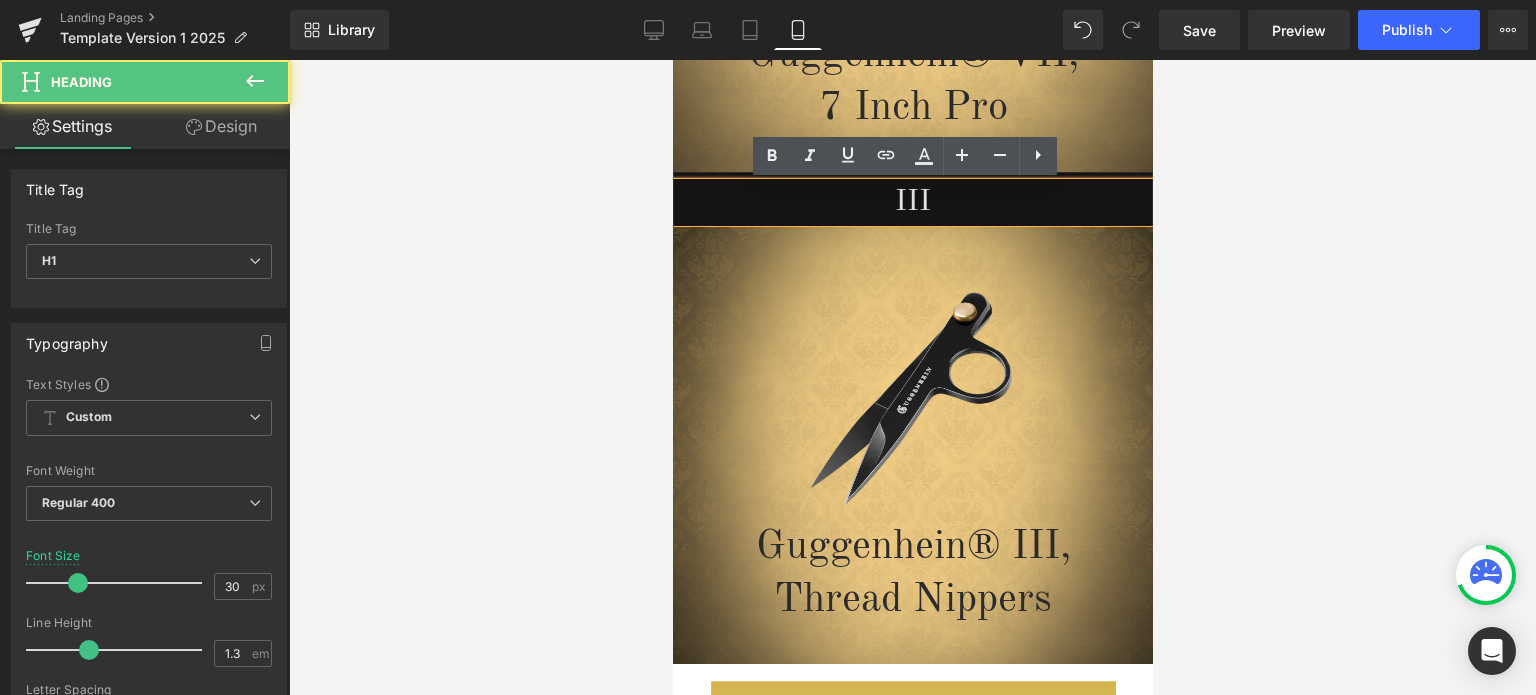 click at bounding box center [912, 377] 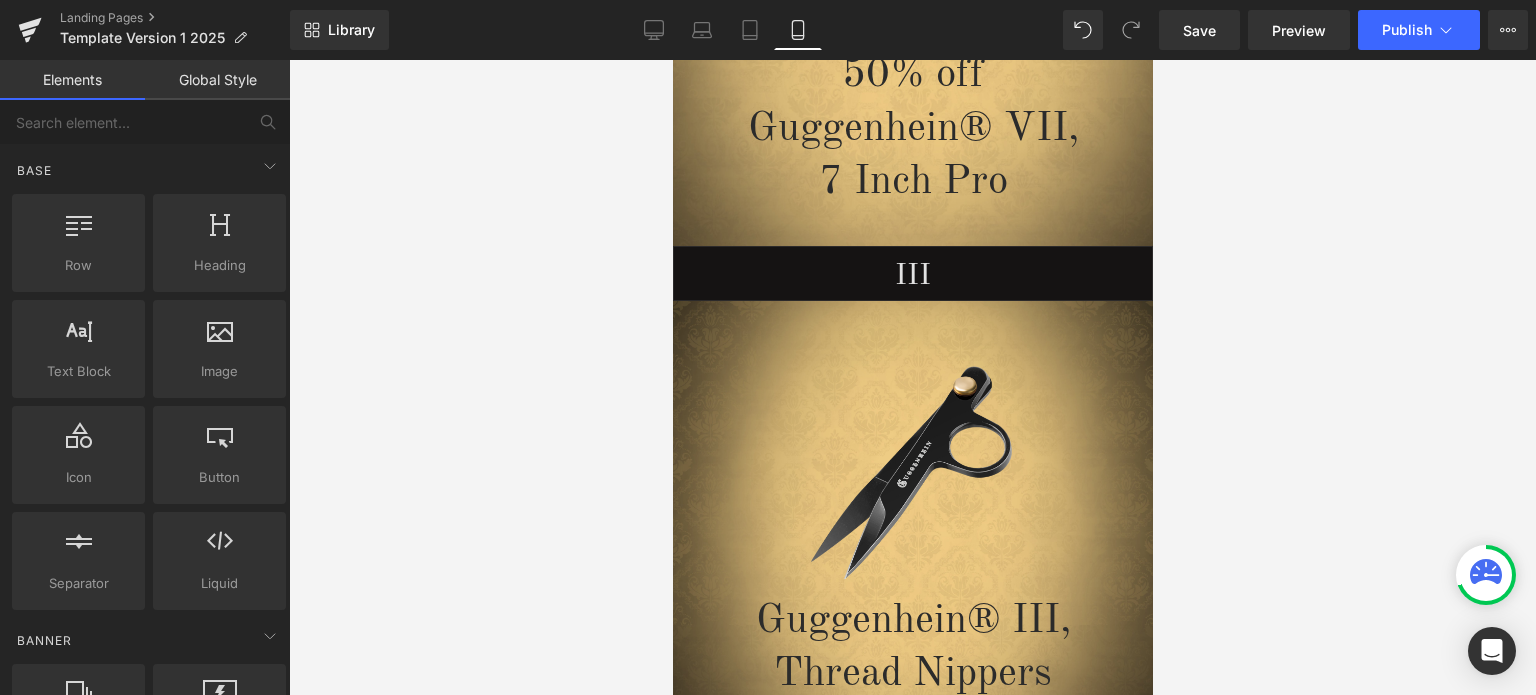scroll, scrollTop: 795, scrollLeft: 0, axis: vertical 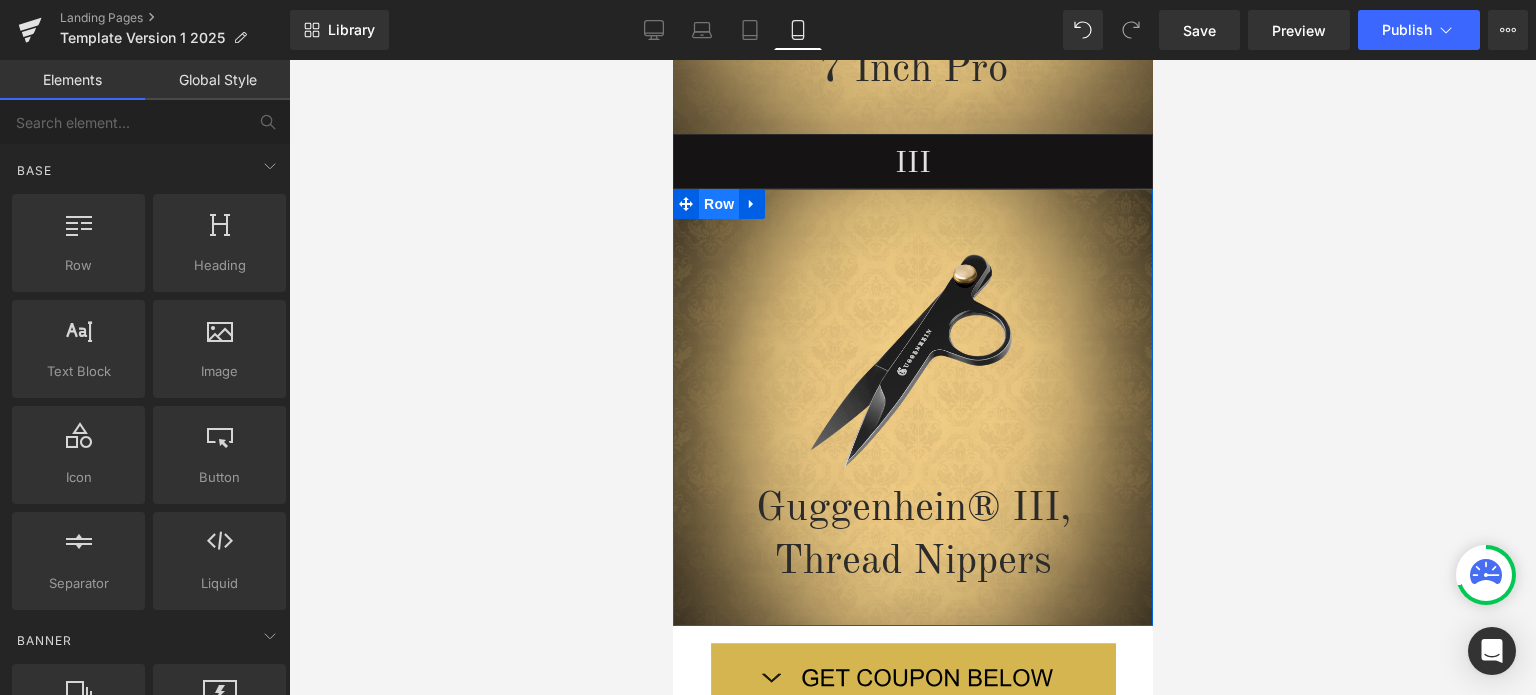 click on "Row" at bounding box center [718, 204] 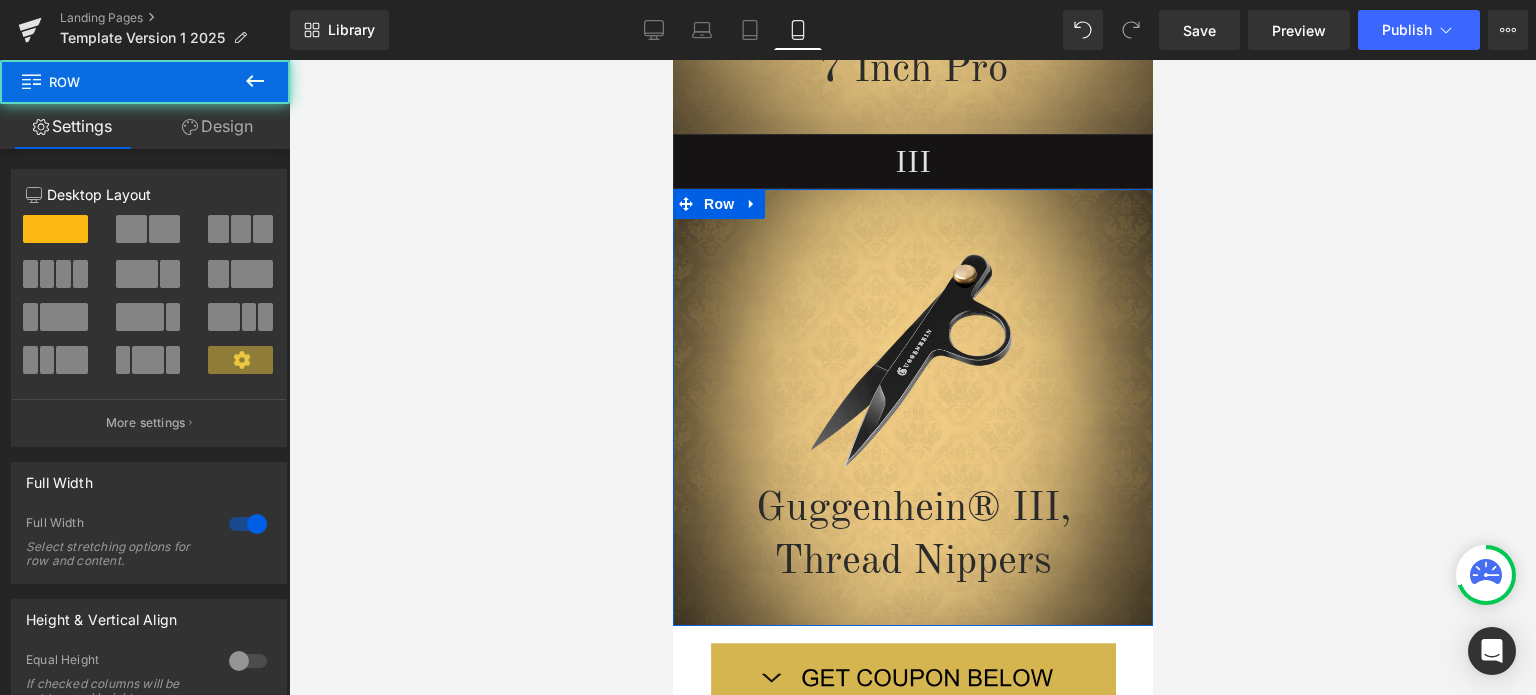 click on "Design" at bounding box center [217, 126] 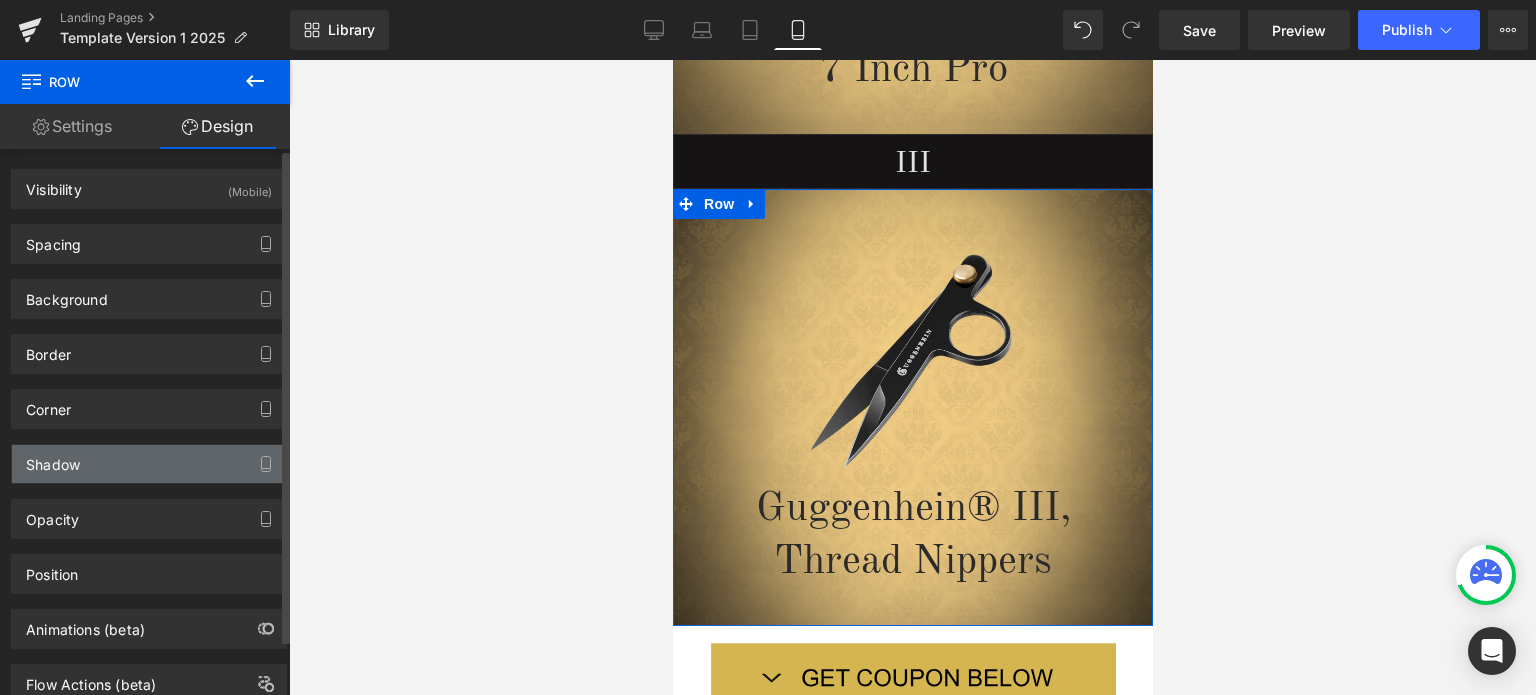 click on "Shadow" at bounding box center [149, 464] 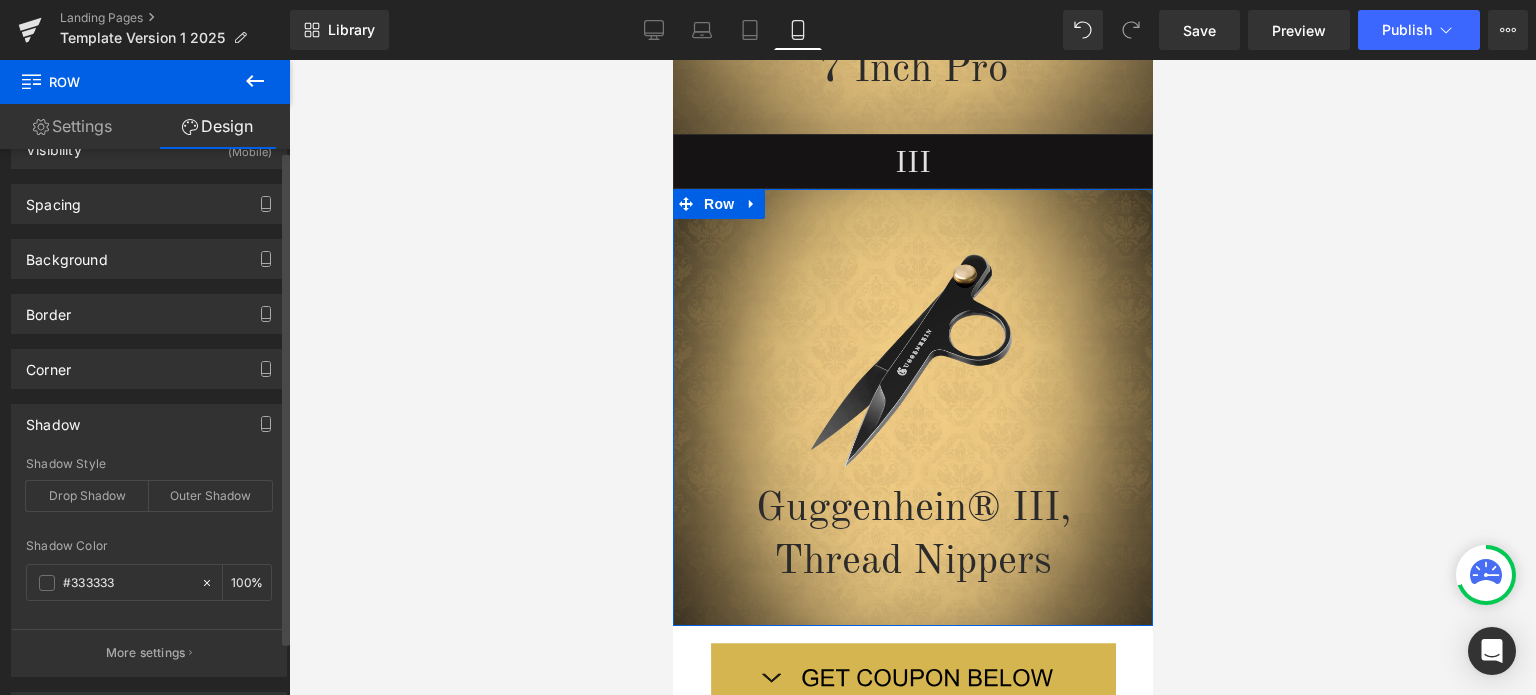 scroll, scrollTop: 200, scrollLeft: 0, axis: vertical 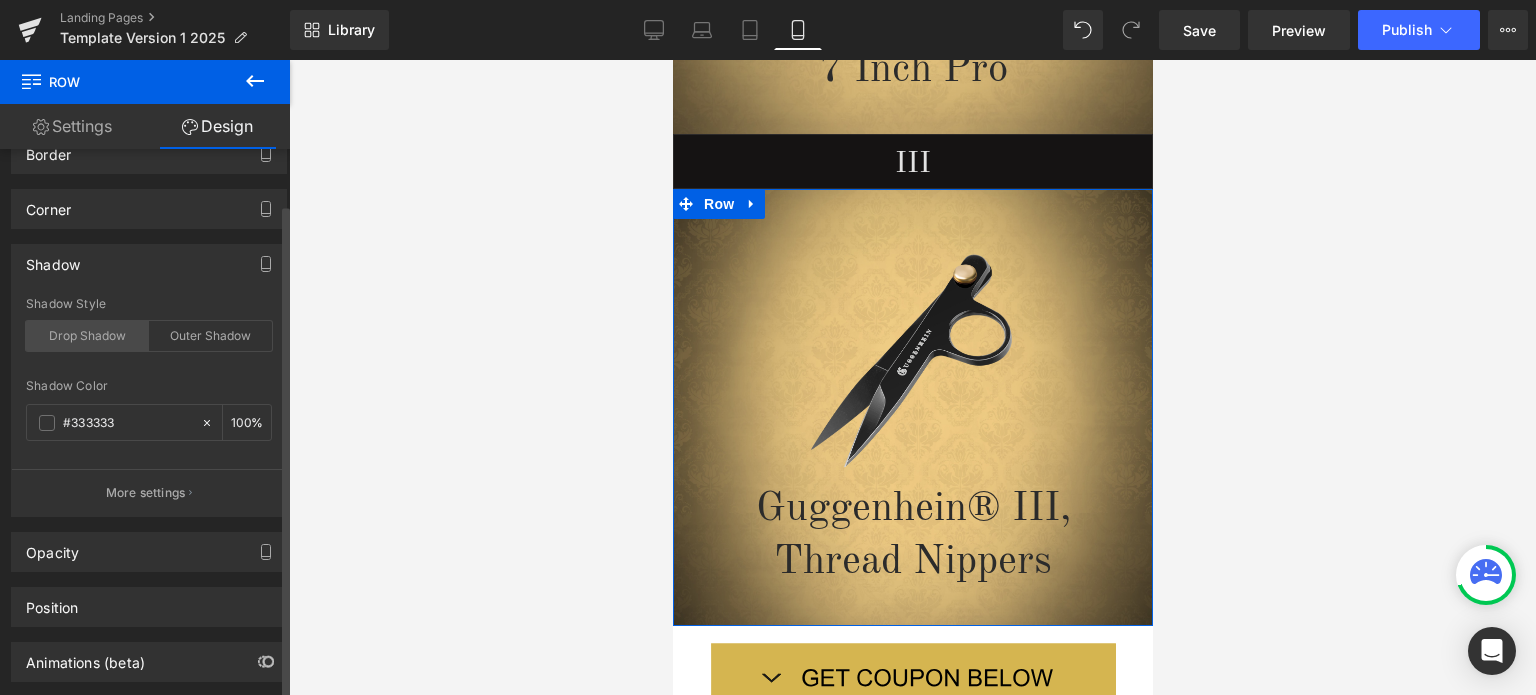 click on "Drop Shadow" at bounding box center [87, 336] 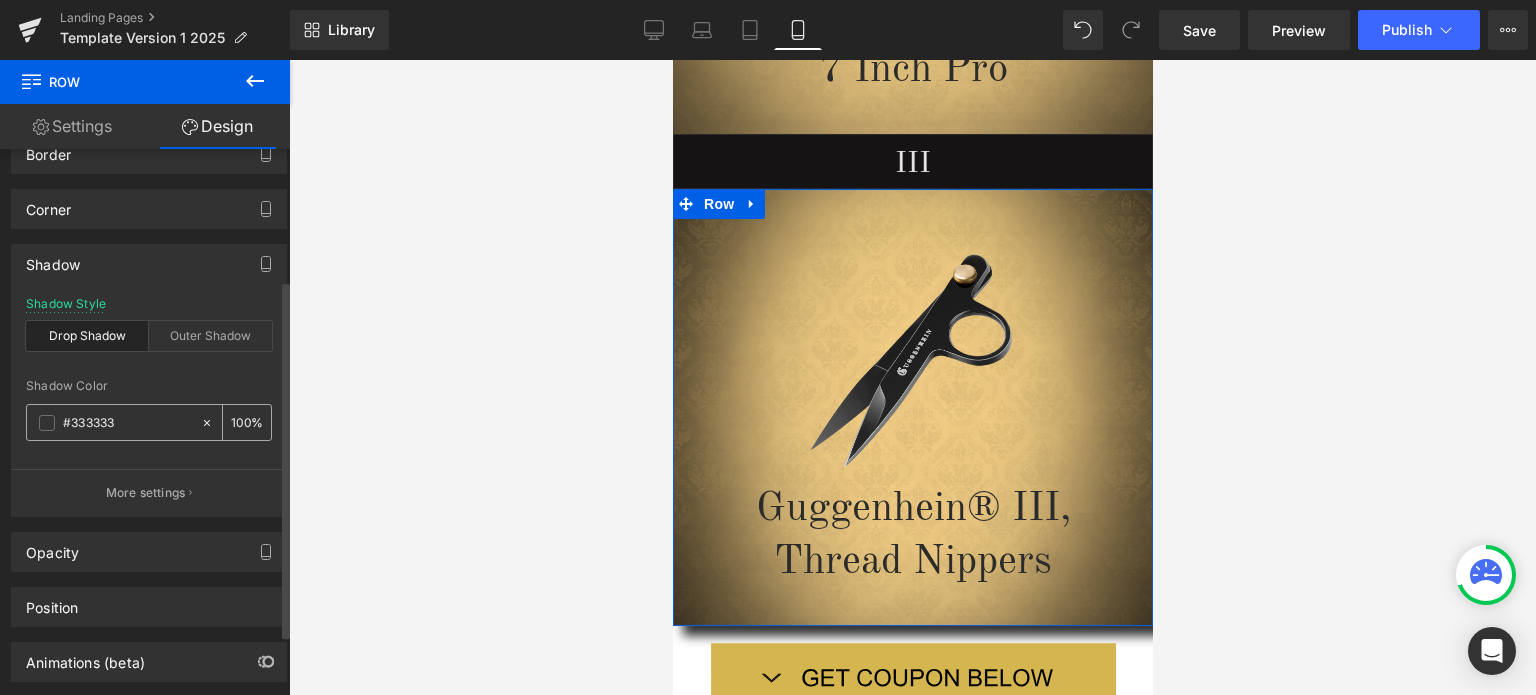 click at bounding box center [47, 423] 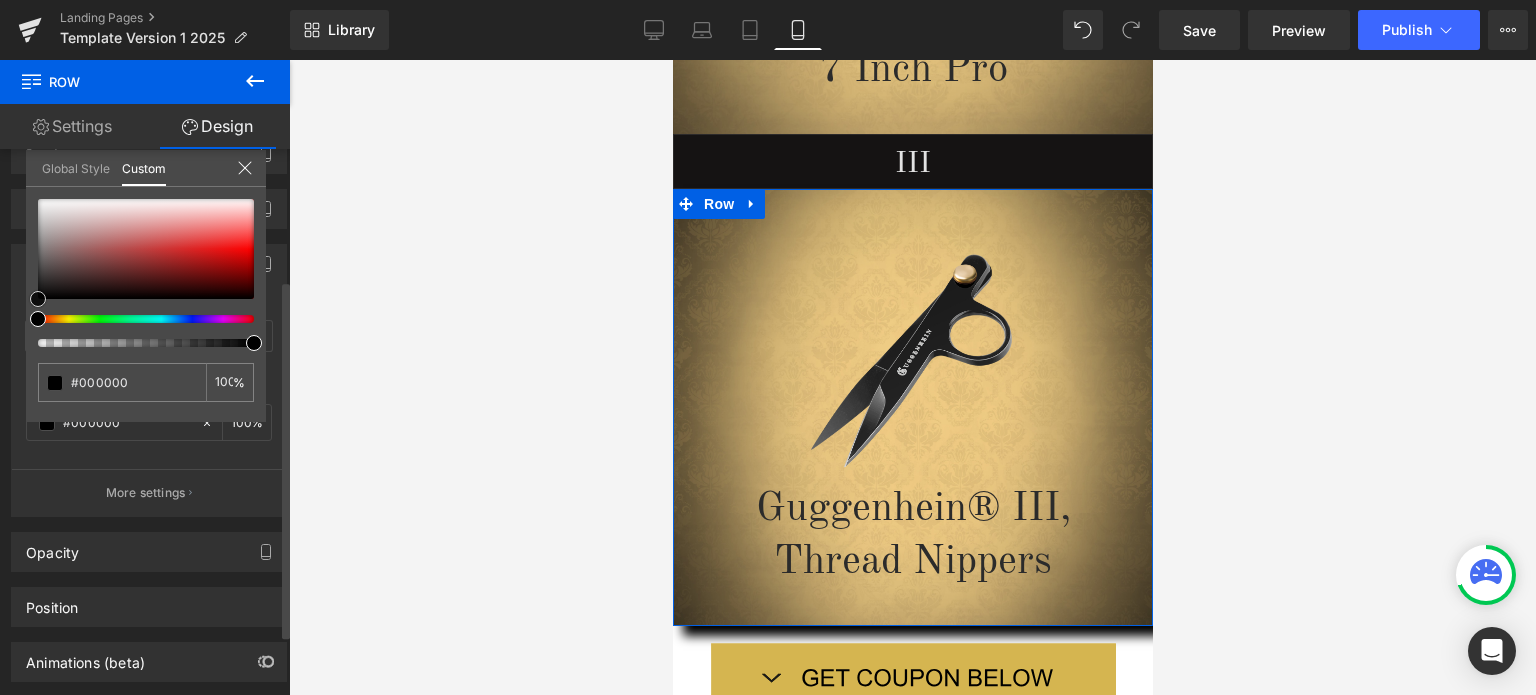 drag, startPoint x: 61, startPoint y: 274, endPoint x: 33, endPoint y: 383, distance: 112.53888 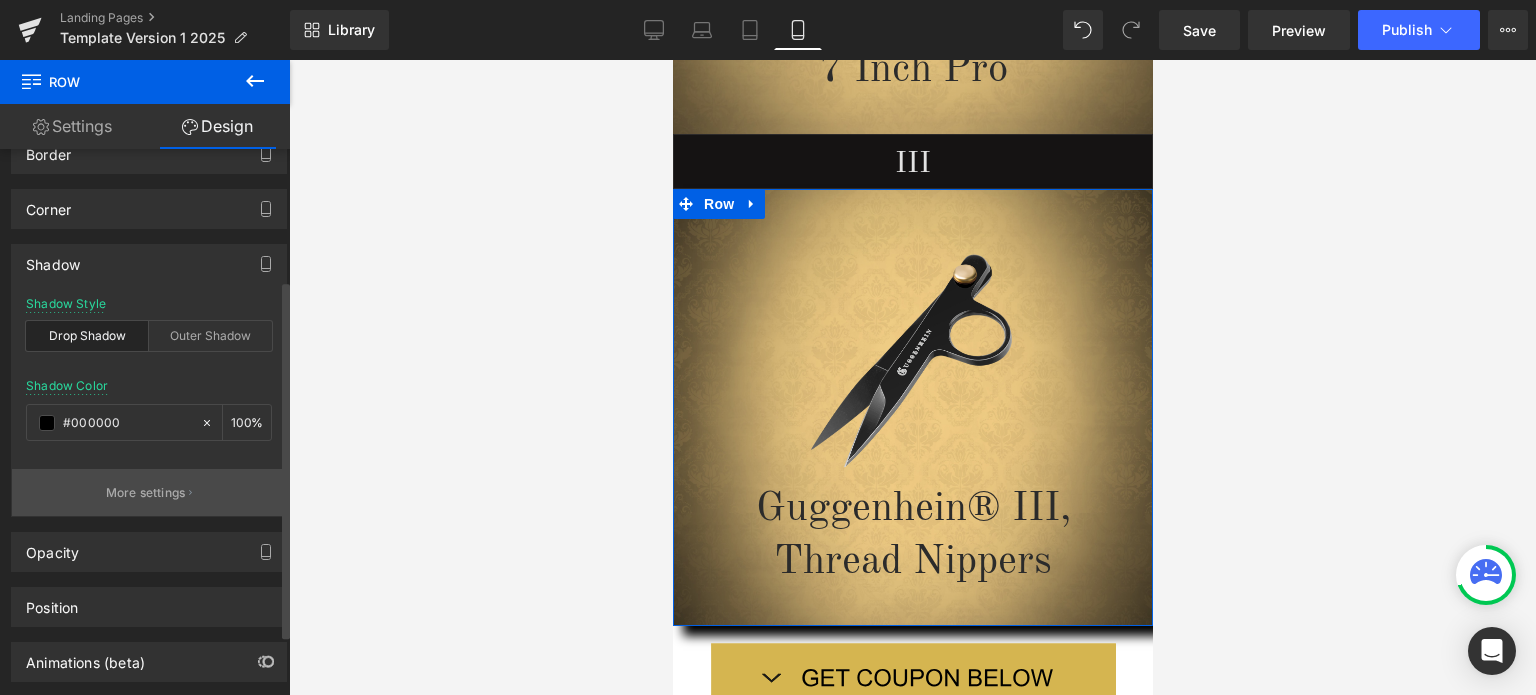 click on "More settings" at bounding box center (146, 493) 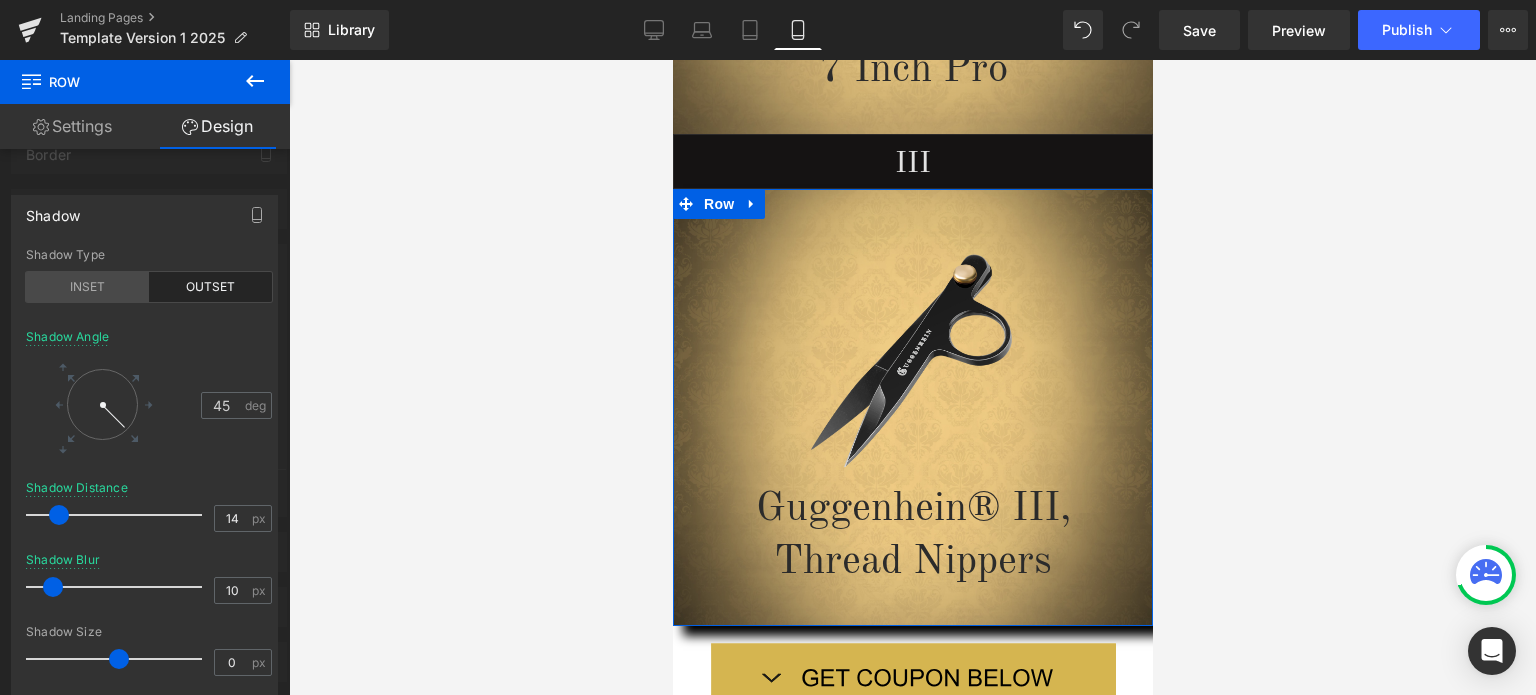click on "INSET" at bounding box center (87, 287) 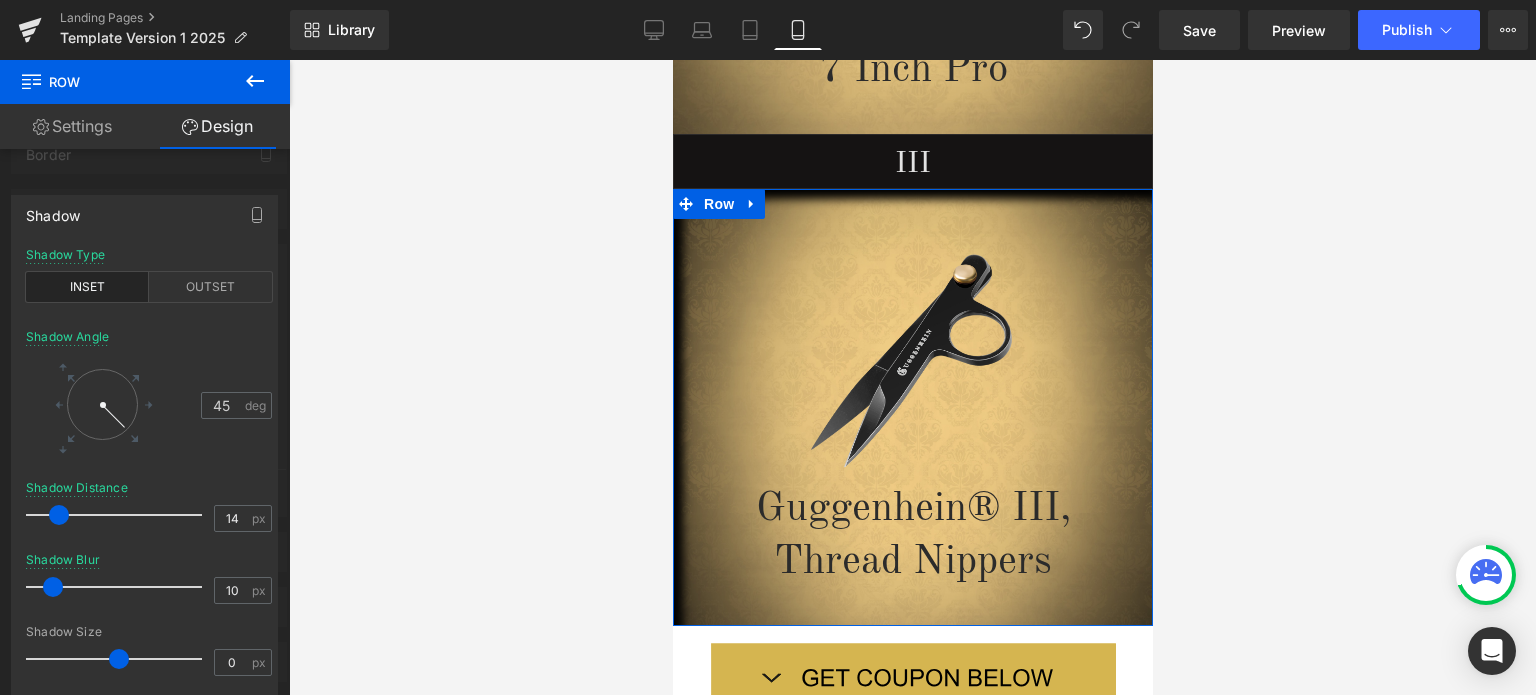 click at bounding box center (119, 515) 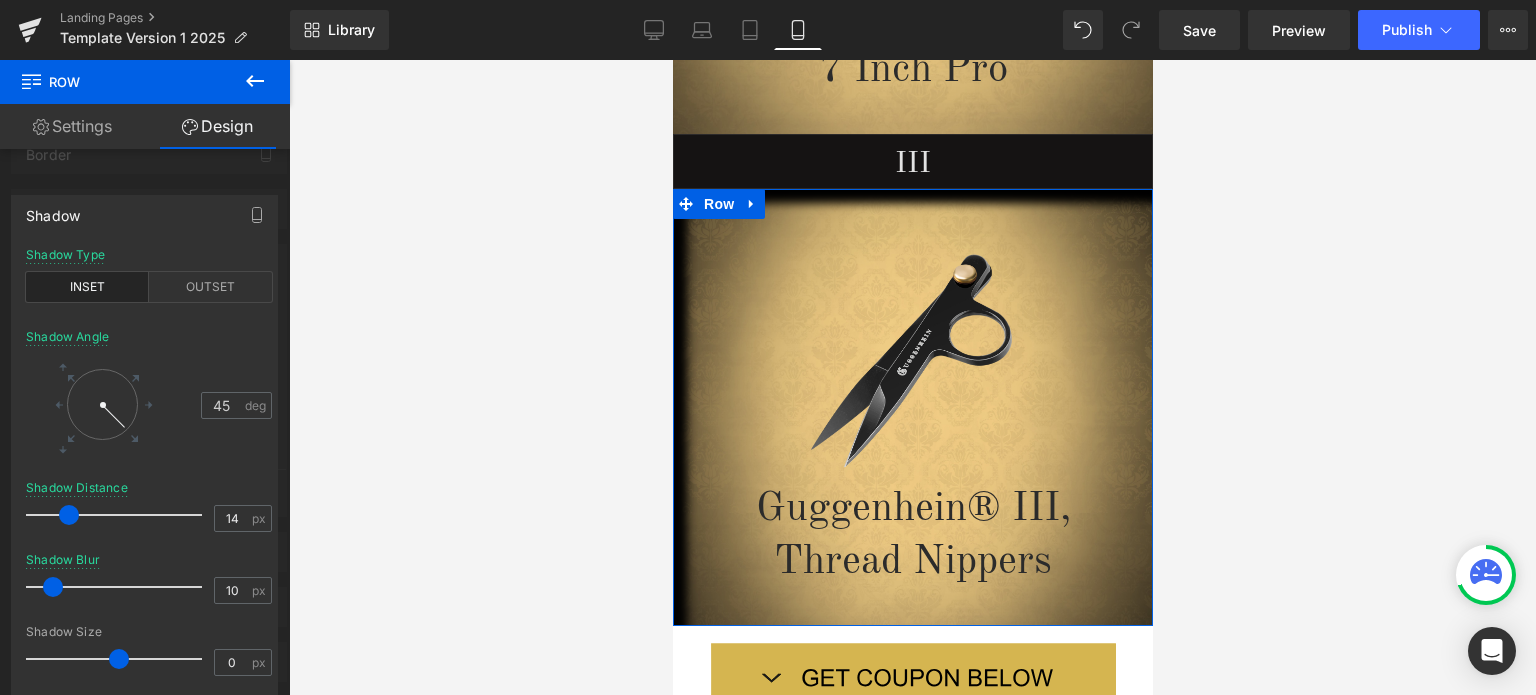 drag, startPoint x: 102, startPoint y: 515, endPoint x: 68, endPoint y: 508, distance: 34.713108 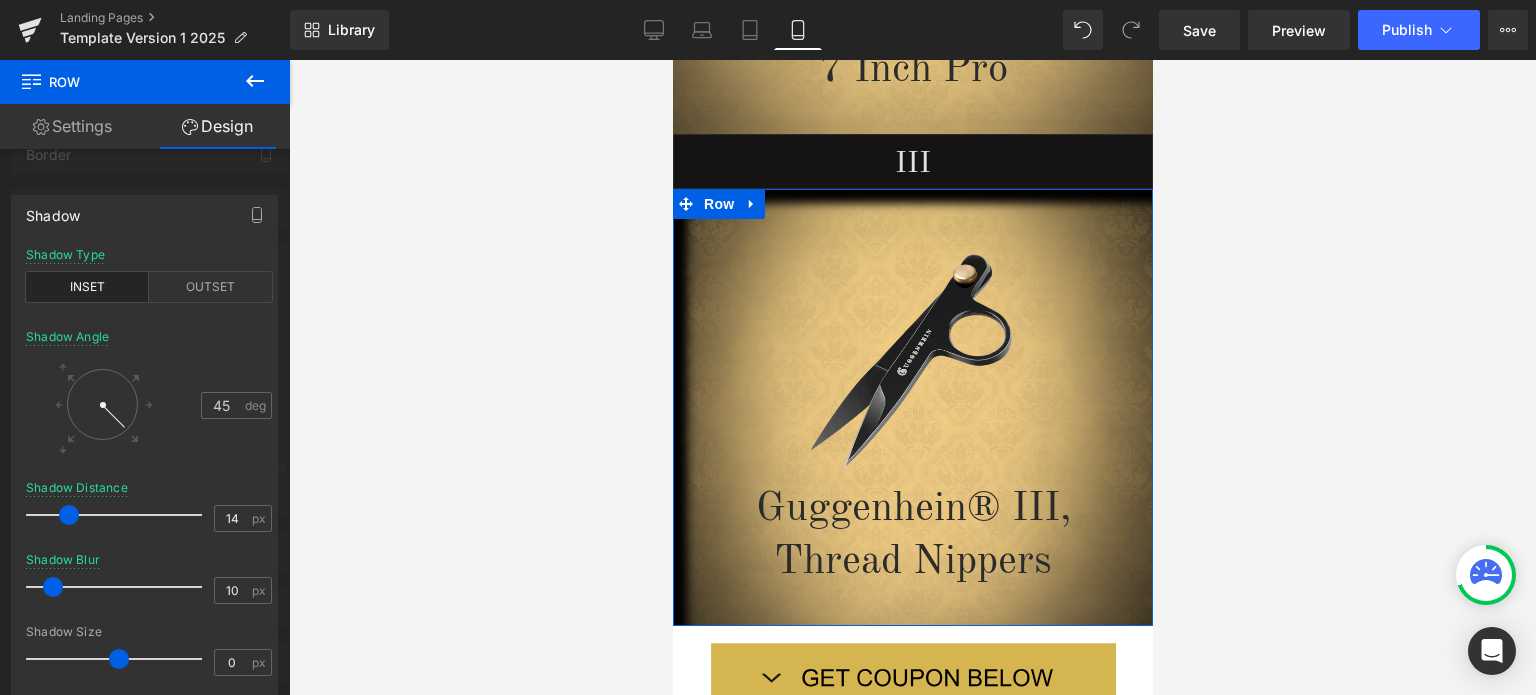 click at bounding box center [69, 515] 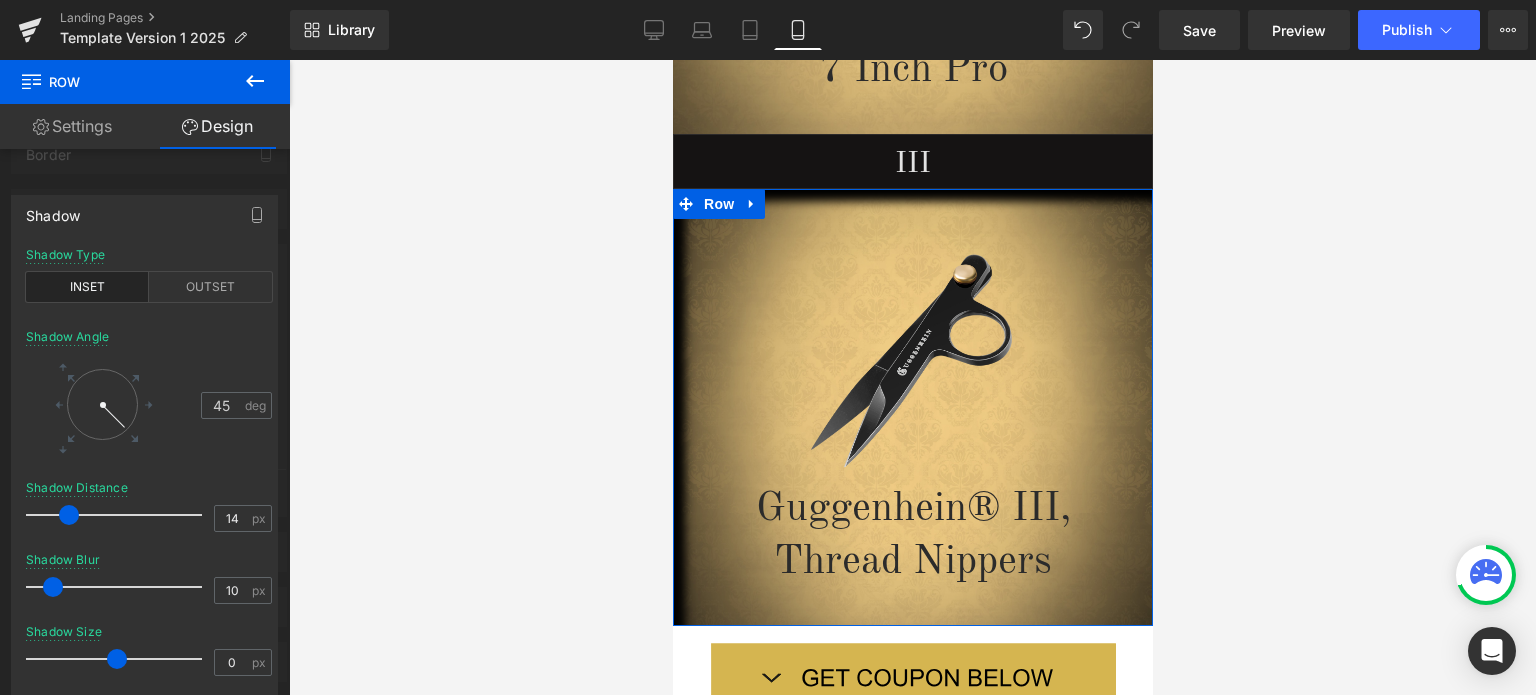 drag, startPoint x: 73, startPoint y: 659, endPoint x: 117, endPoint y: 660, distance: 44.011364 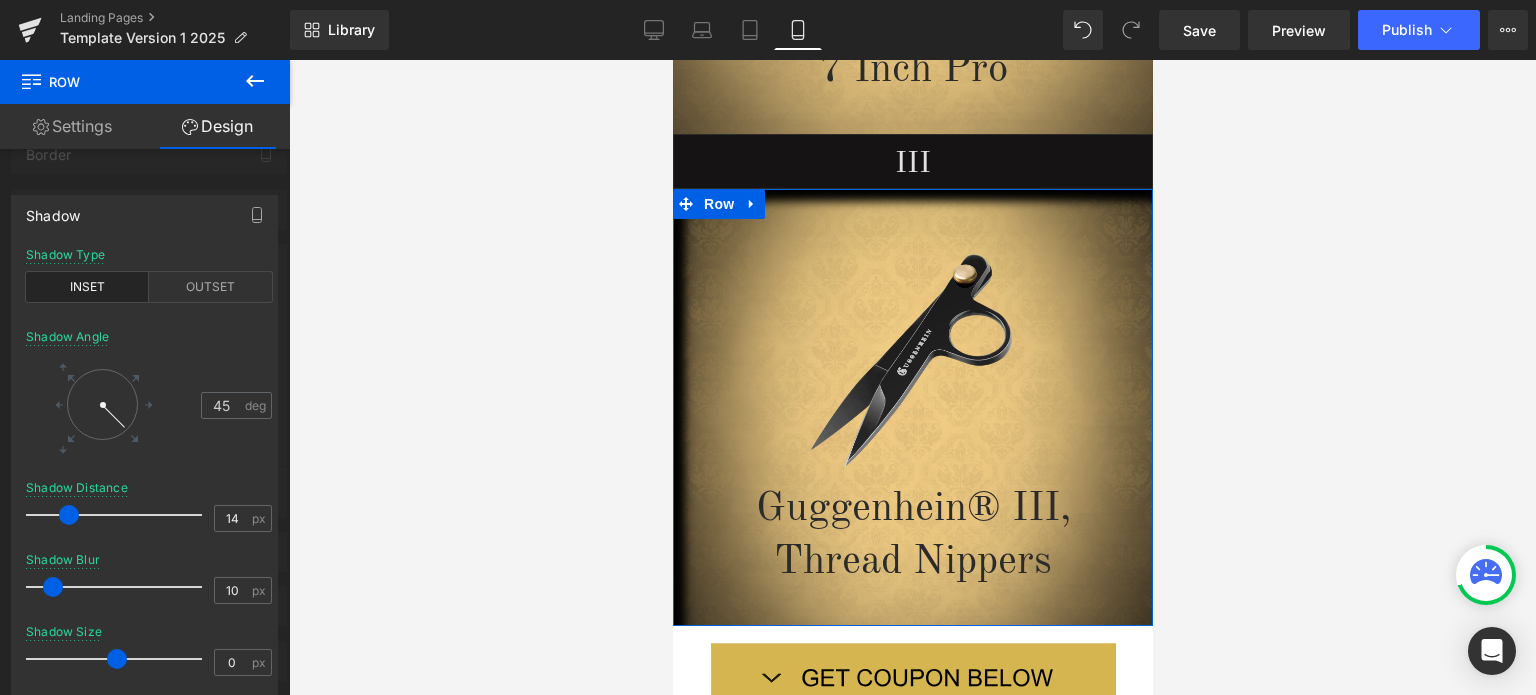 click at bounding box center (117, 659) 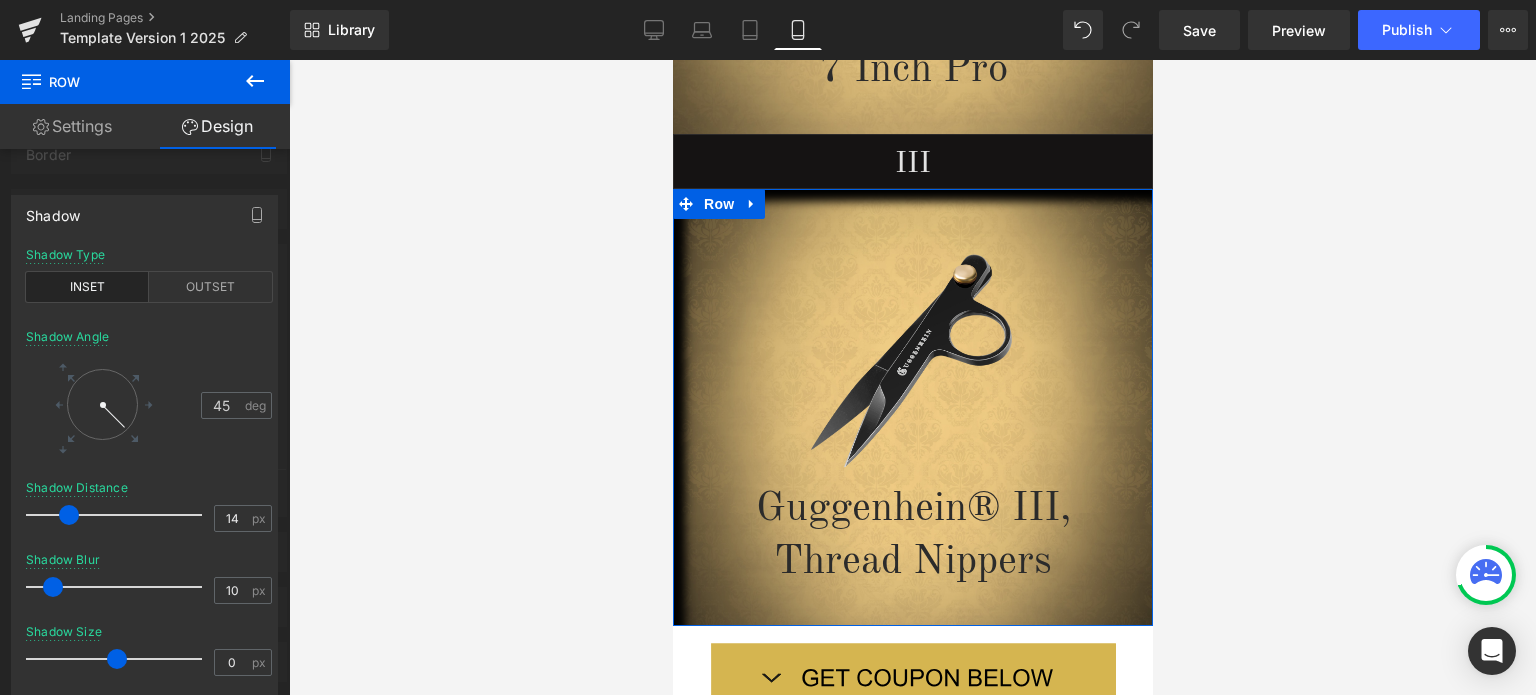 click at bounding box center [102, 404] 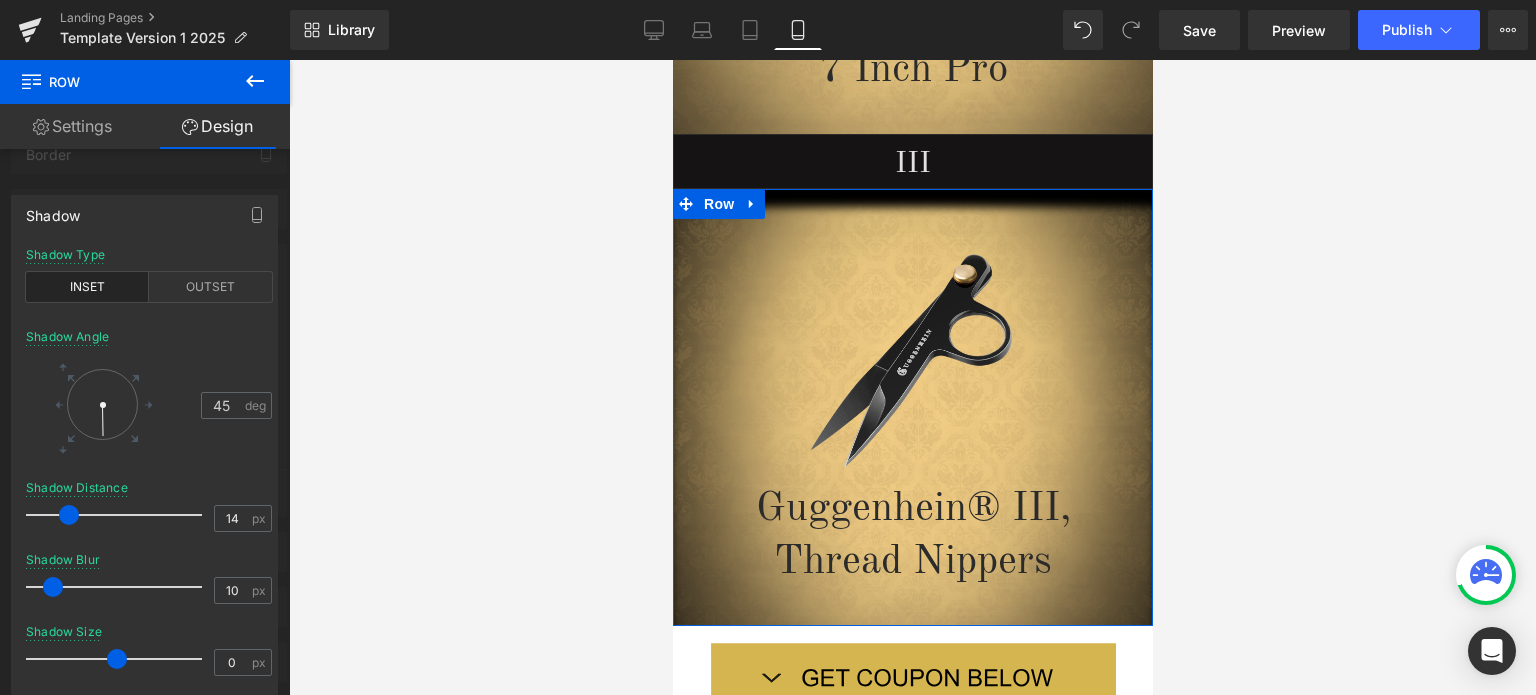 click at bounding box center [102, 404] 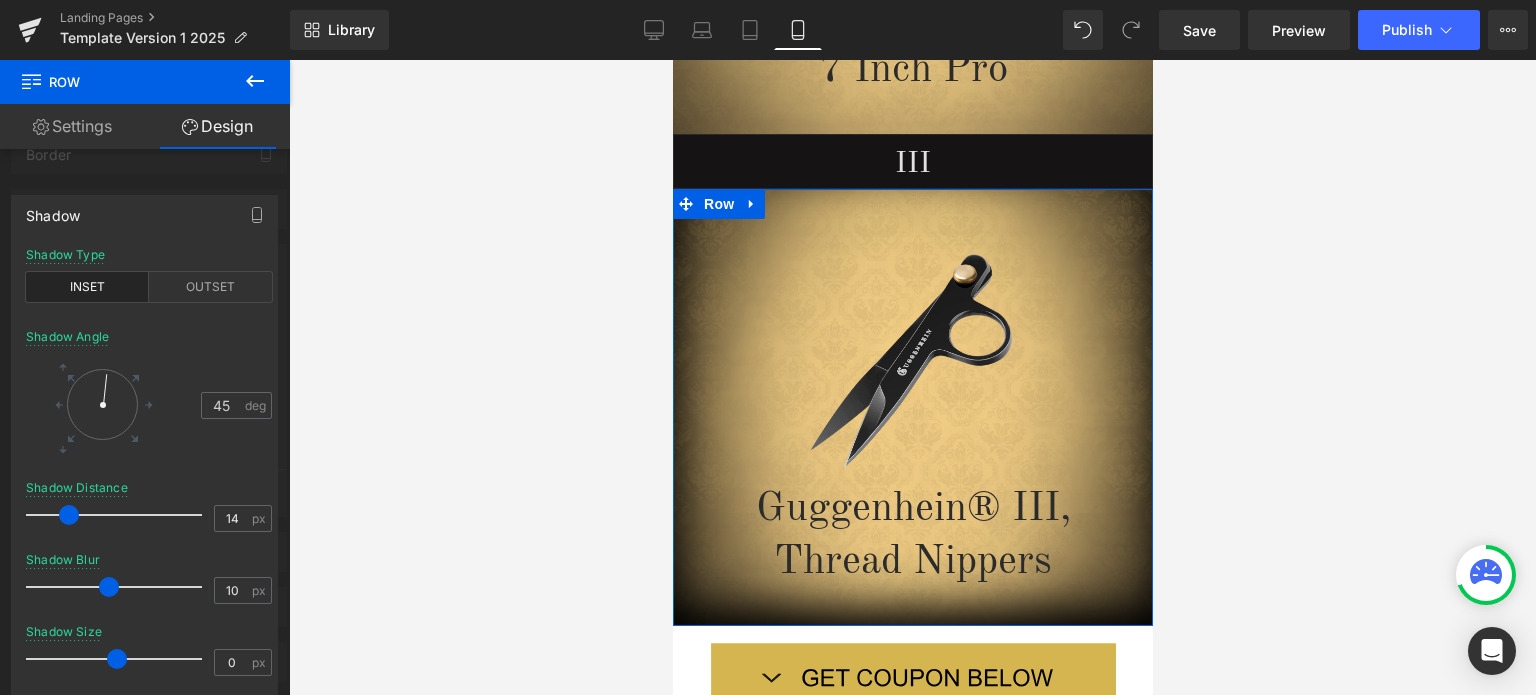 drag, startPoint x: 50, startPoint y: 593, endPoint x: 106, endPoint y: 589, distance: 56.142673 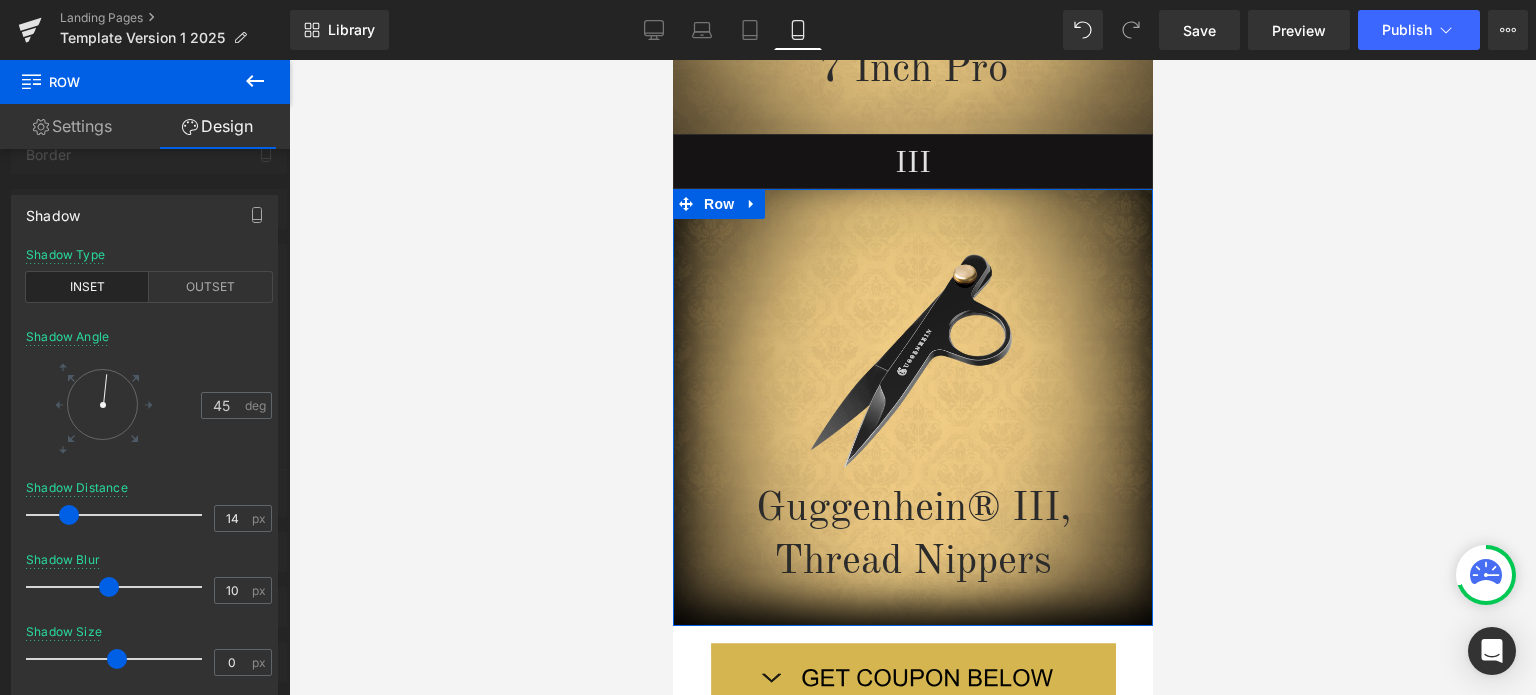 click at bounding box center [109, 587] 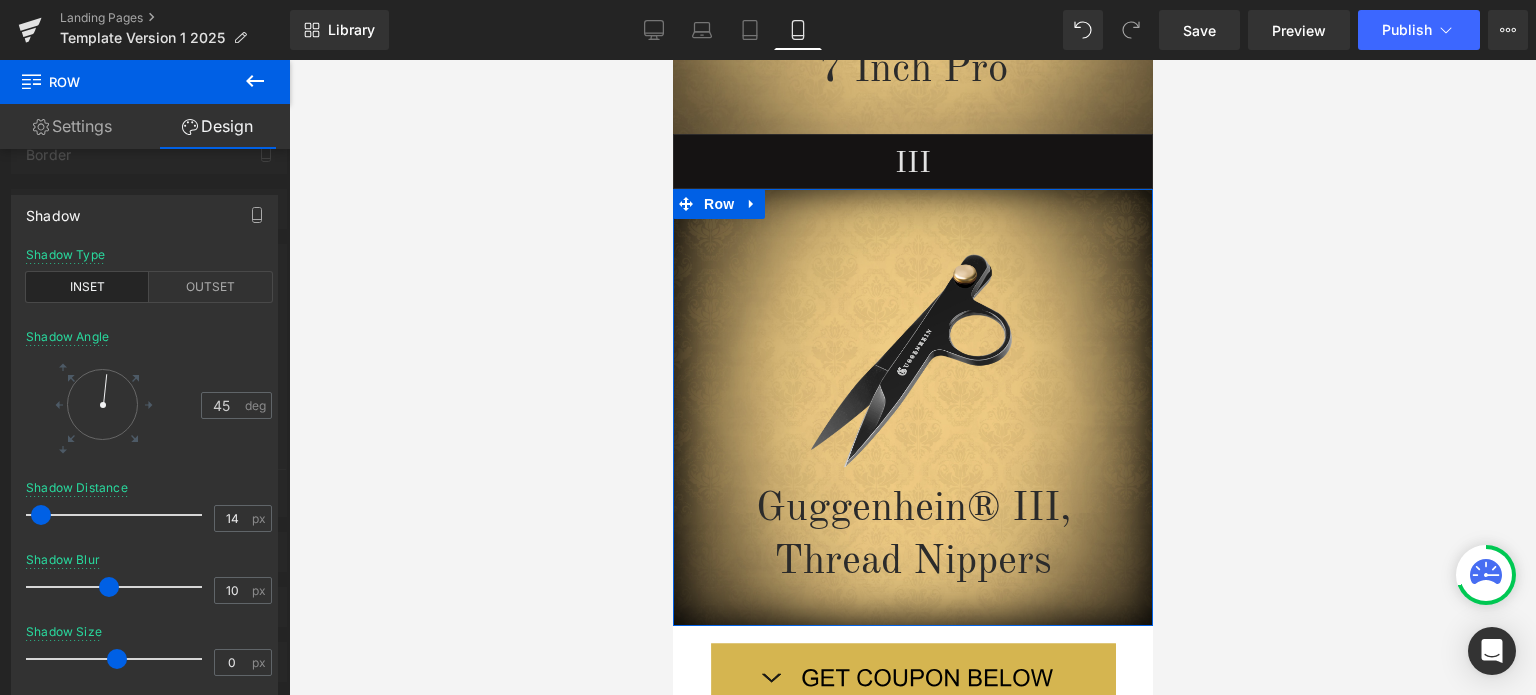 drag, startPoint x: 70, startPoint y: 514, endPoint x: 41, endPoint y: 498, distance: 33.12099 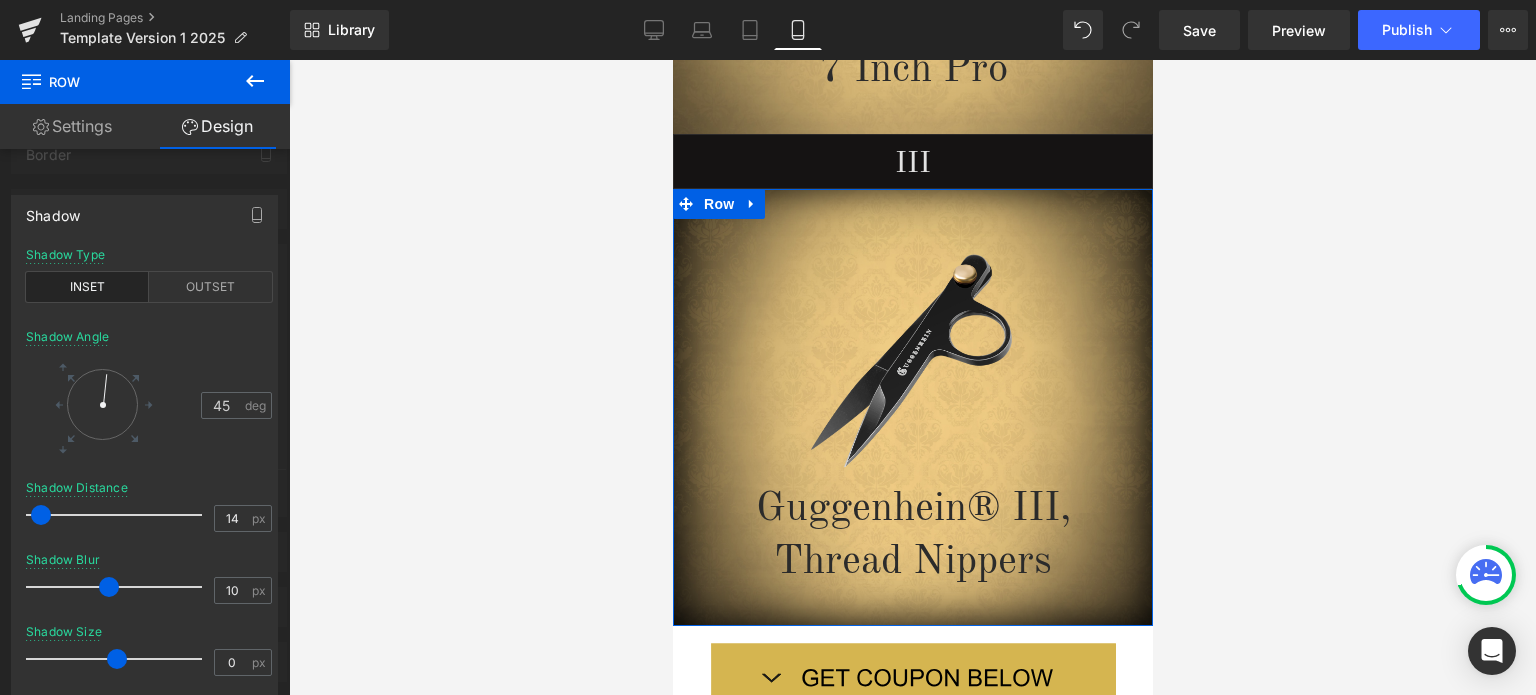 click at bounding box center [119, 515] 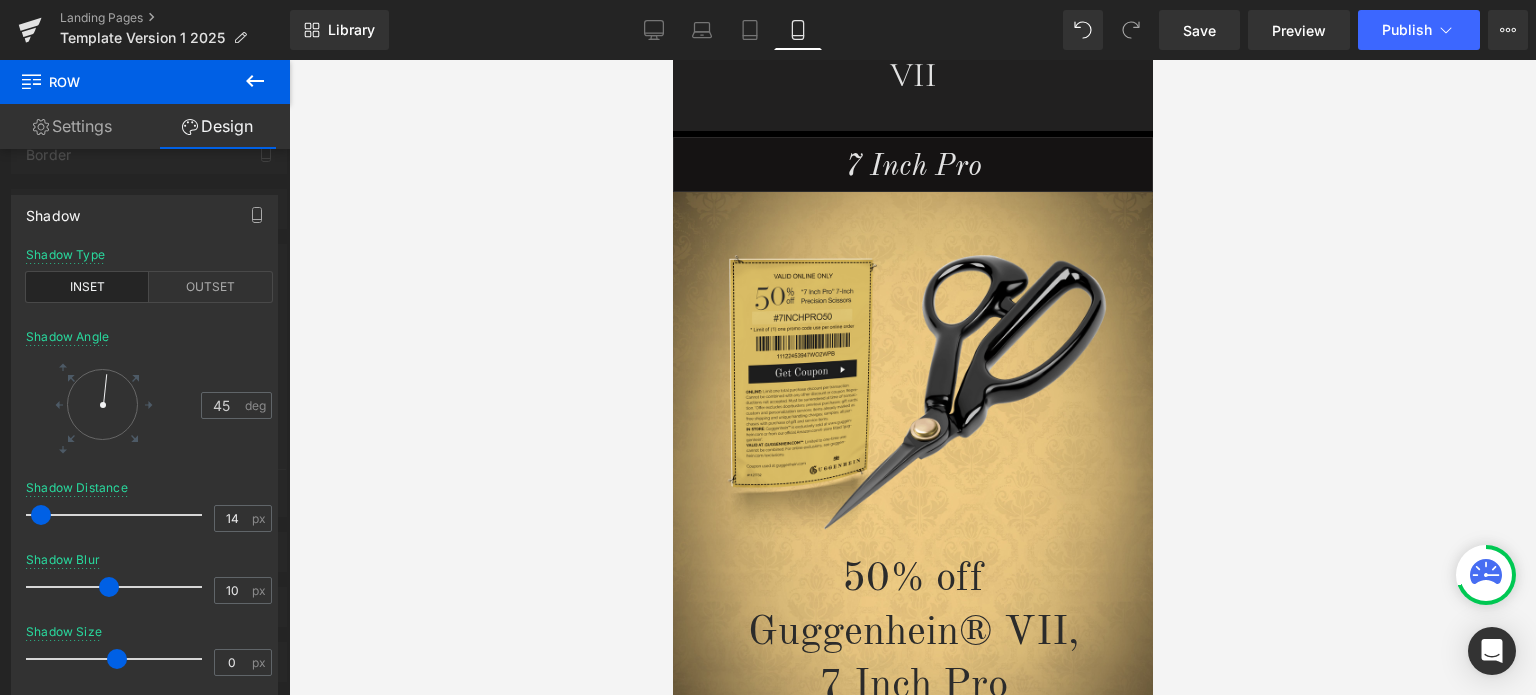 scroll, scrollTop: 154, scrollLeft: 0, axis: vertical 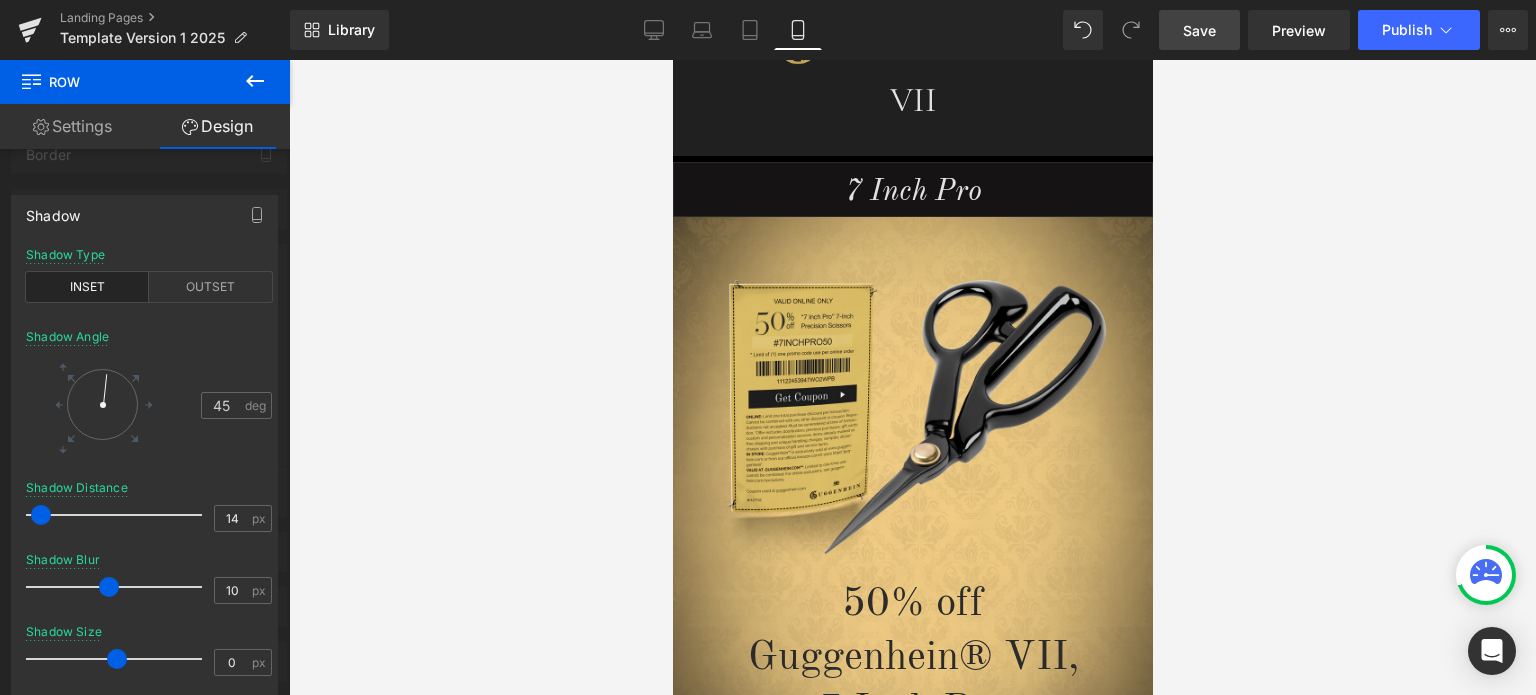 click on "Save" at bounding box center [1199, 30] 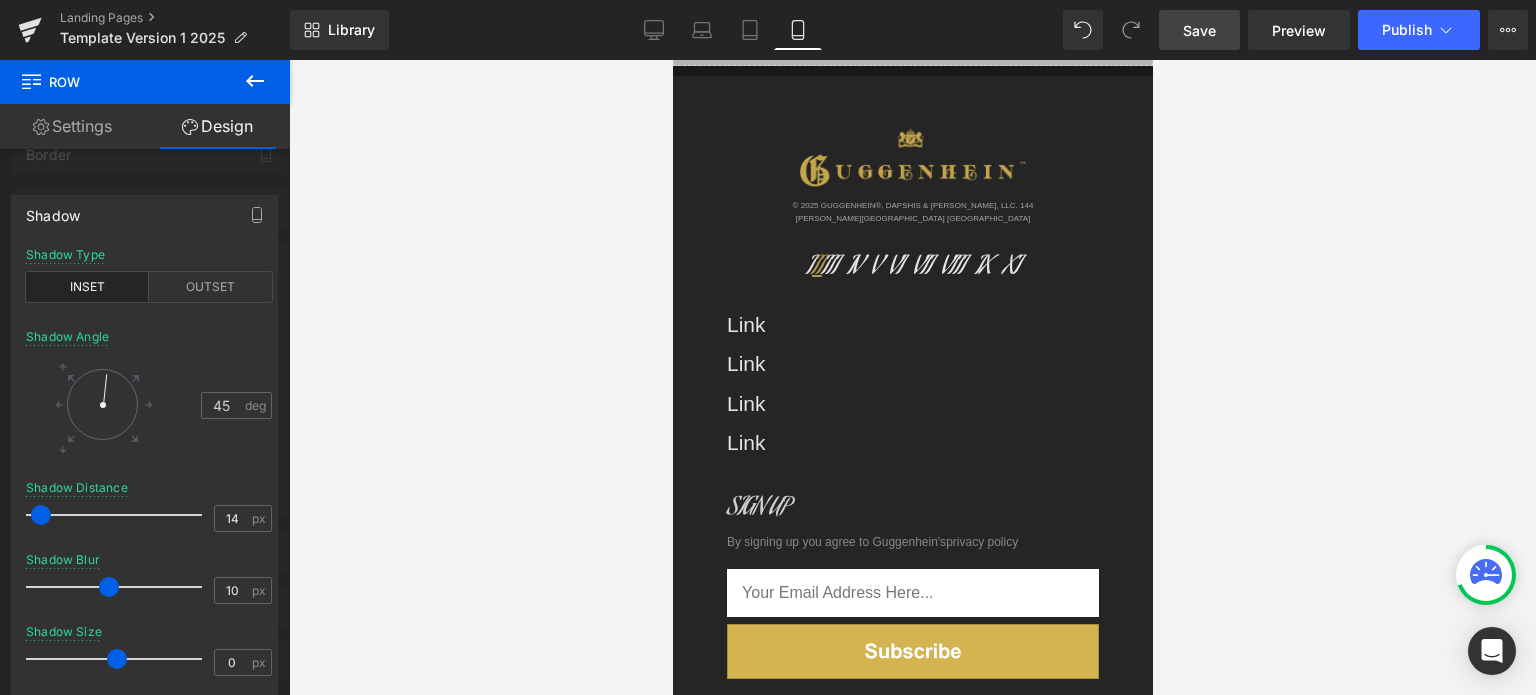 scroll, scrollTop: 4616, scrollLeft: 0, axis: vertical 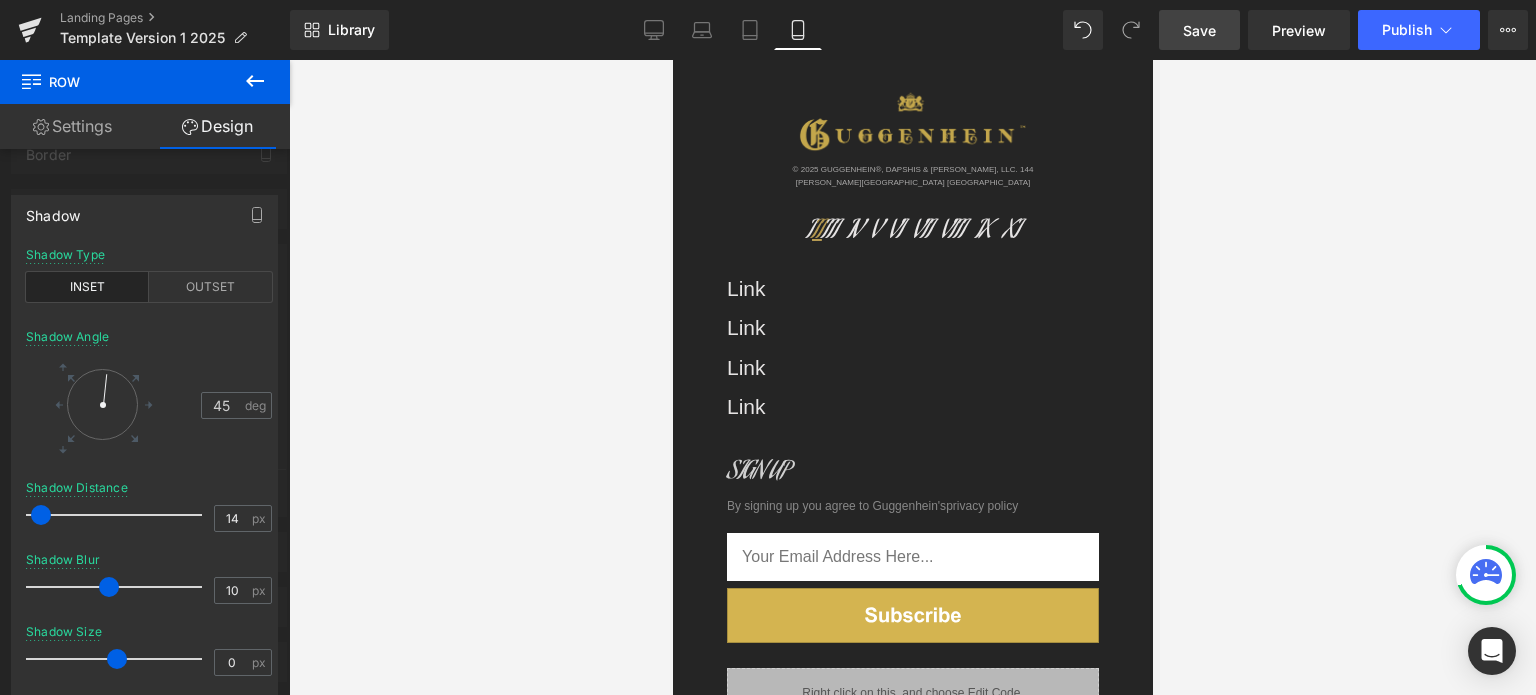 click at bounding box center (912, 377) 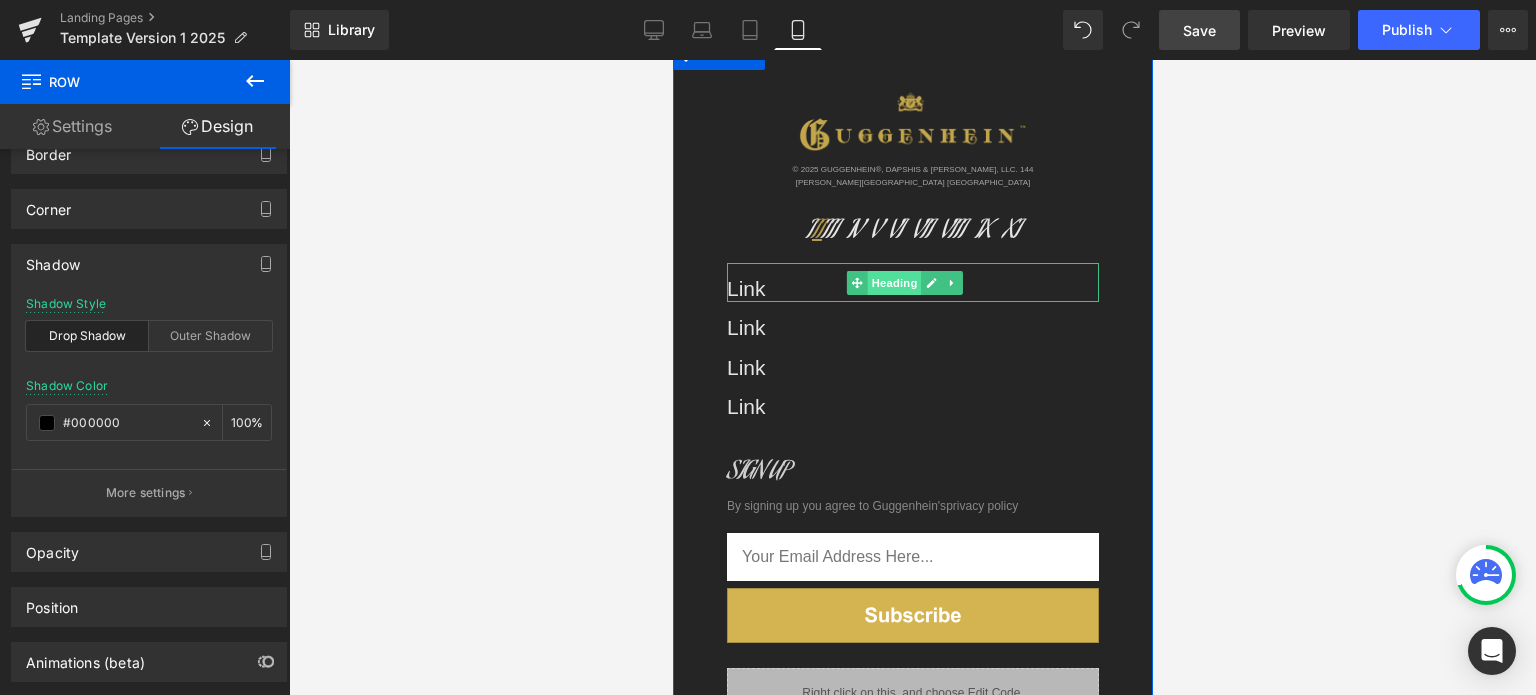 click on "Heading" at bounding box center (894, 283) 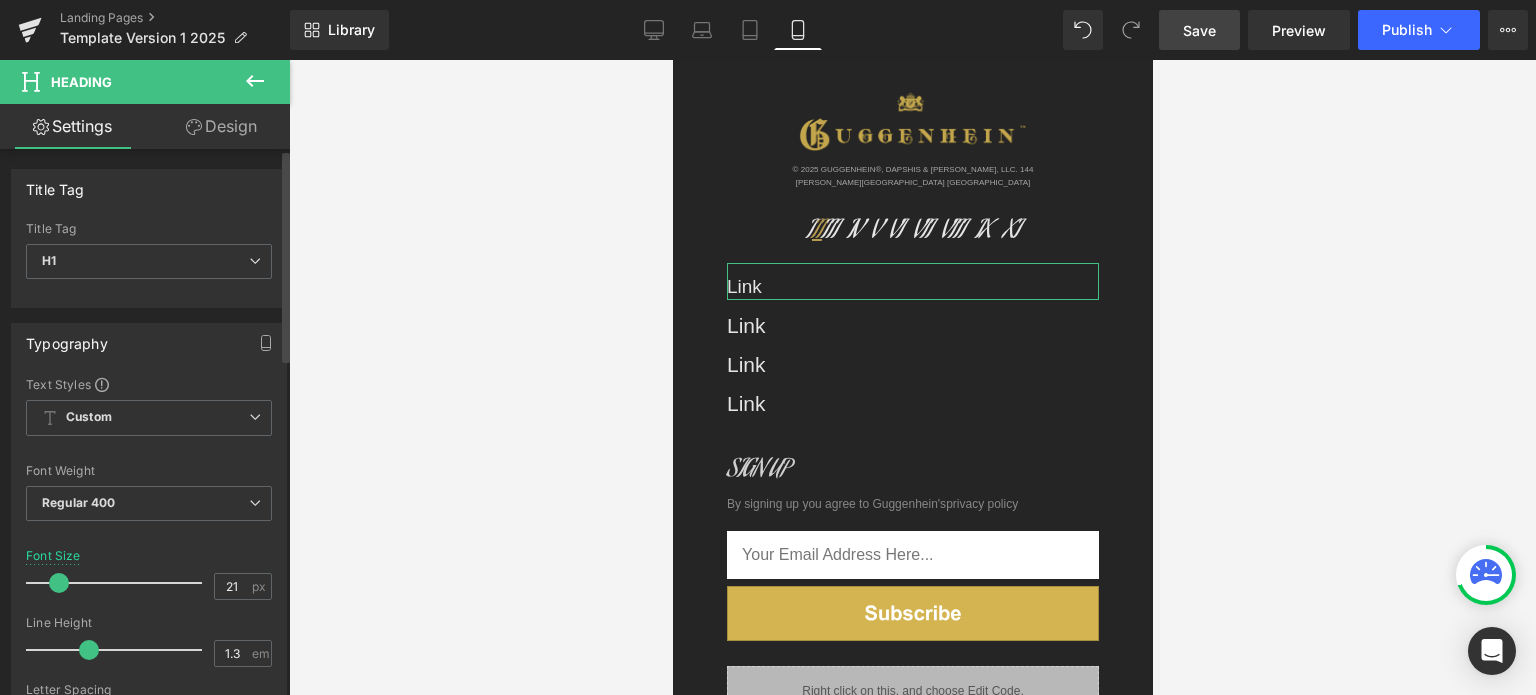 click at bounding box center [59, 583] 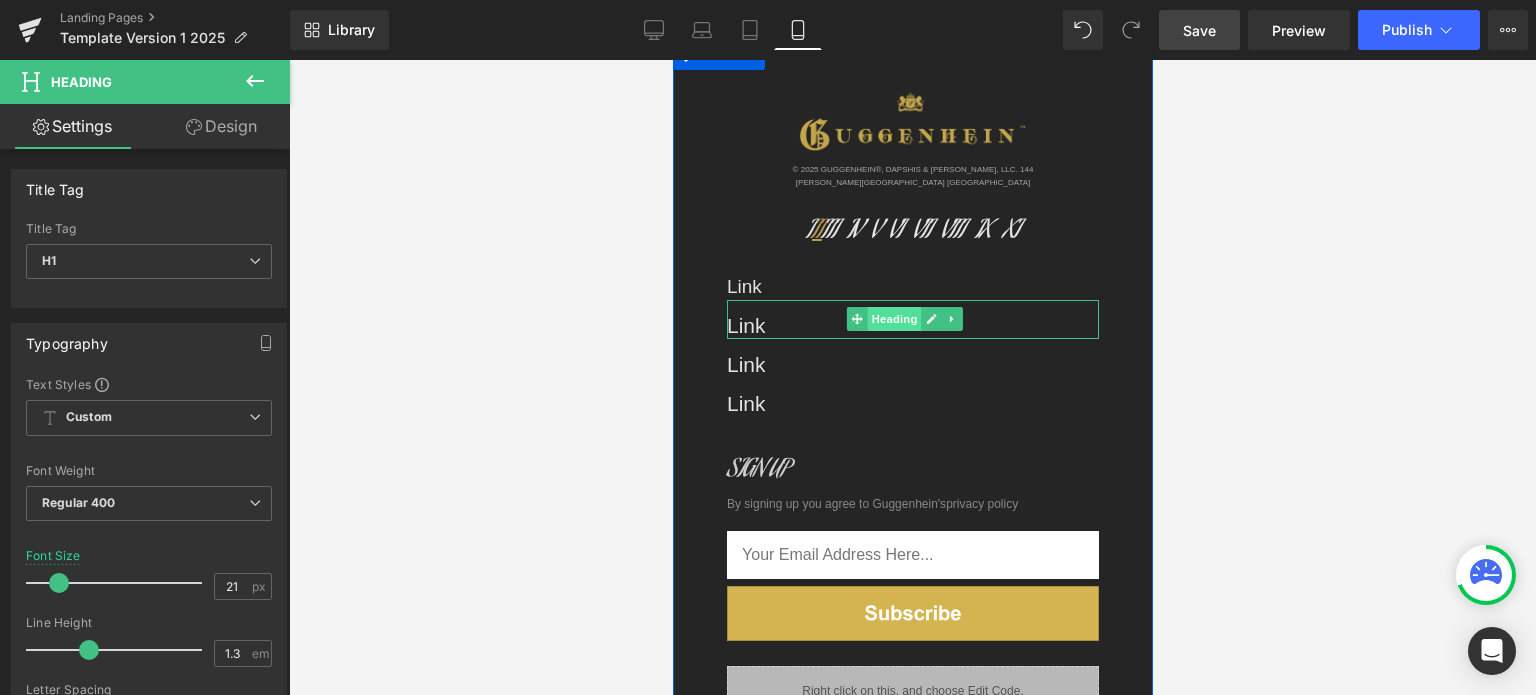 click on "Heading" at bounding box center [894, 319] 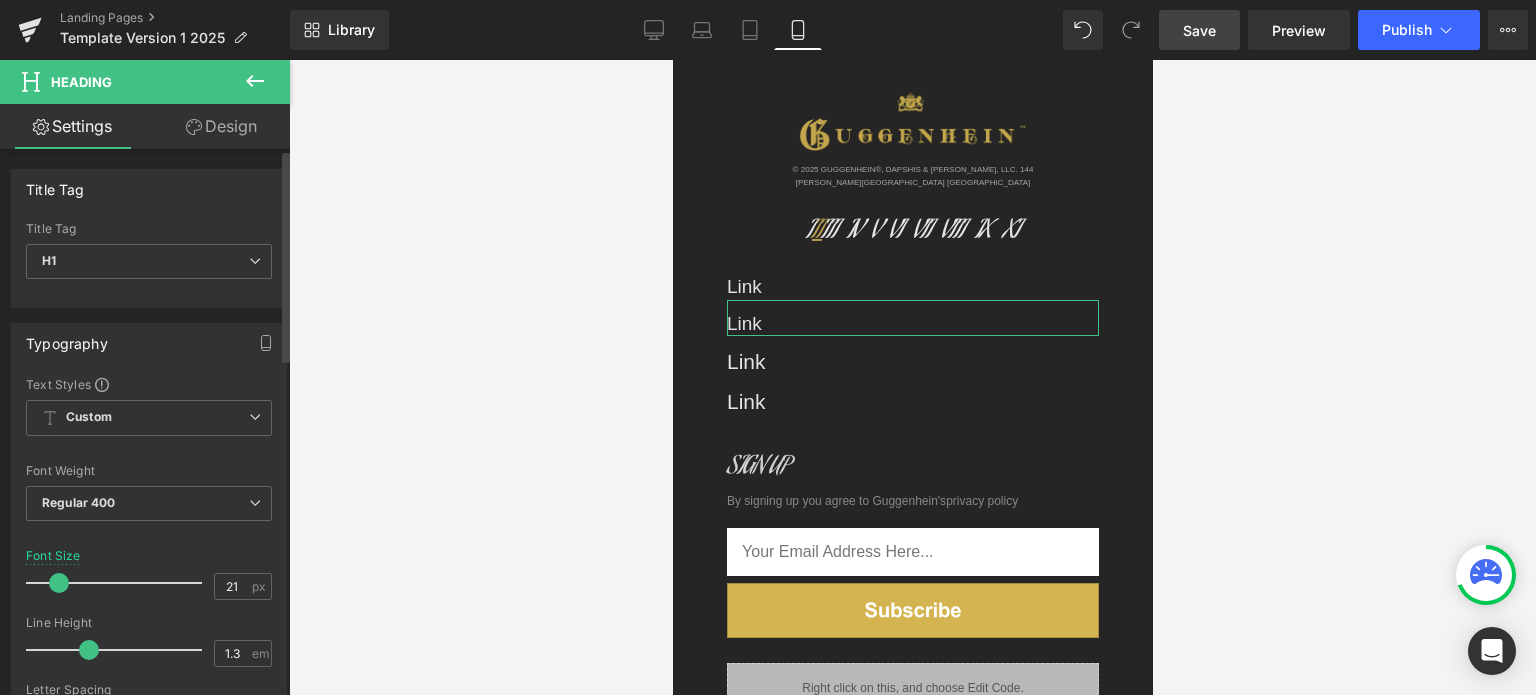 click at bounding box center [59, 583] 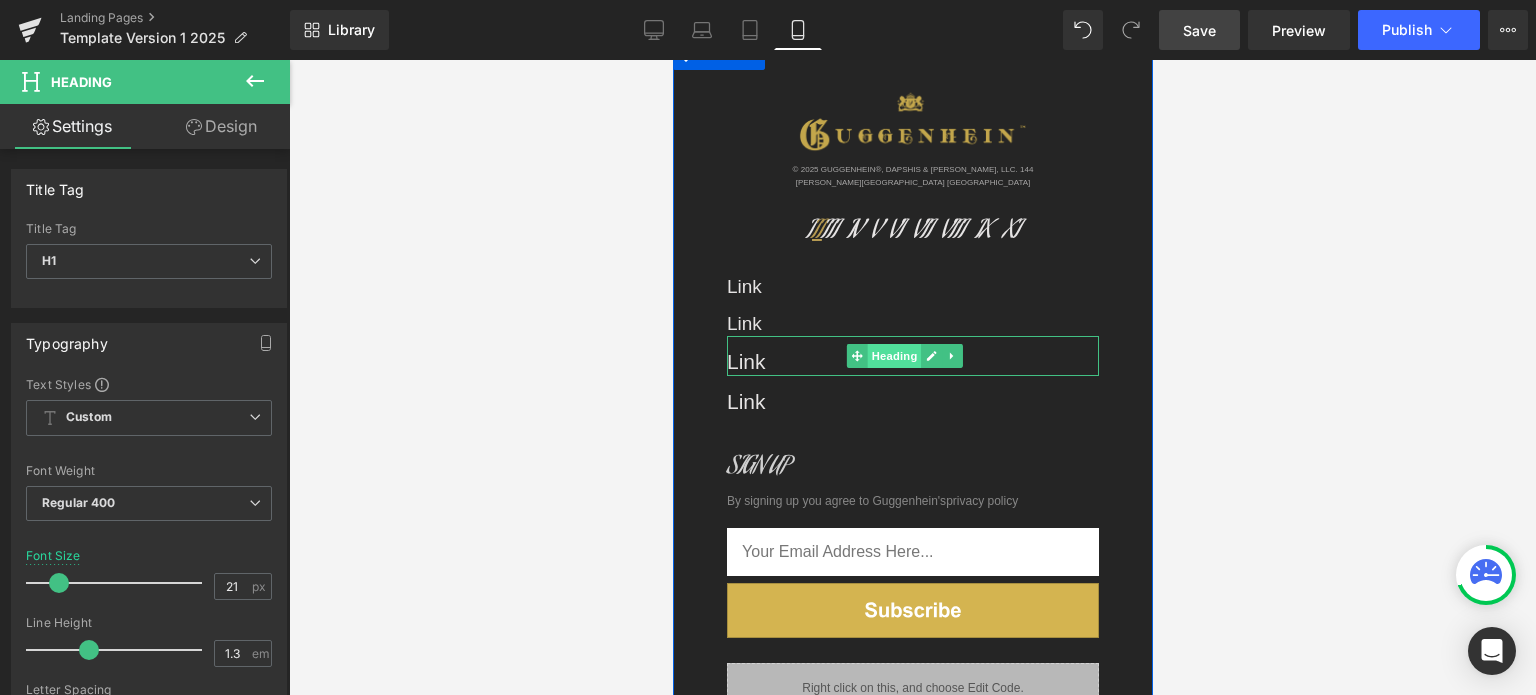 click on "Heading" at bounding box center (894, 356) 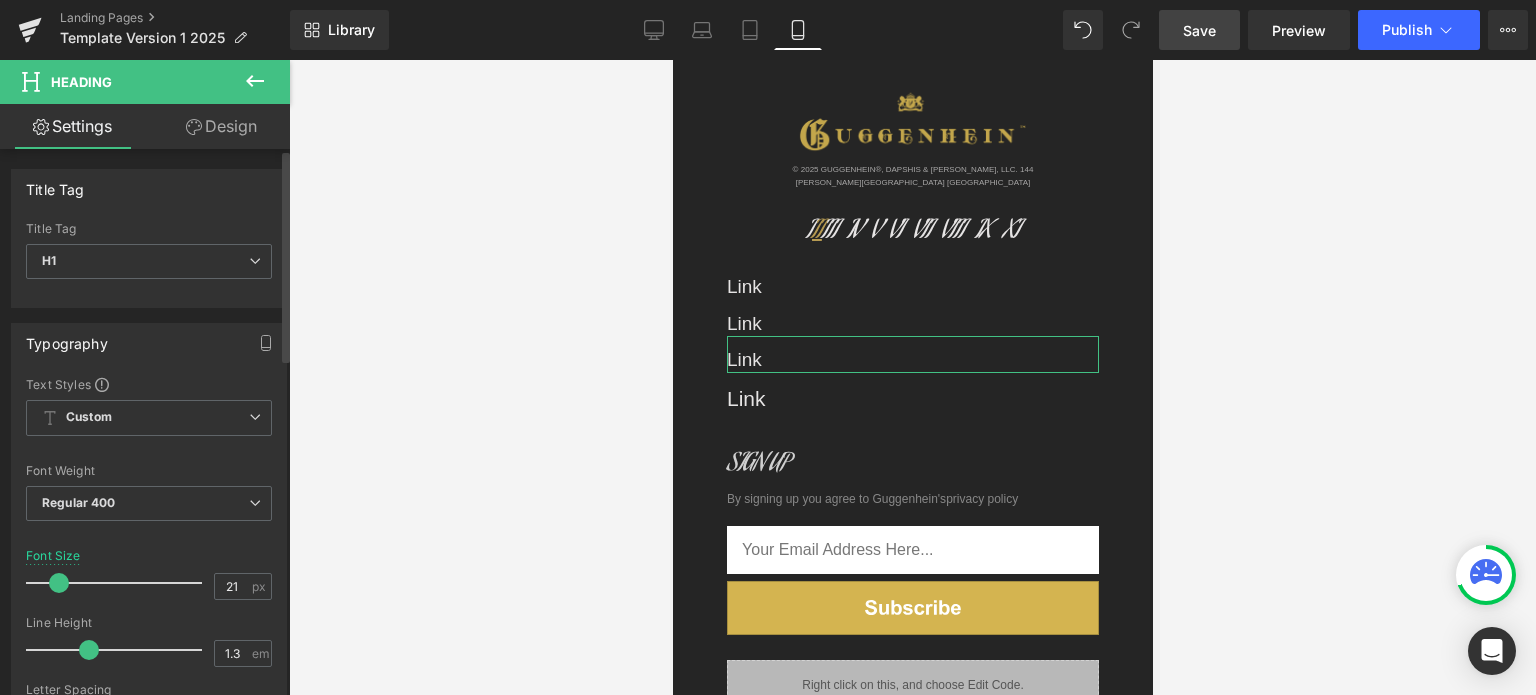 click at bounding box center (59, 583) 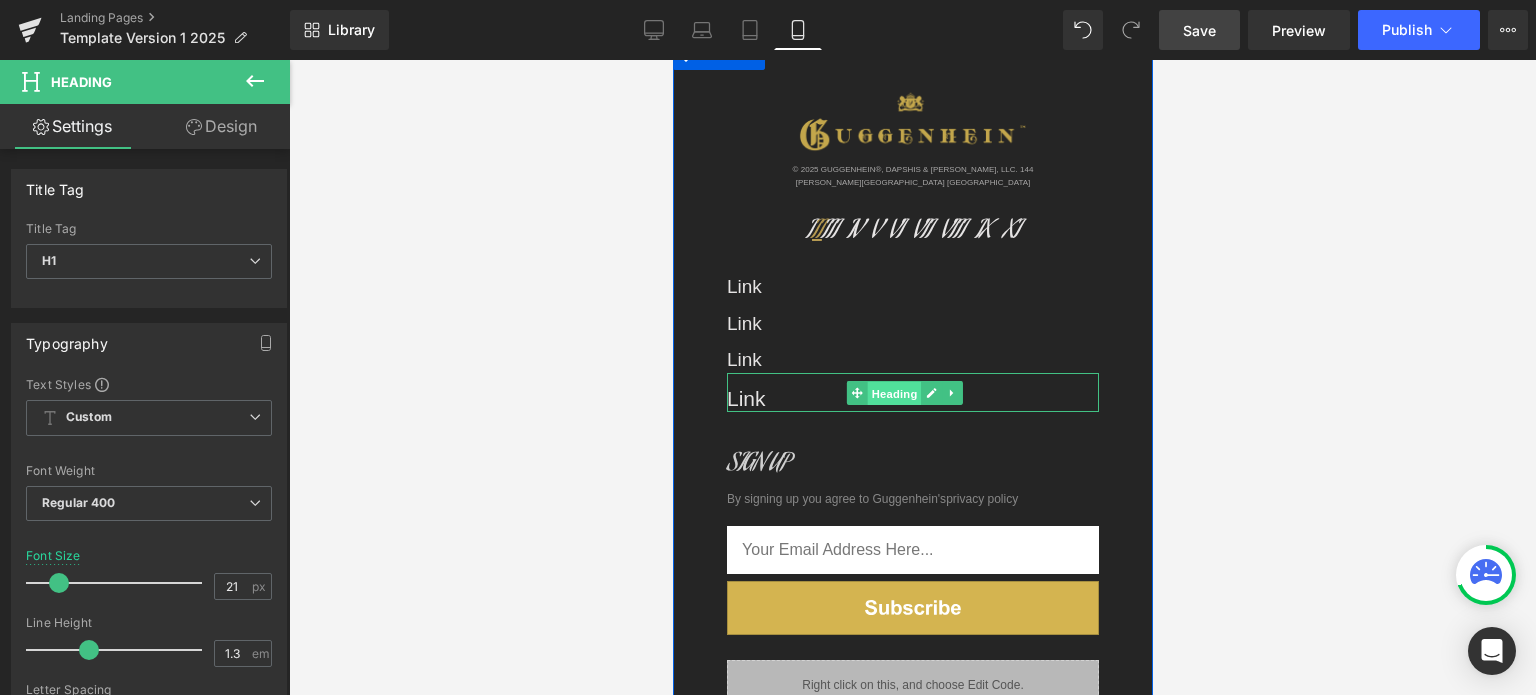 click on "Heading" at bounding box center (894, 393) 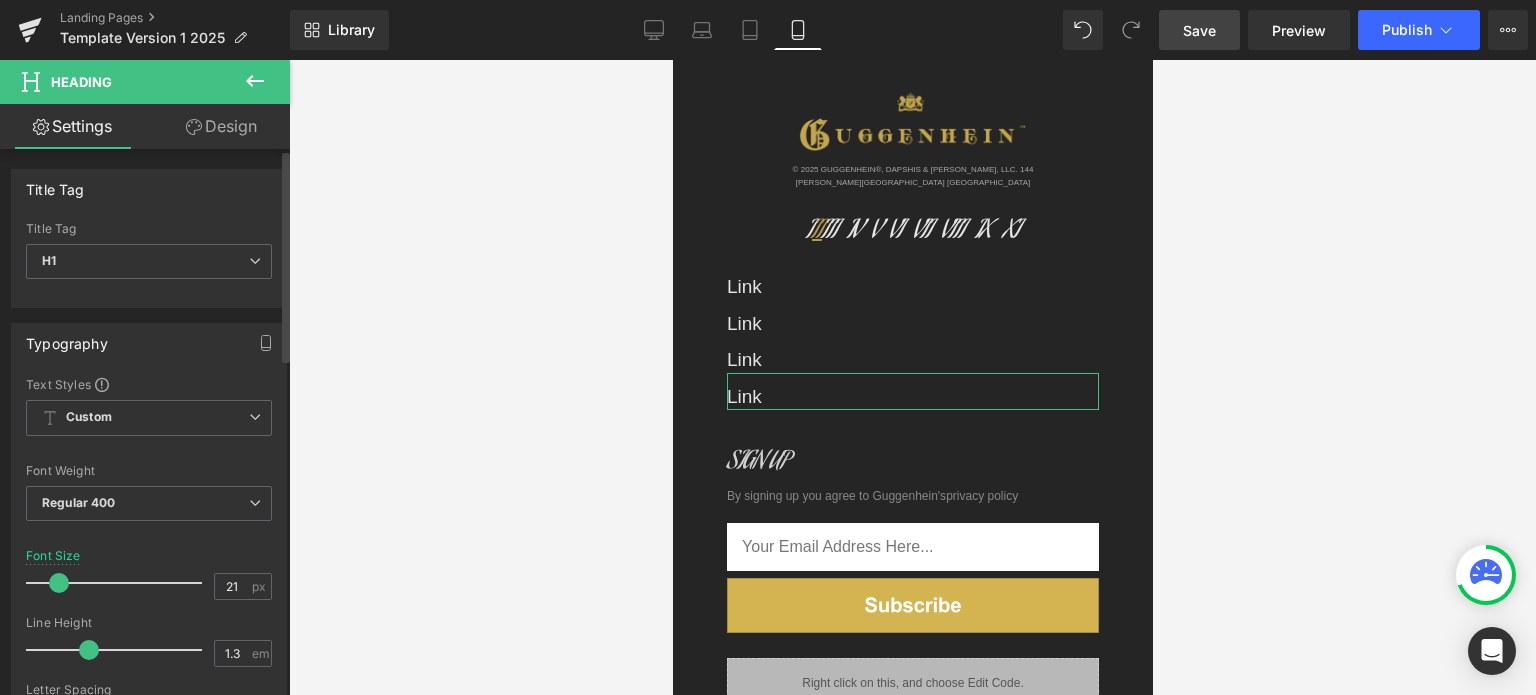 click at bounding box center [59, 583] 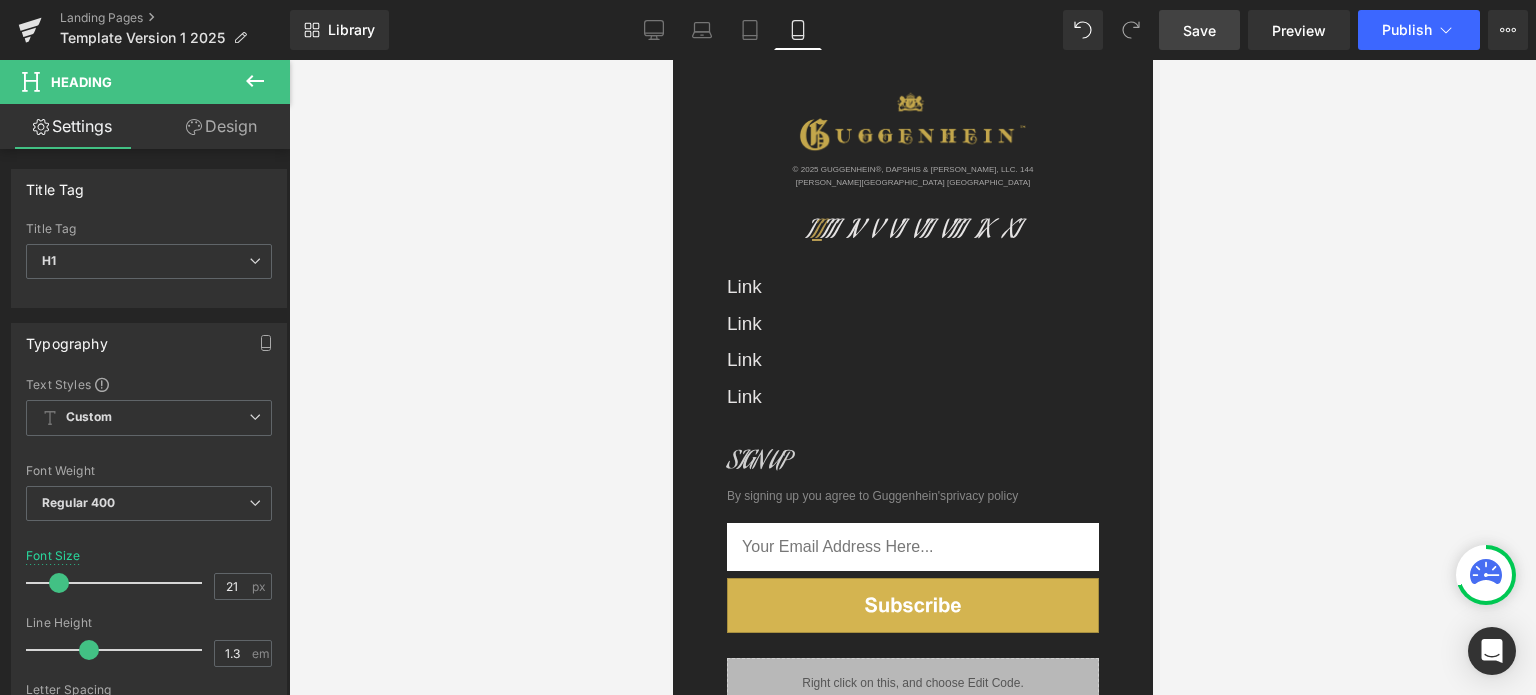 click on "Save" at bounding box center [1199, 30] 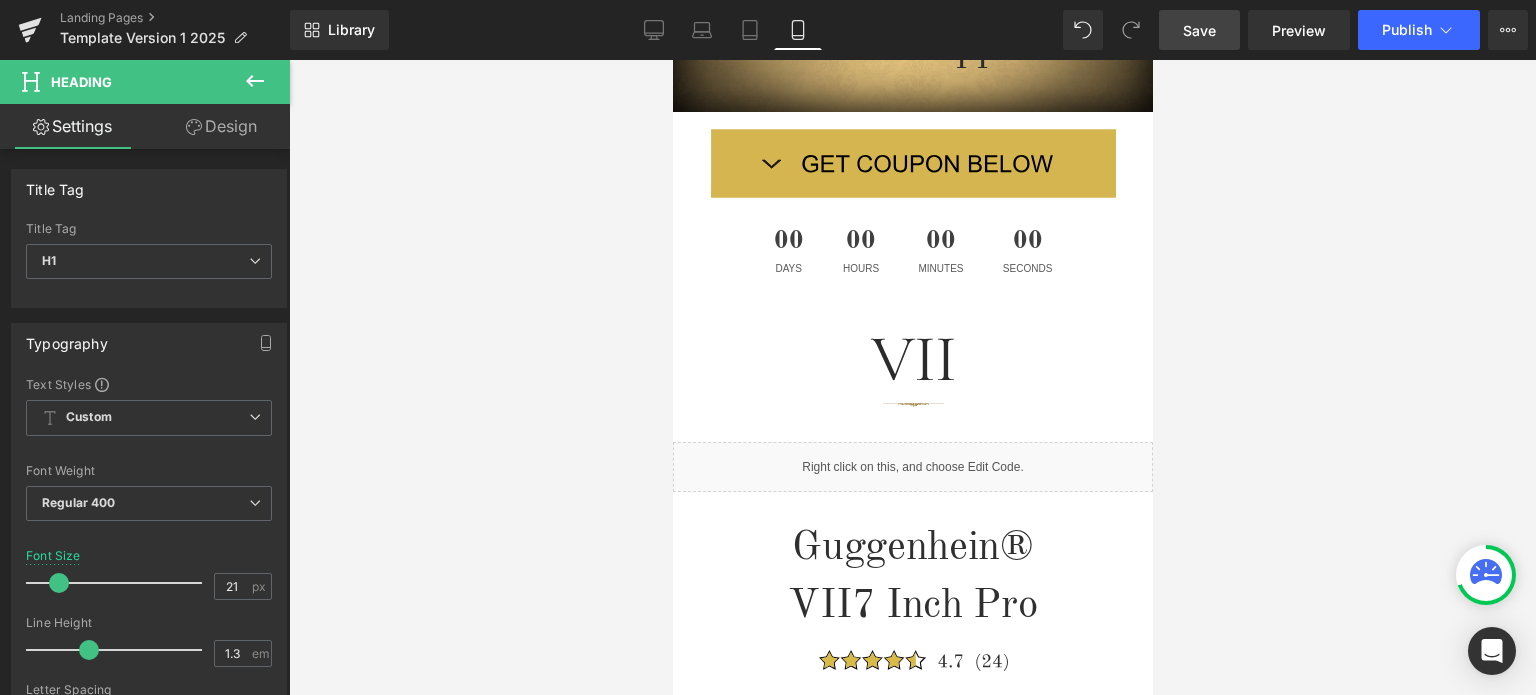 scroll, scrollTop: 864, scrollLeft: 0, axis: vertical 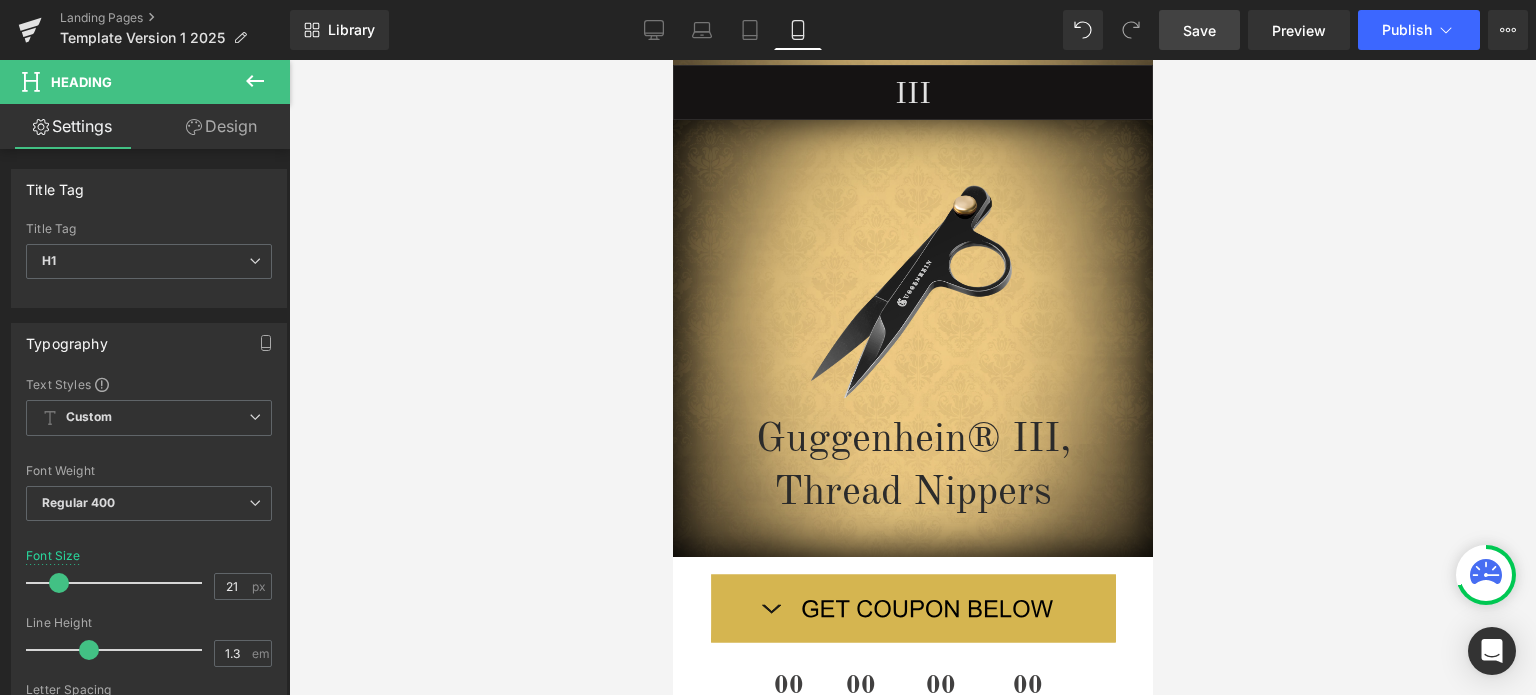 drag, startPoint x: 1144, startPoint y: 472, endPoint x: 1836, endPoint y: 235, distance: 731.4595 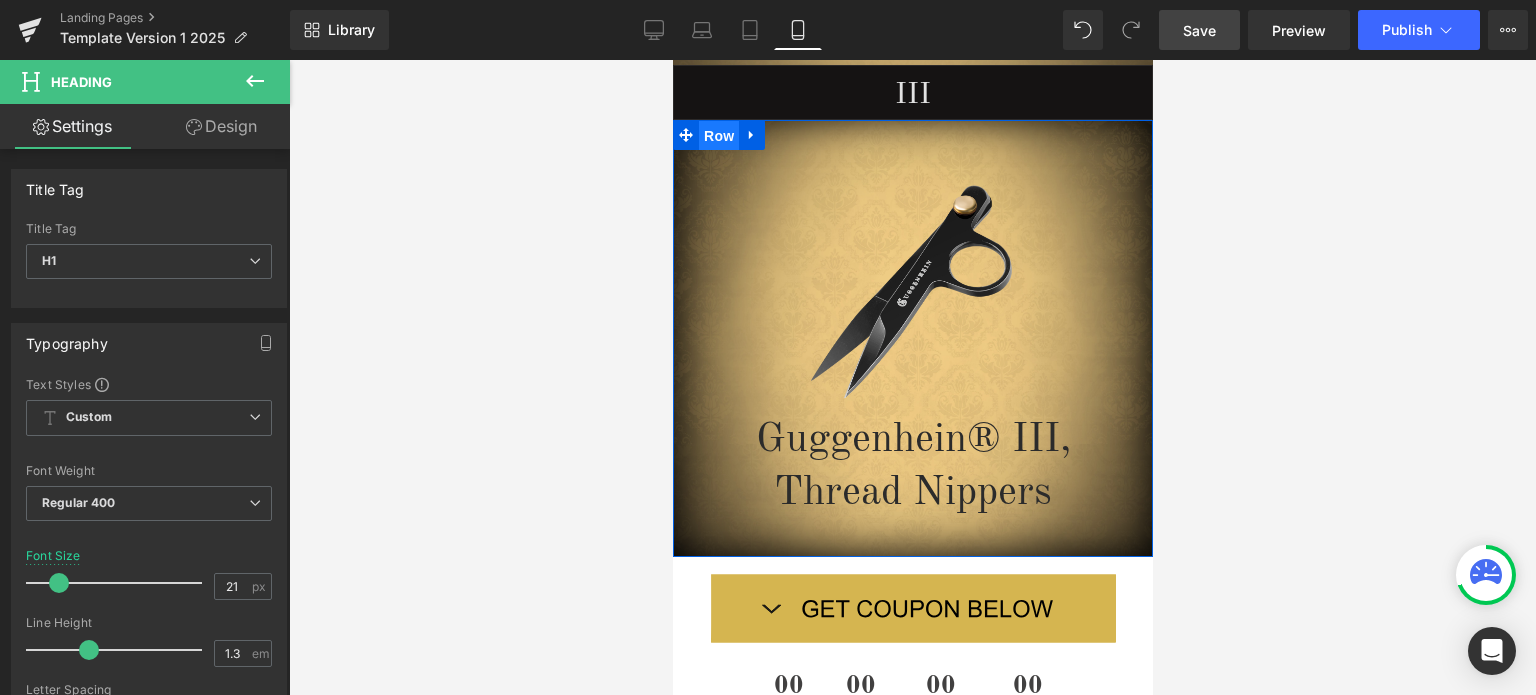 click on "Row" at bounding box center [718, 136] 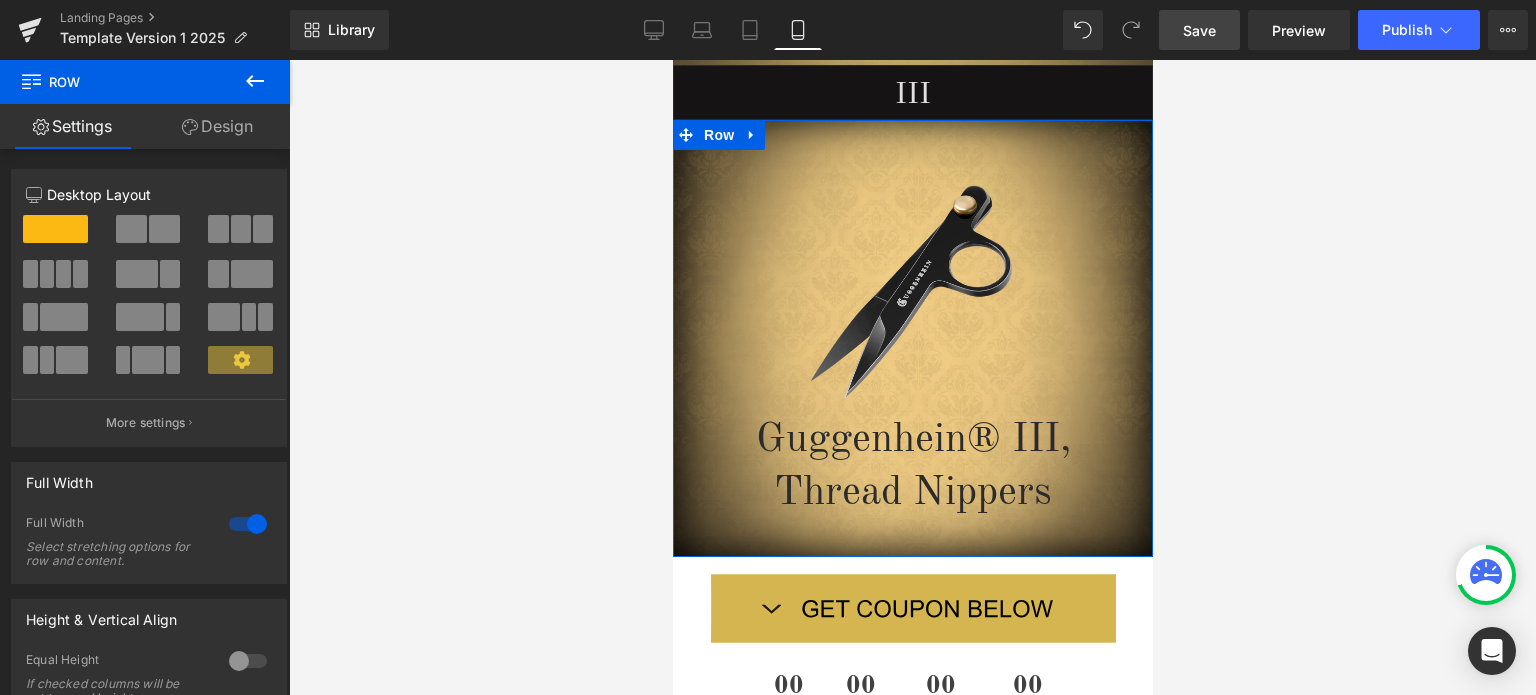 click on "Design" at bounding box center (217, 126) 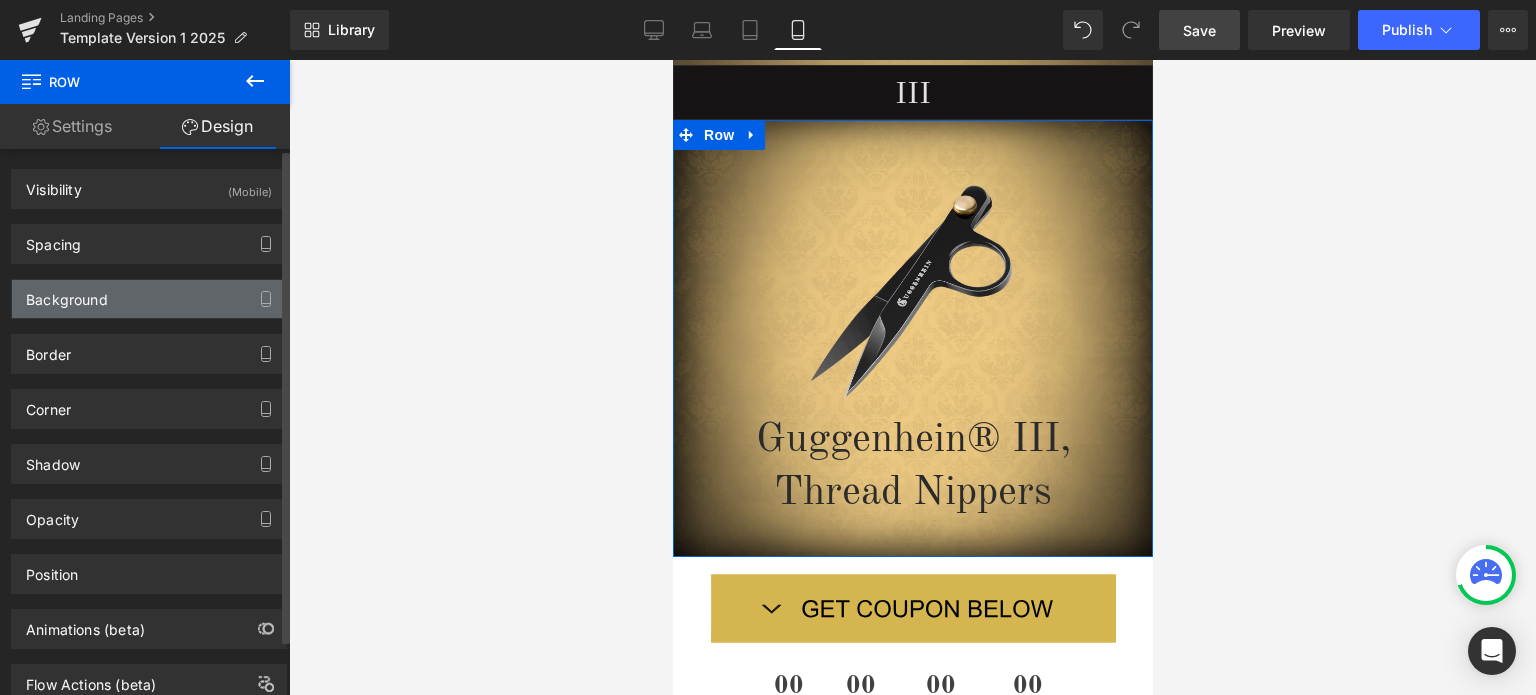 click on "Background" at bounding box center (149, 299) 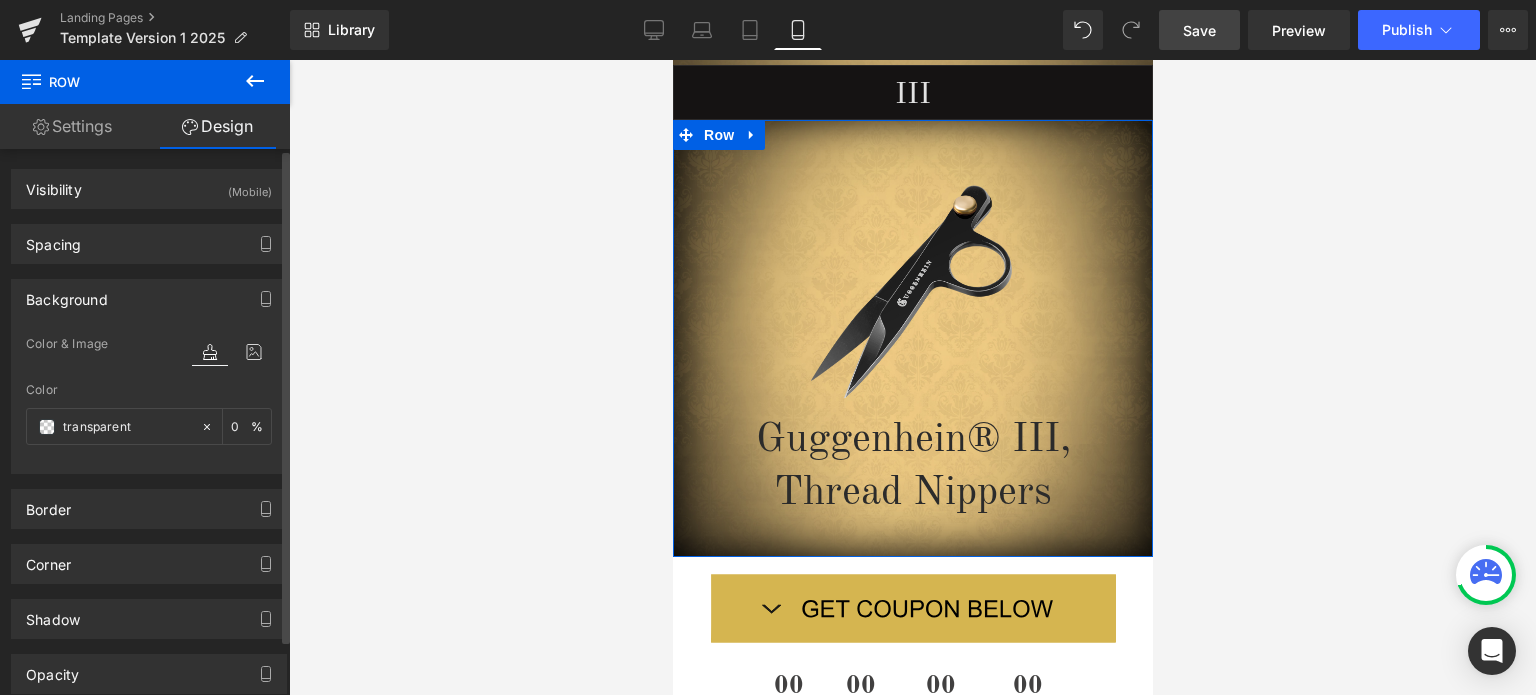 click on "Background" at bounding box center [67, 294] 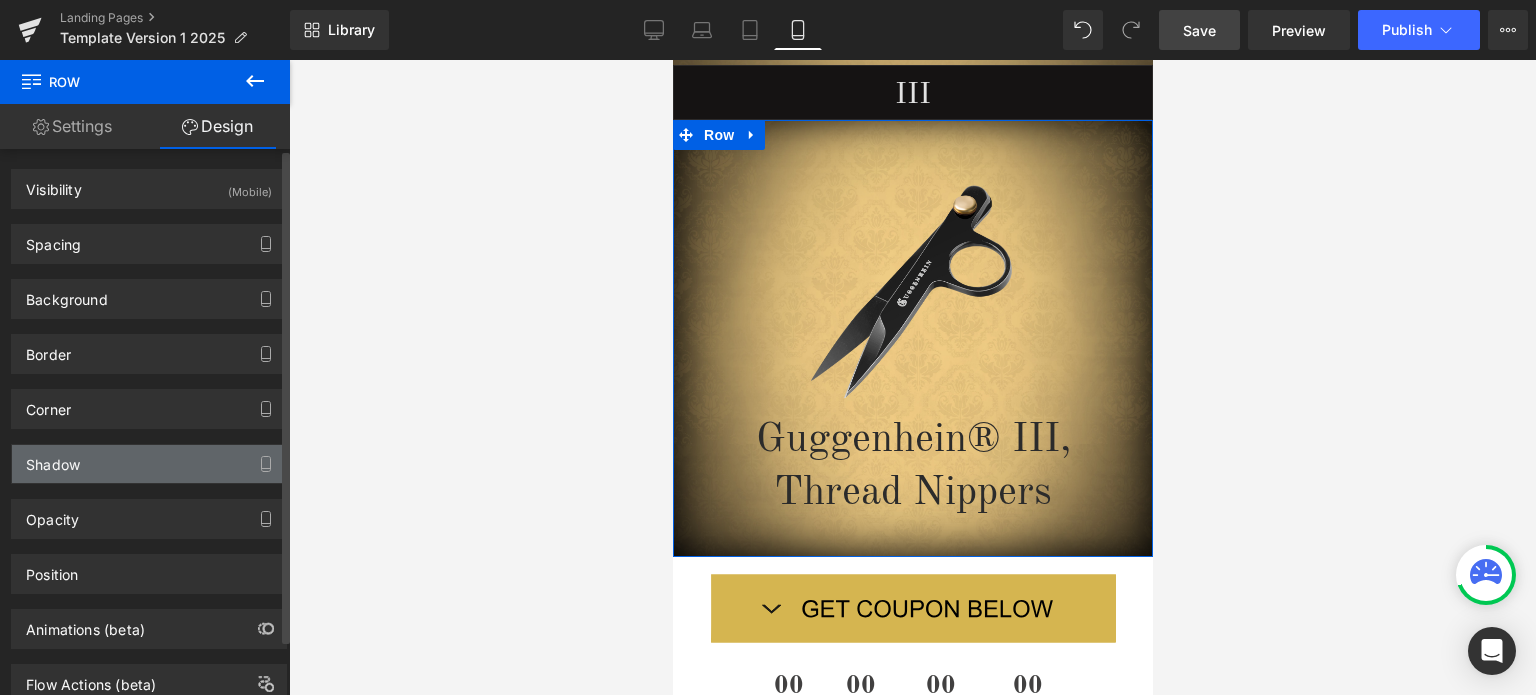 click on "Shadow" at bounding box center (149, 464) 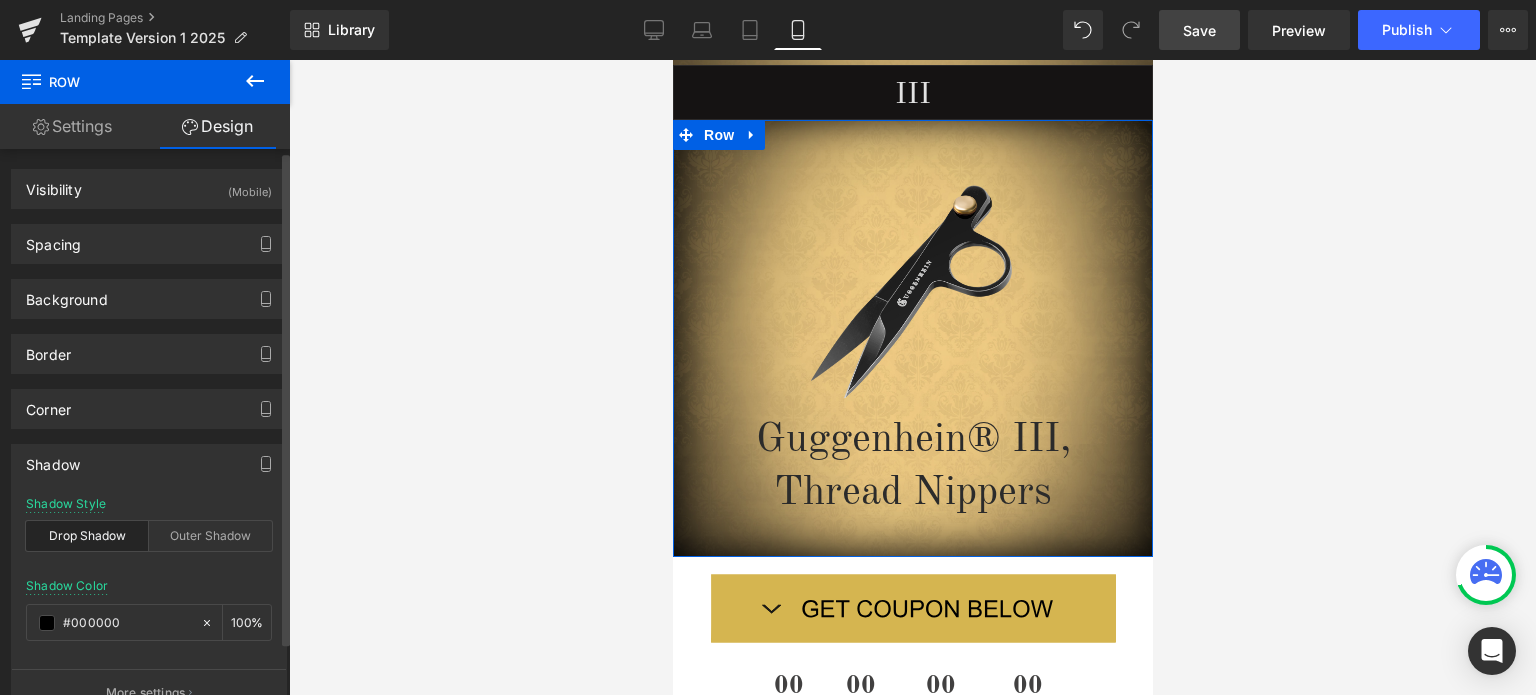 scroll, scrollTop: 293, scrollLeft: 0, axis: vertical 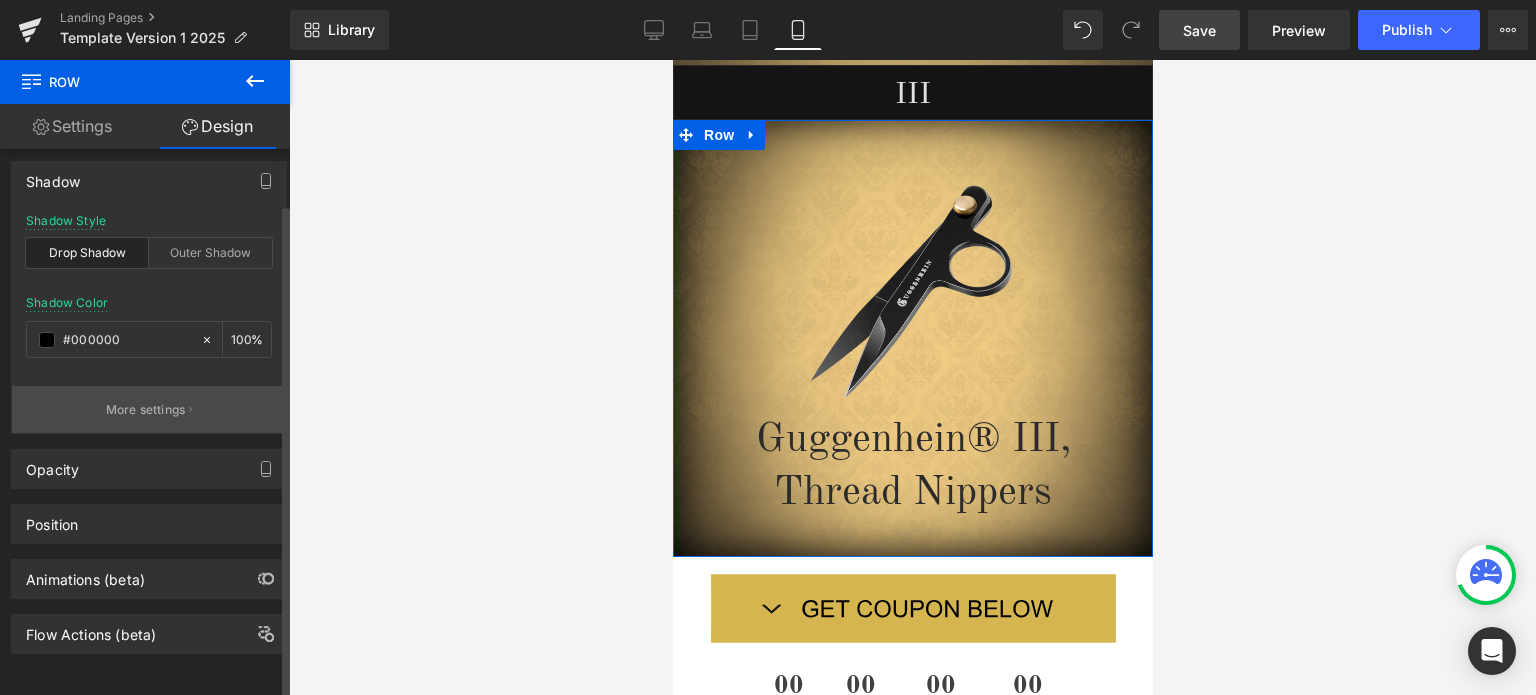 click on "More settings" at bounding box center [146, 410] 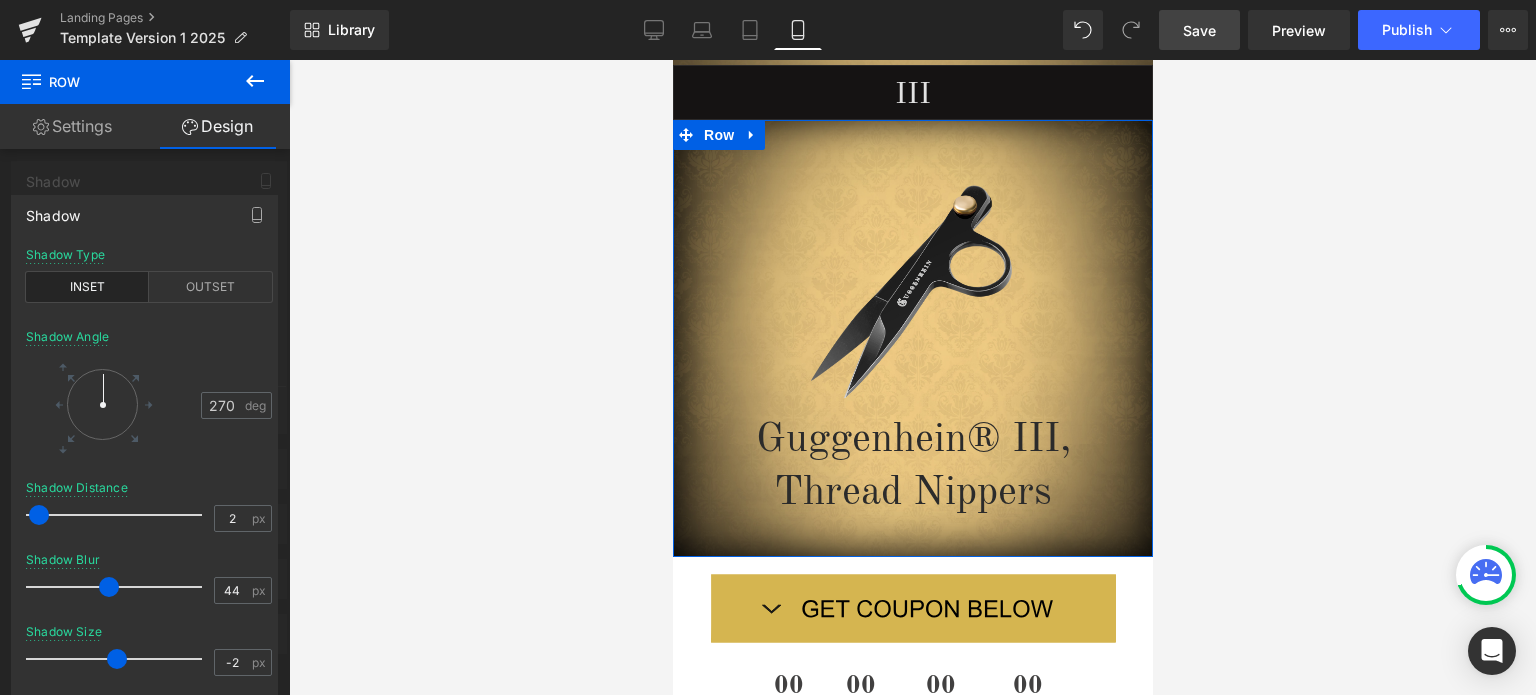 click at bounding box center (145, 382) 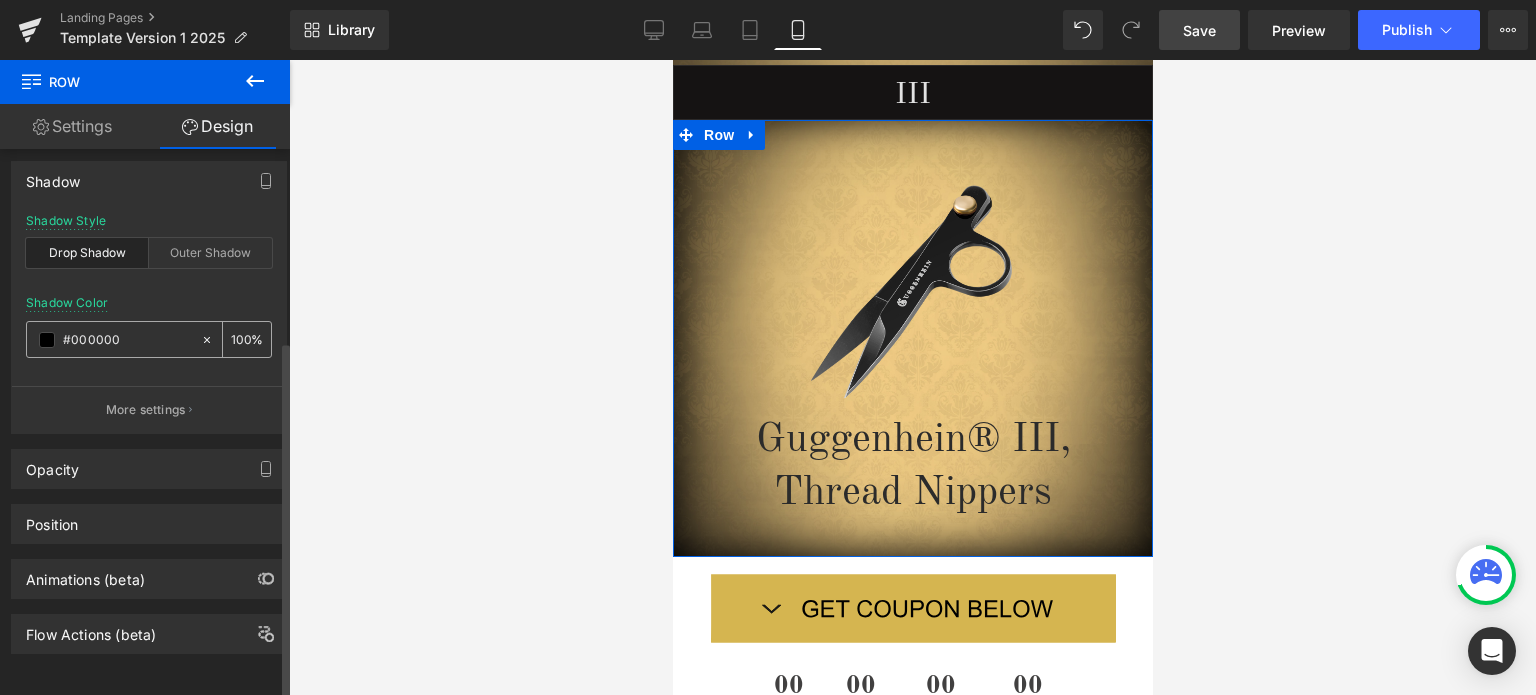 click at bounding box center [47, 340] 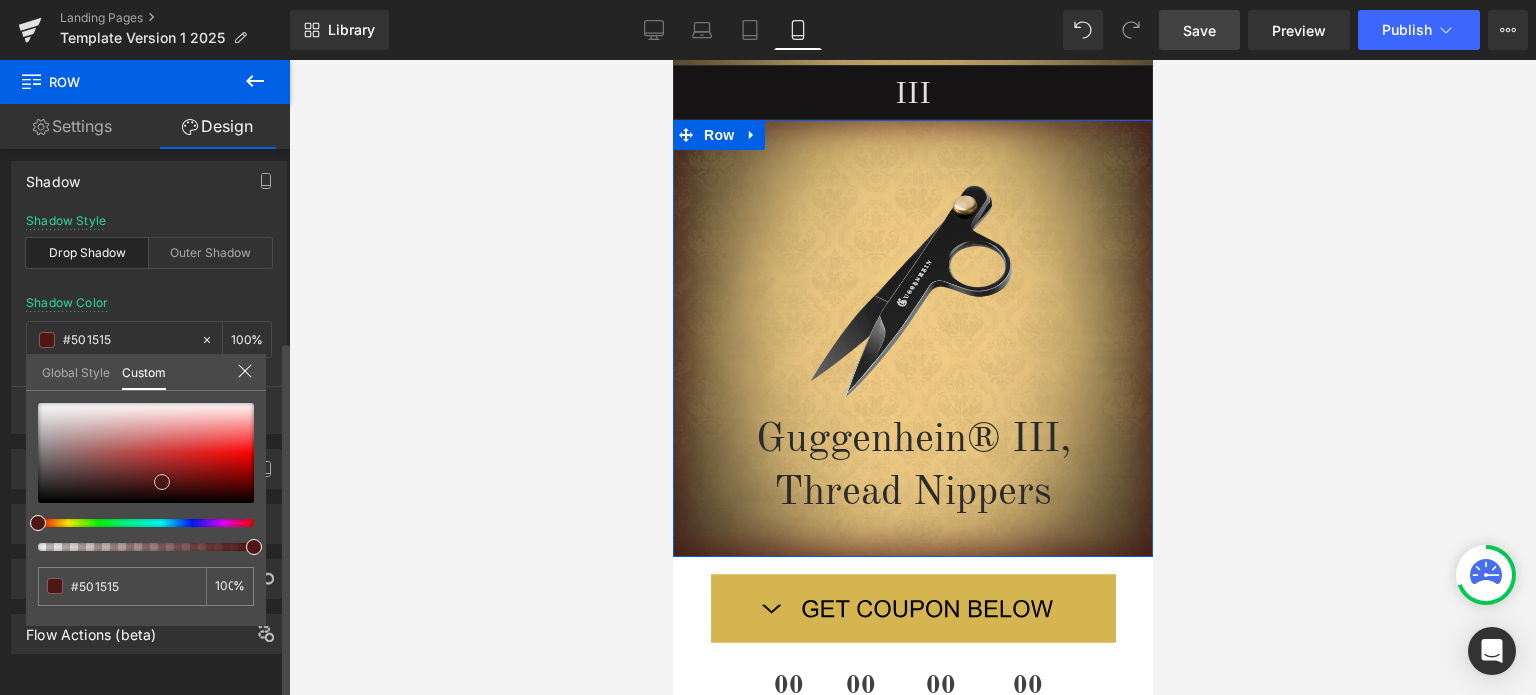 click at bounding box center [146, 453] 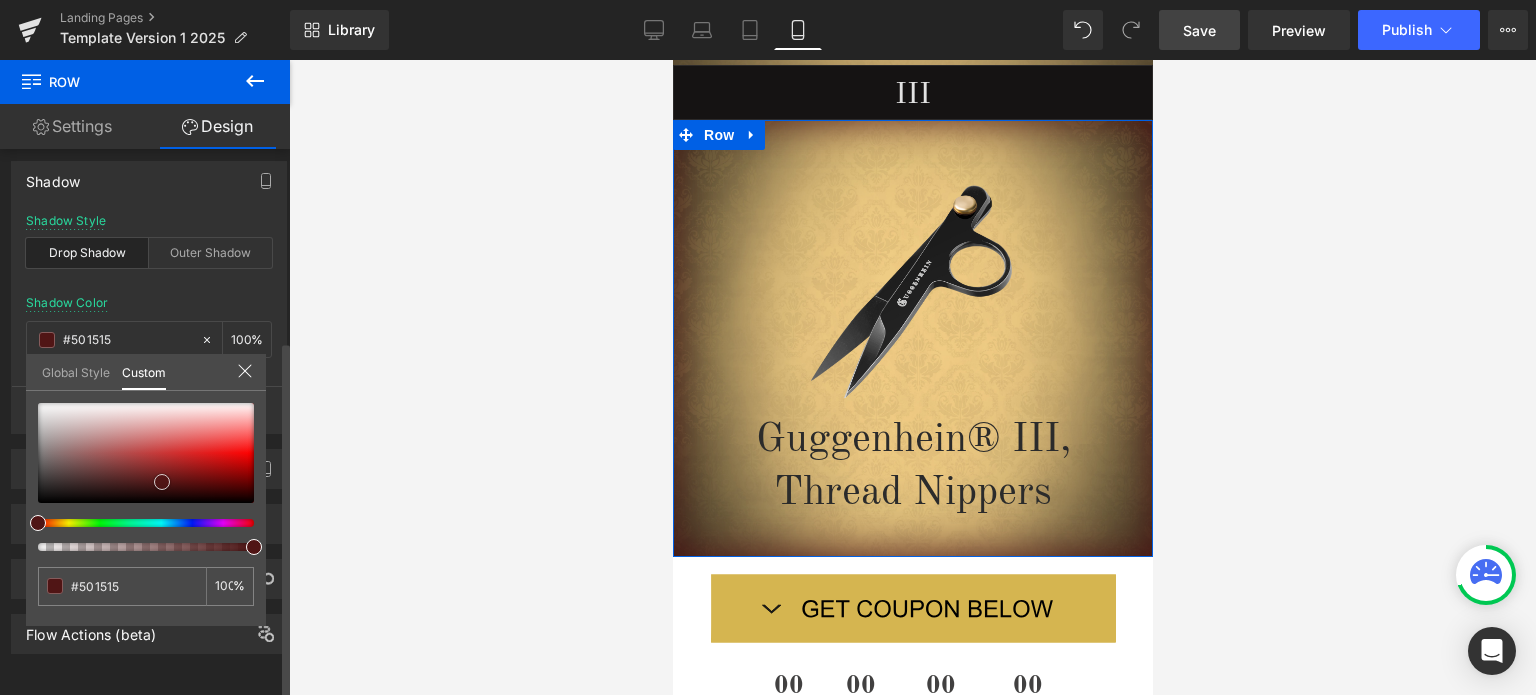 click at bounding box center [146, 453] 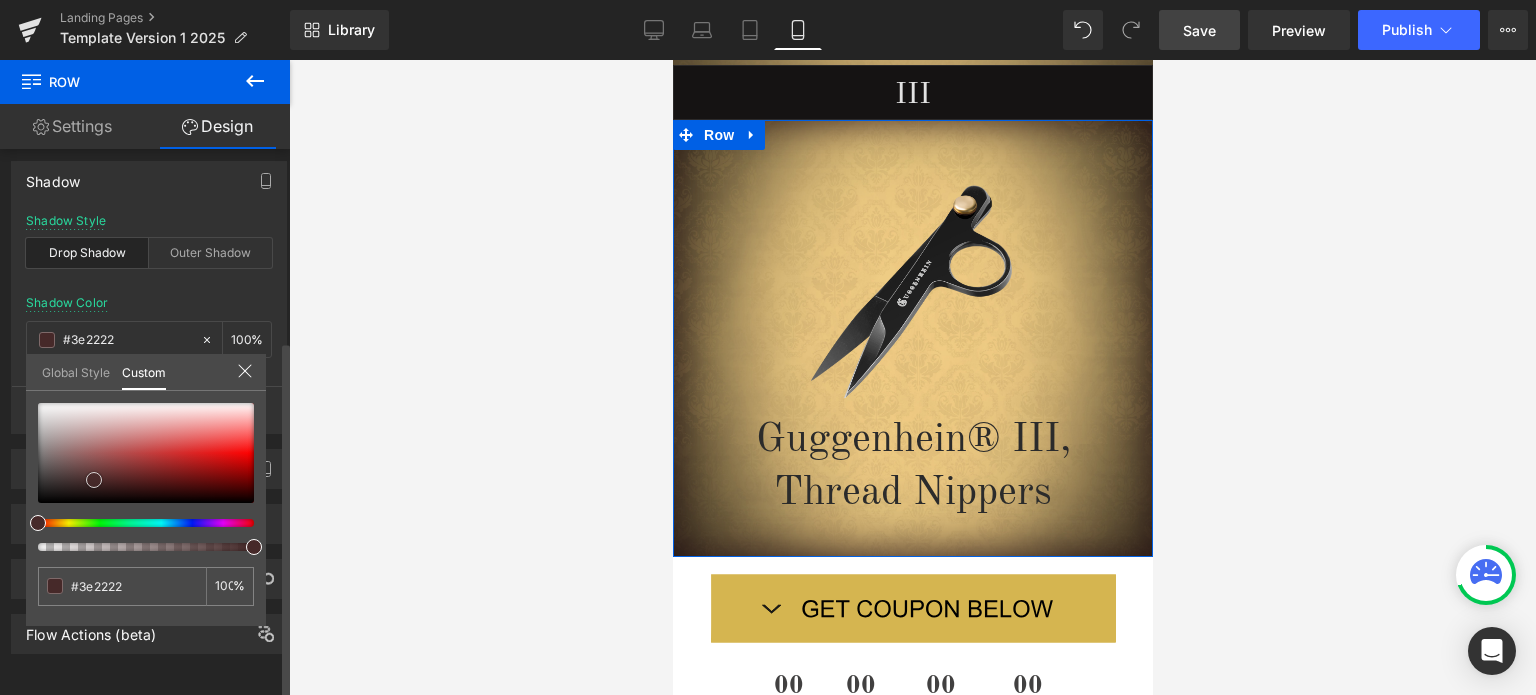 drag, startPoint x: 101, startPoint y: 491, endPoint x: 93, endPoint y: 480, distance: 13.601471 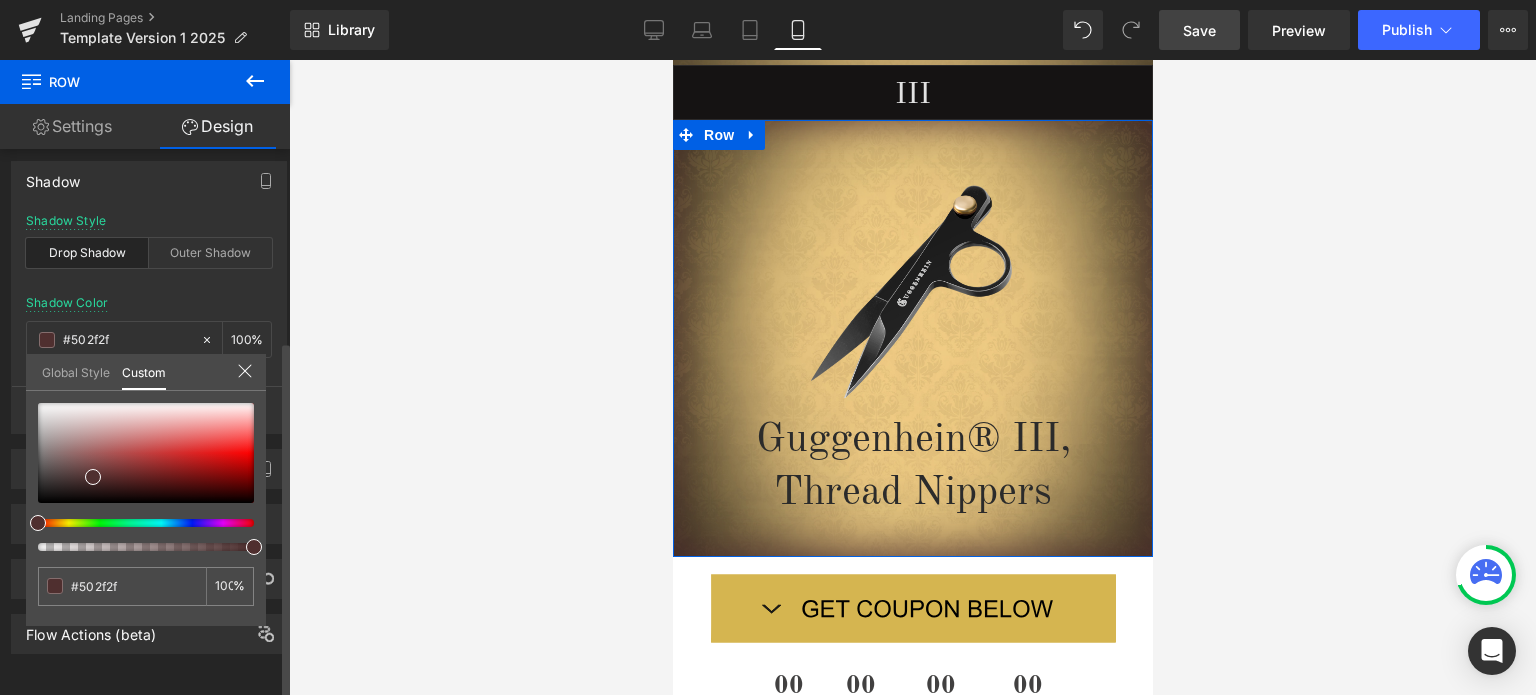 click at bounding box center (138, 523) 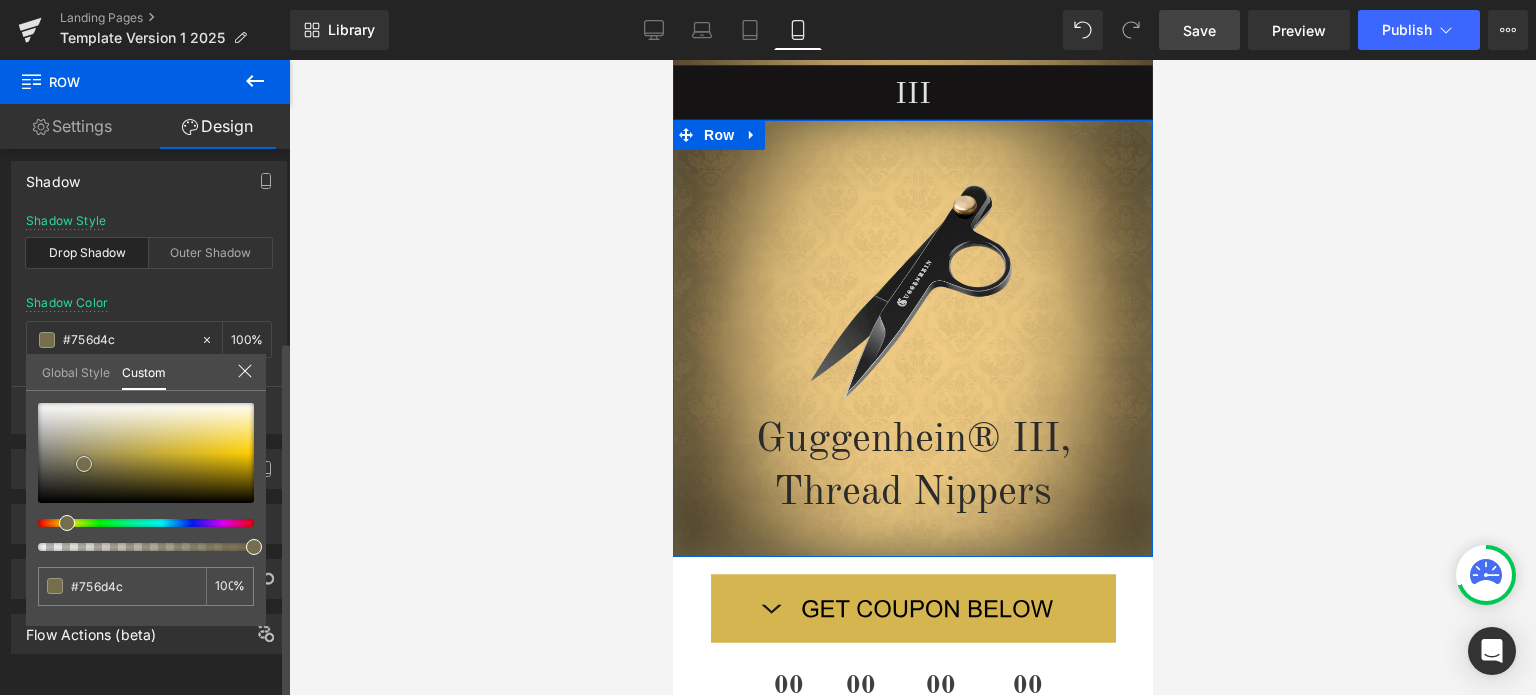 drag, startPoint x: 92, startPoint y: 477, endPoint x: 83, endPoint y: 464, distance: 15.811388 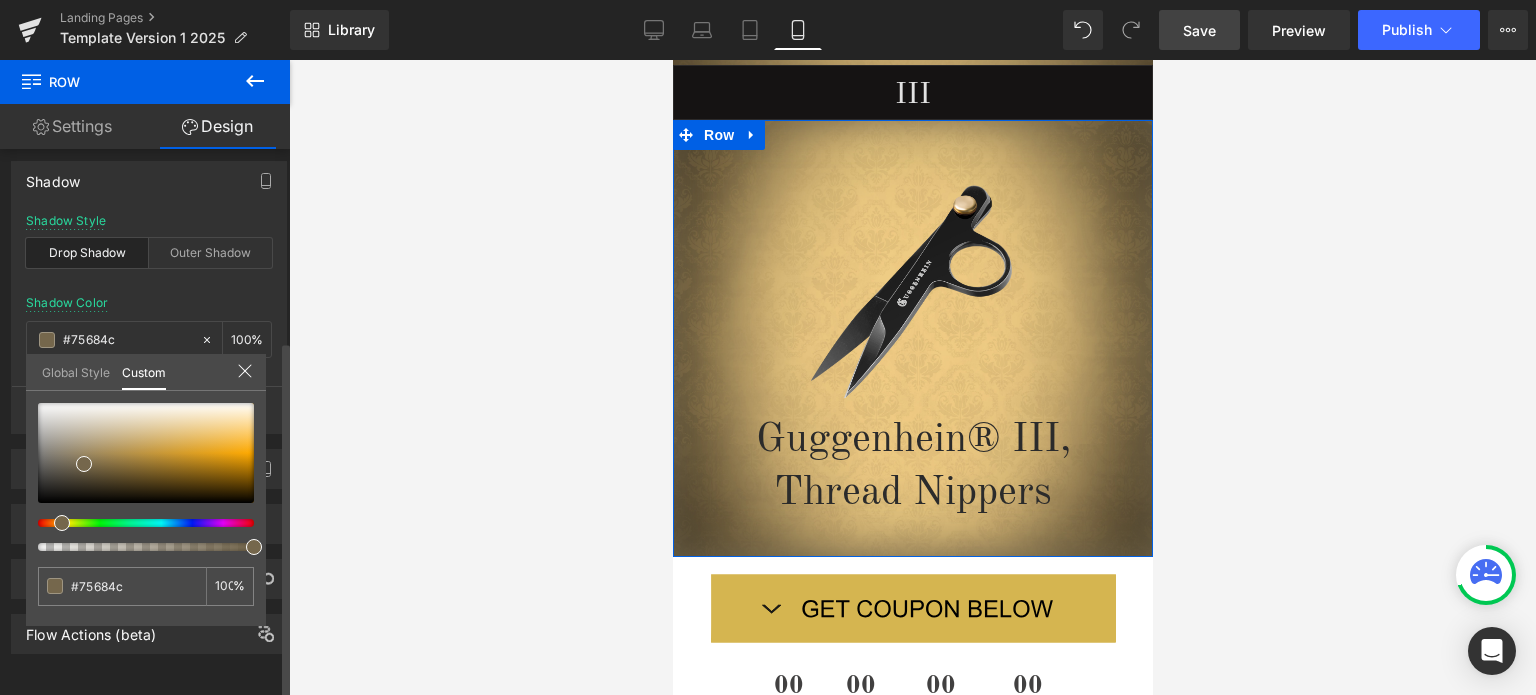 drag, startPoint x: 62, startPoint y: 518, endPoint x: 47, endPoint y: 517, distance: 15.033297 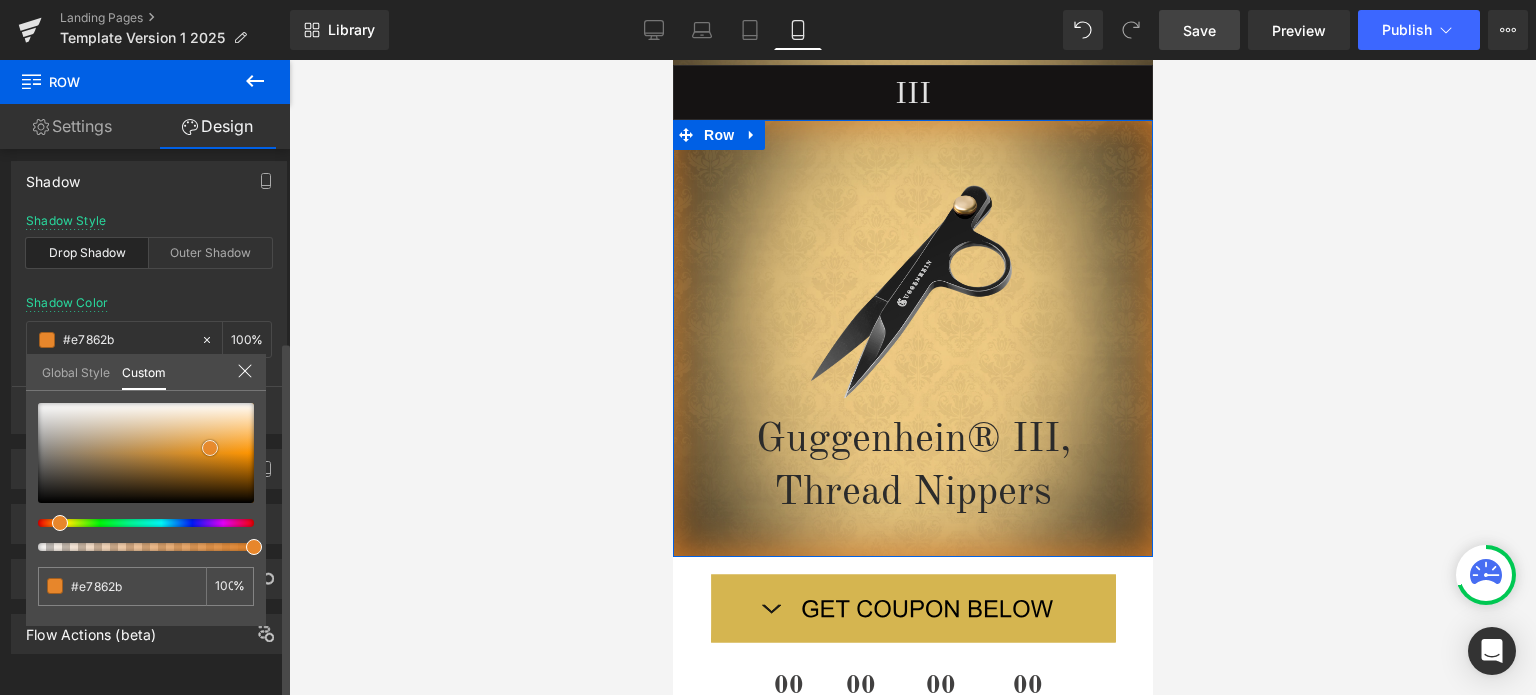 drag, startPoint x: 128, startPoint y: 480, endPoint x: 210, endPoint y: 448, distance: 88.02273 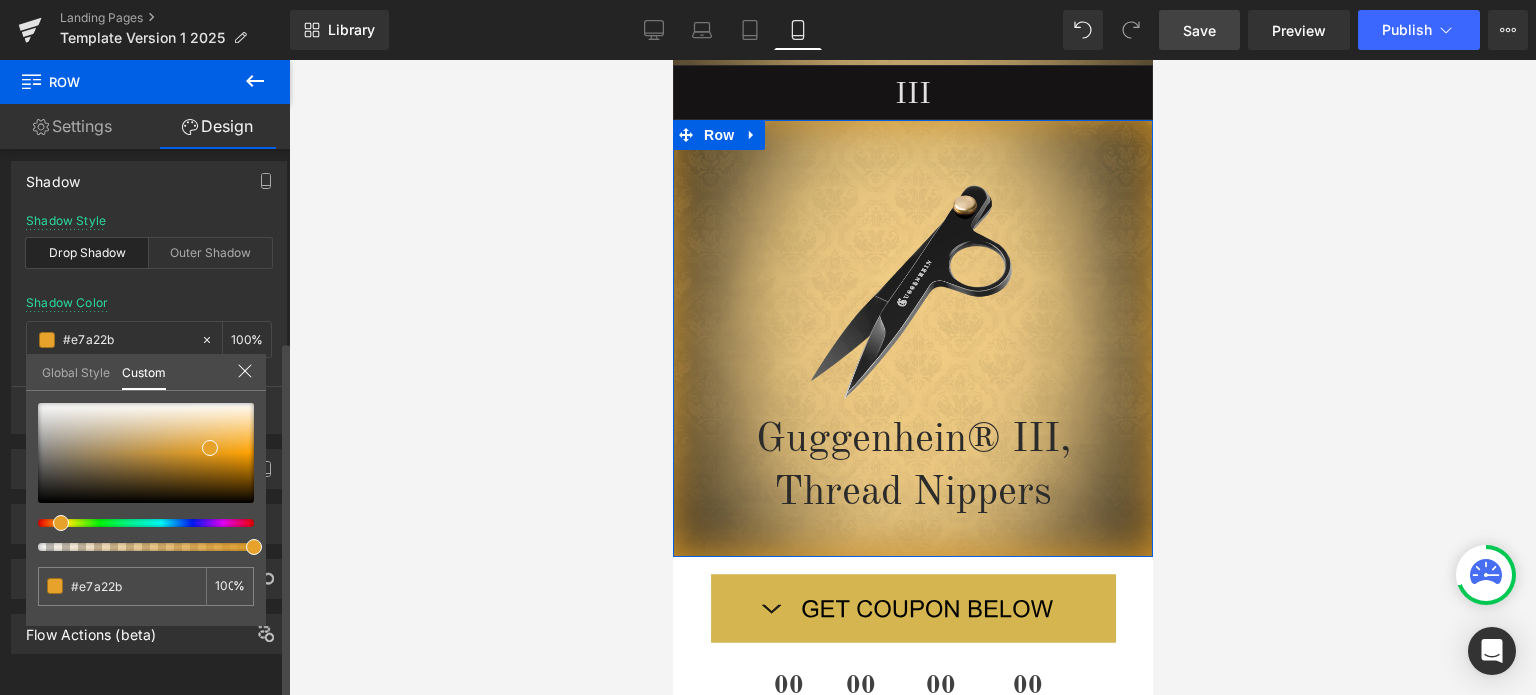 click at bounding box center [138, 523] 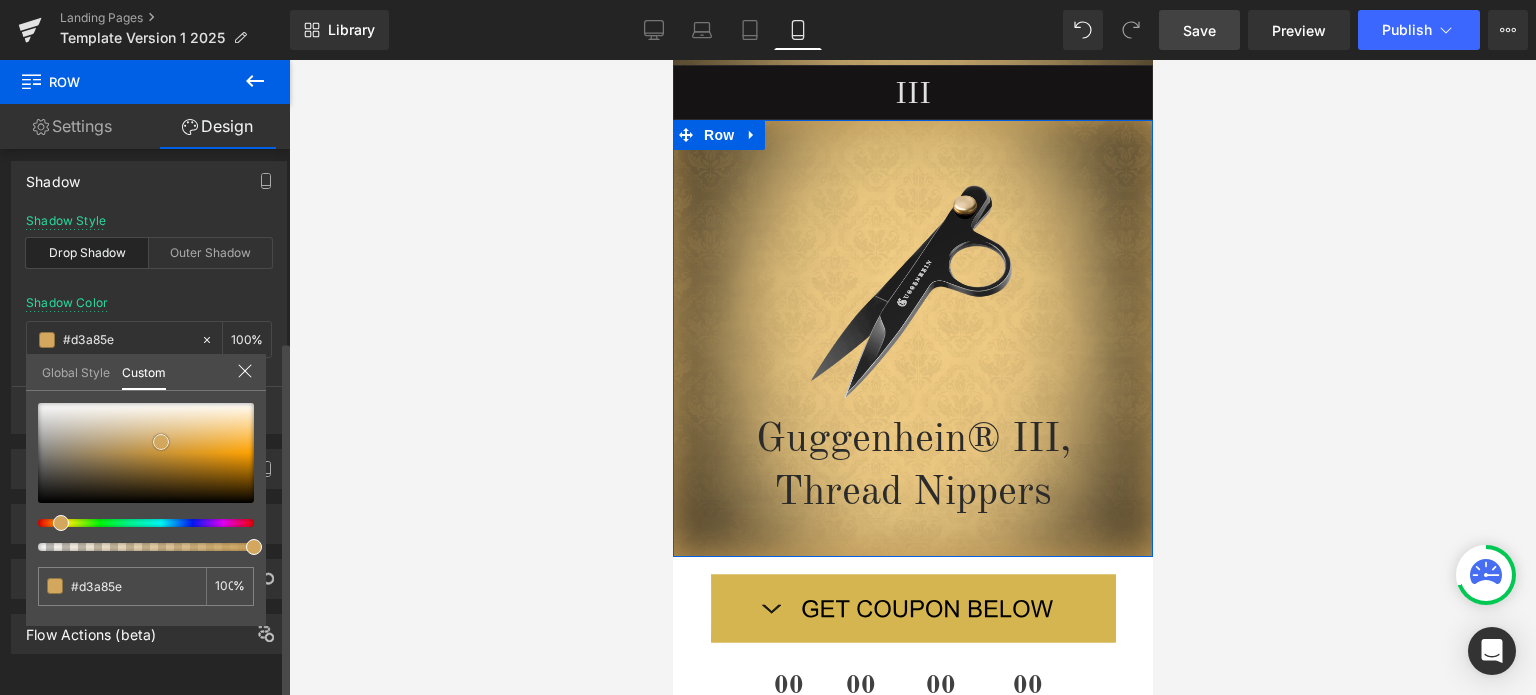click at bounding box center [146, 453] 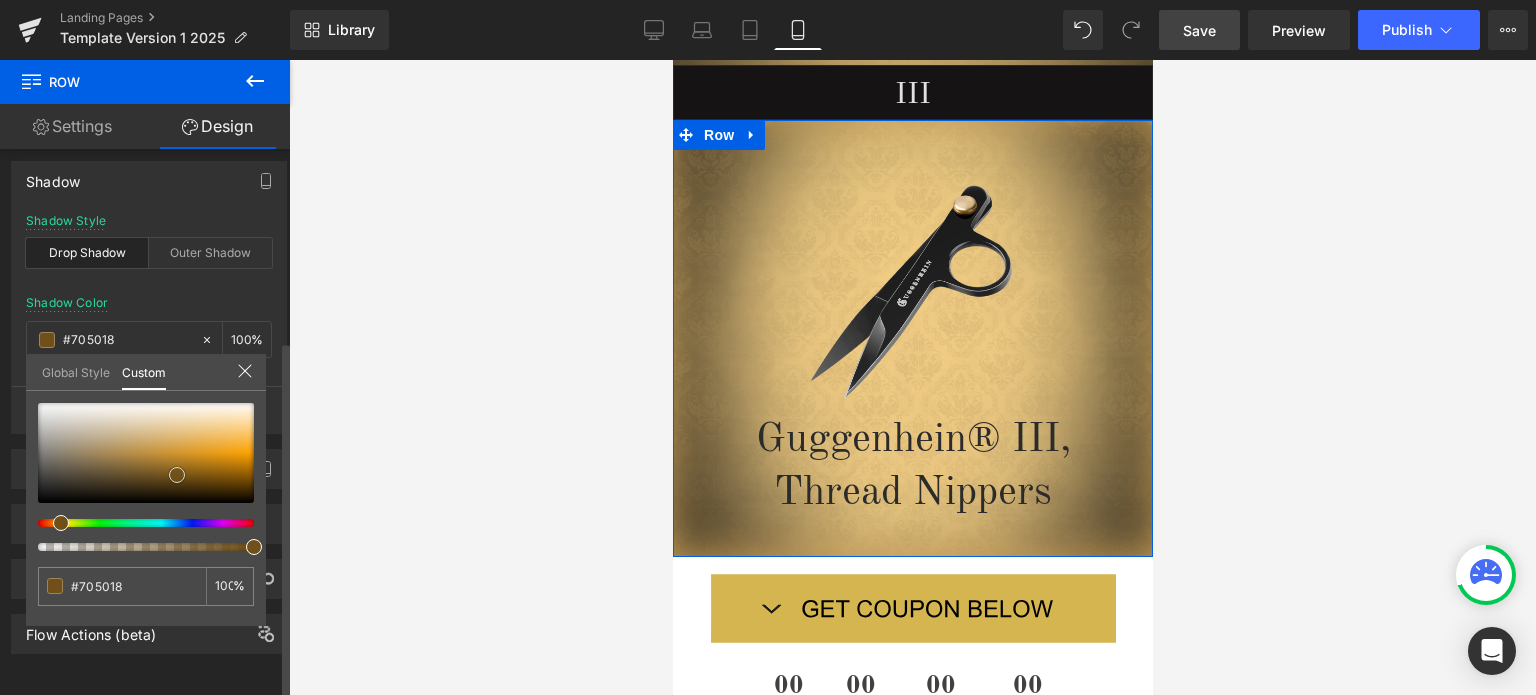 click at bounding box center [146, 453] 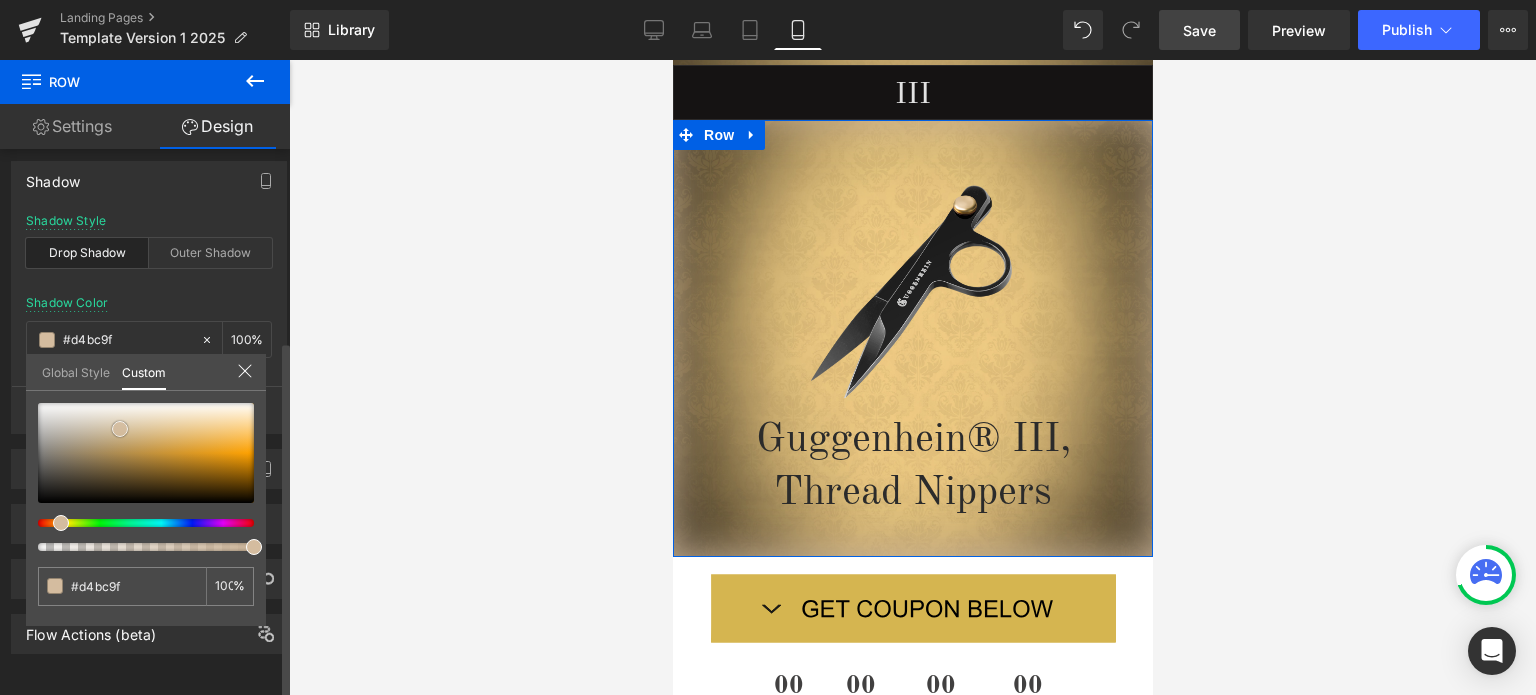 drag, startPoint x: 156, startPoint y: 455, endPoint x: 120, endPoint y: 429, distance: 44.407207 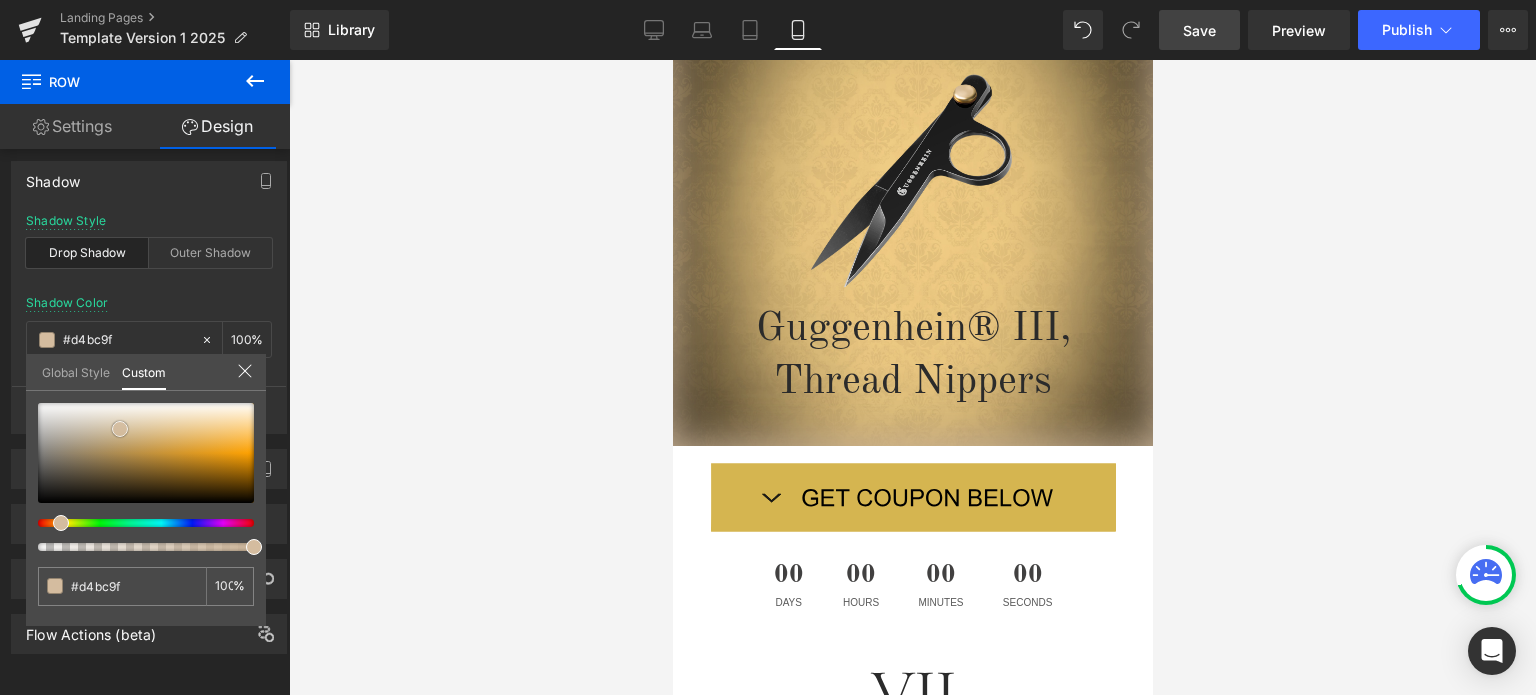 scroll, scrollTop: 1064, scrollLeft: 0, axis: vertical 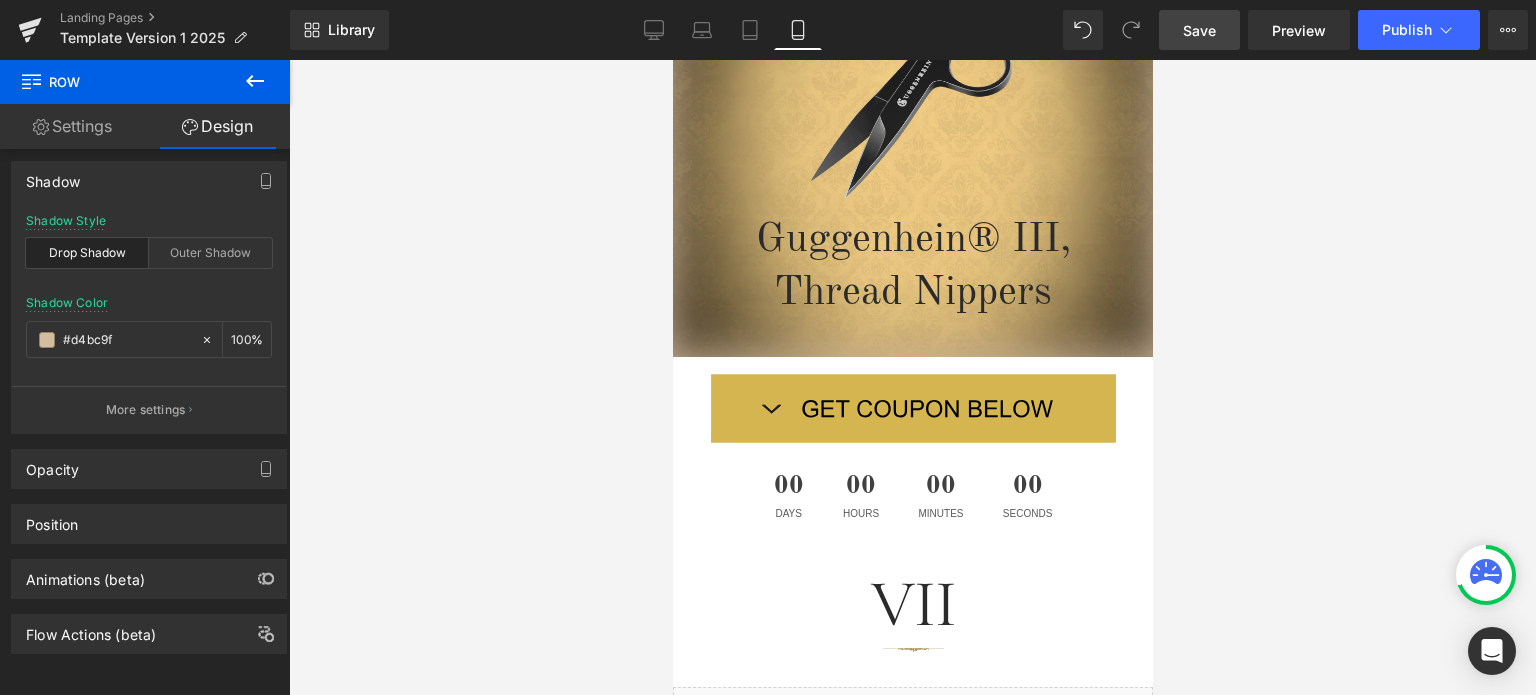 click at bounding box center [912, 377] 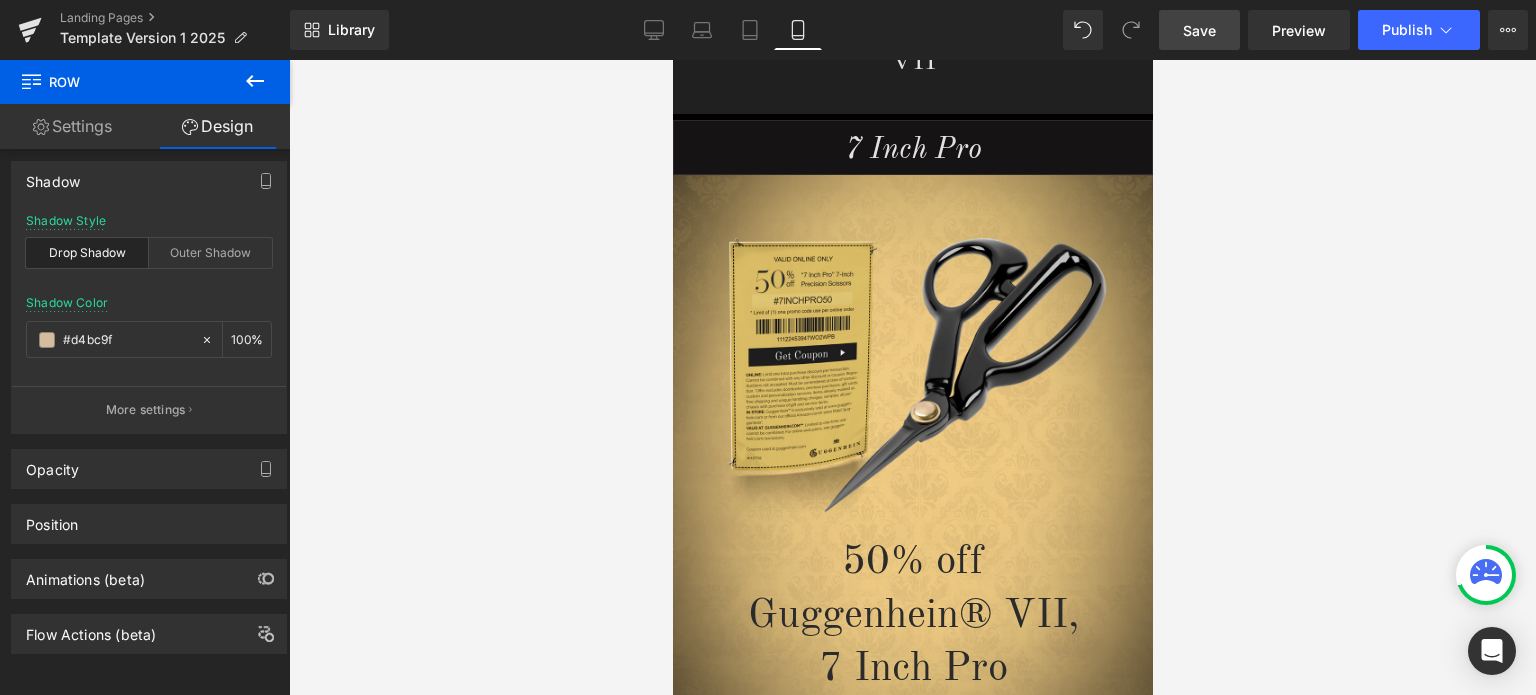scroll, scrollTop: 0, scrollLeft: 0, axis: both 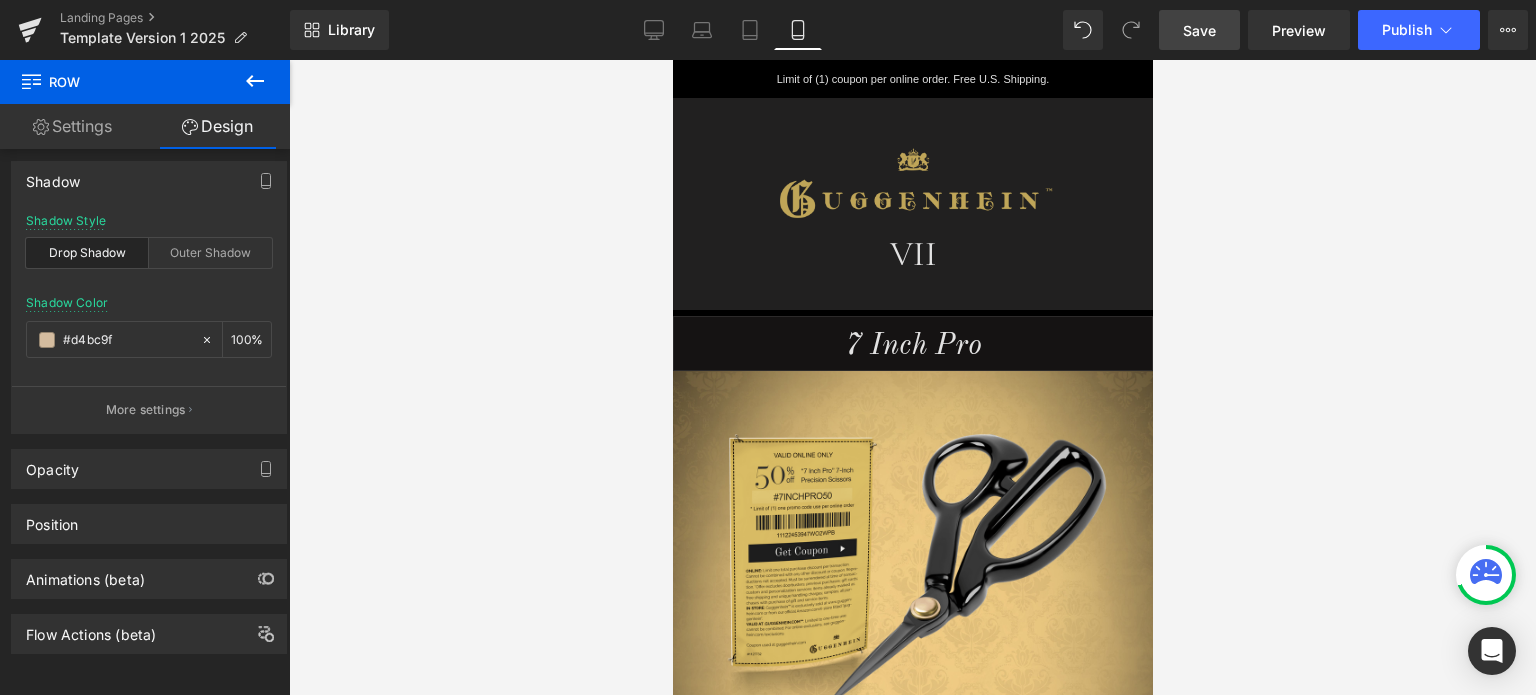 click on "Save" at bounding box center [1199, 30] 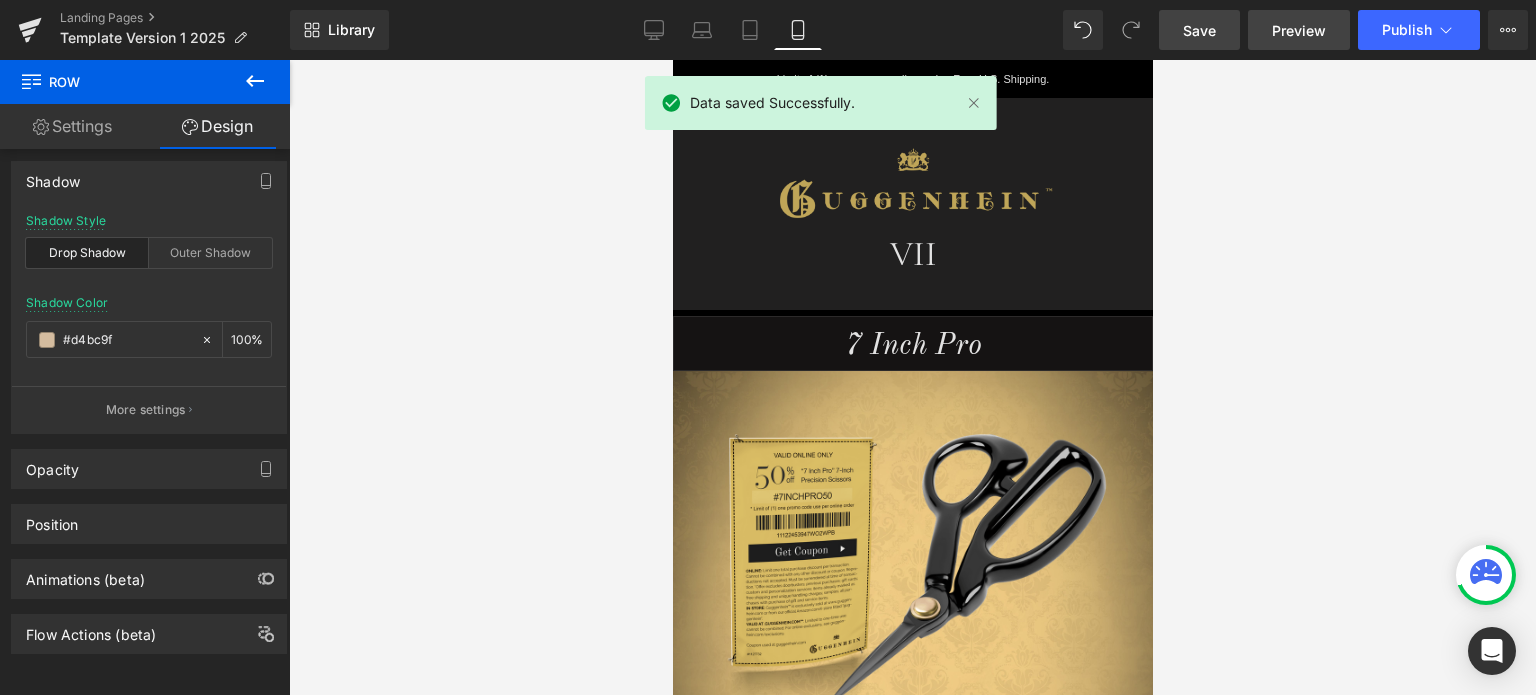 click on "Preview" at bounding box center [1299, 30] 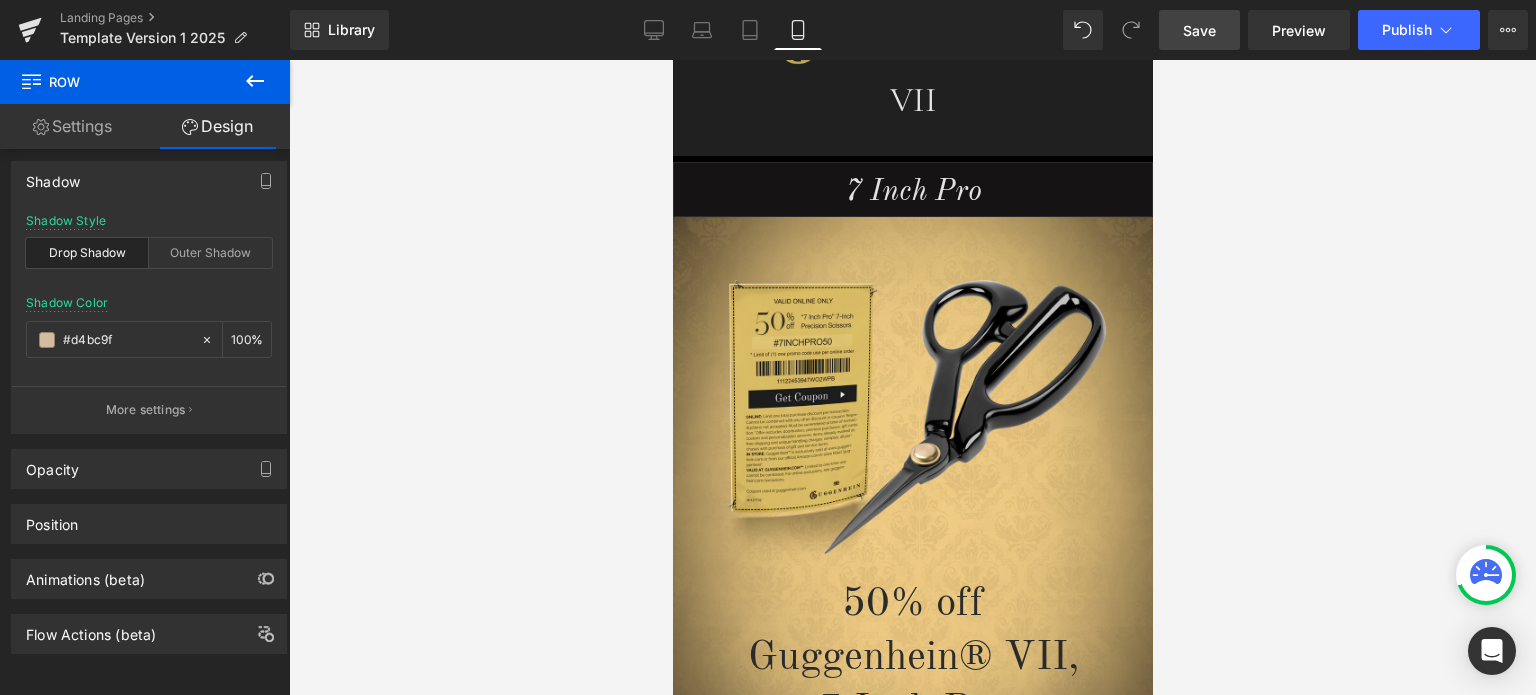 scroll, scrollTop: 2, scrollLeft: 0, axis: vertical 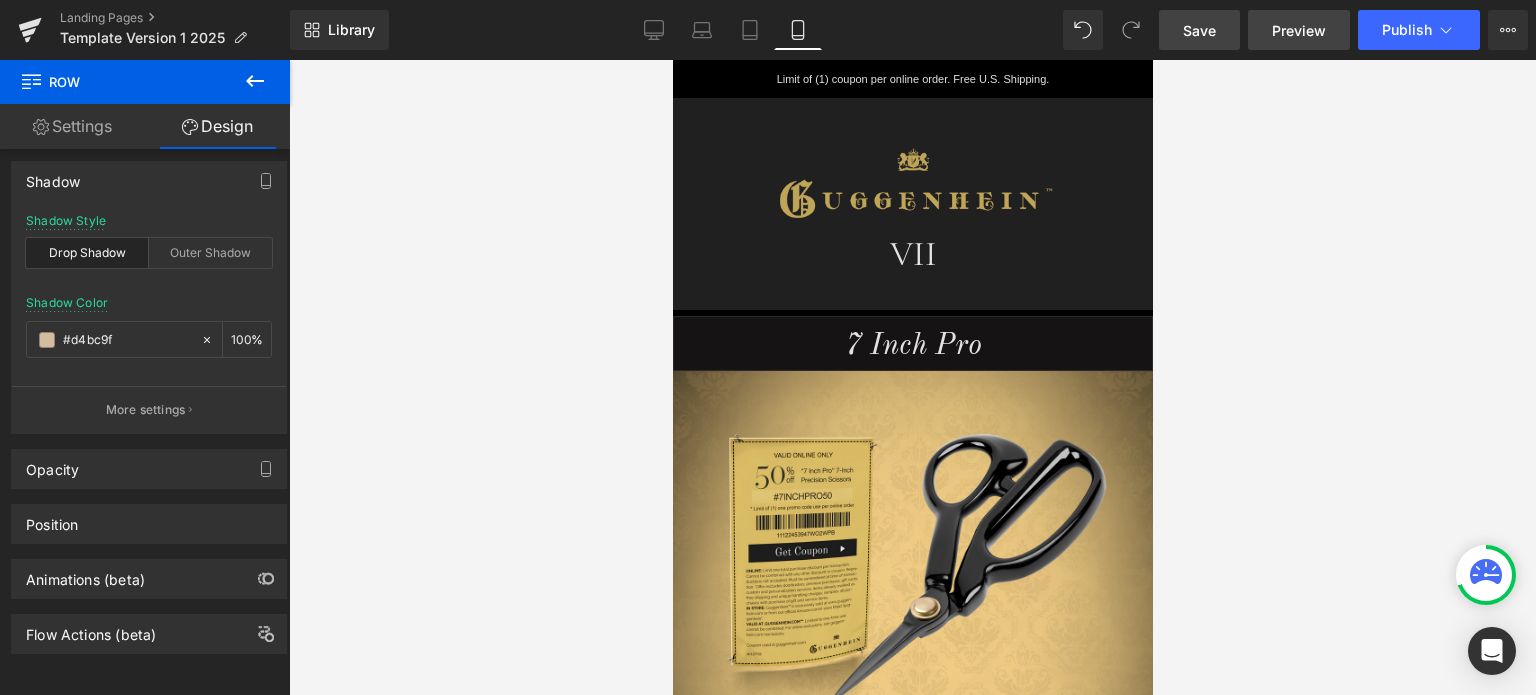 click on "Preview" at bounding box center (1299, 30) 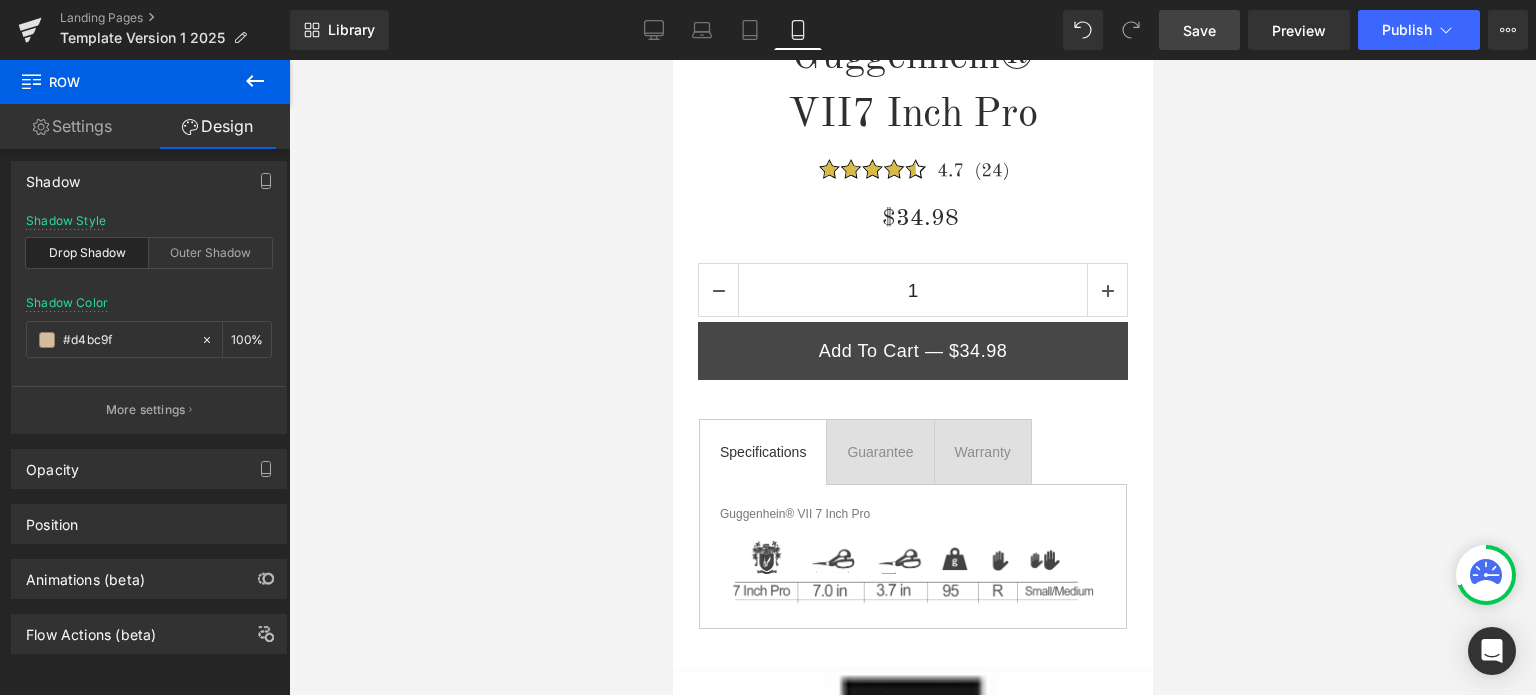 scroll, scrollTop: 2400, scrollLeft: 0, axis: vertical 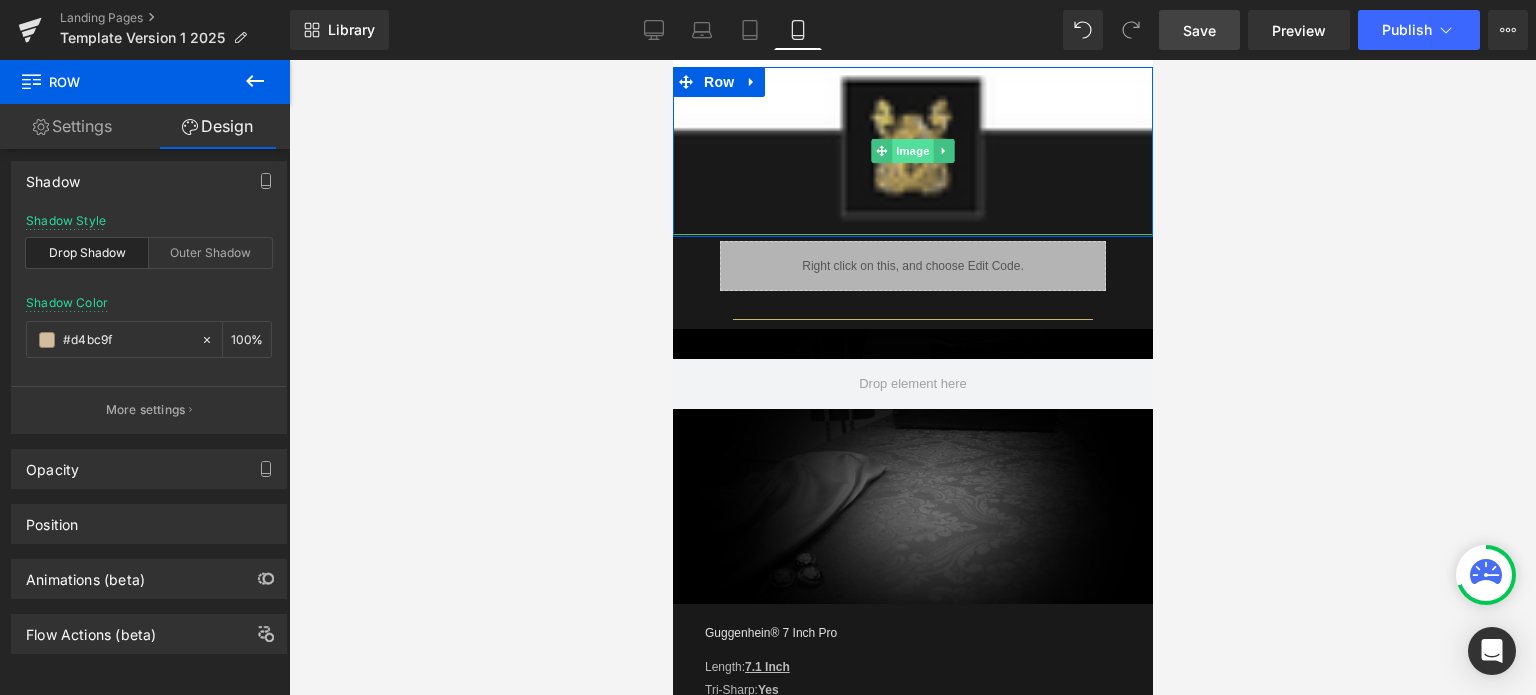 click on "Image" at bounding box center [912, 151] 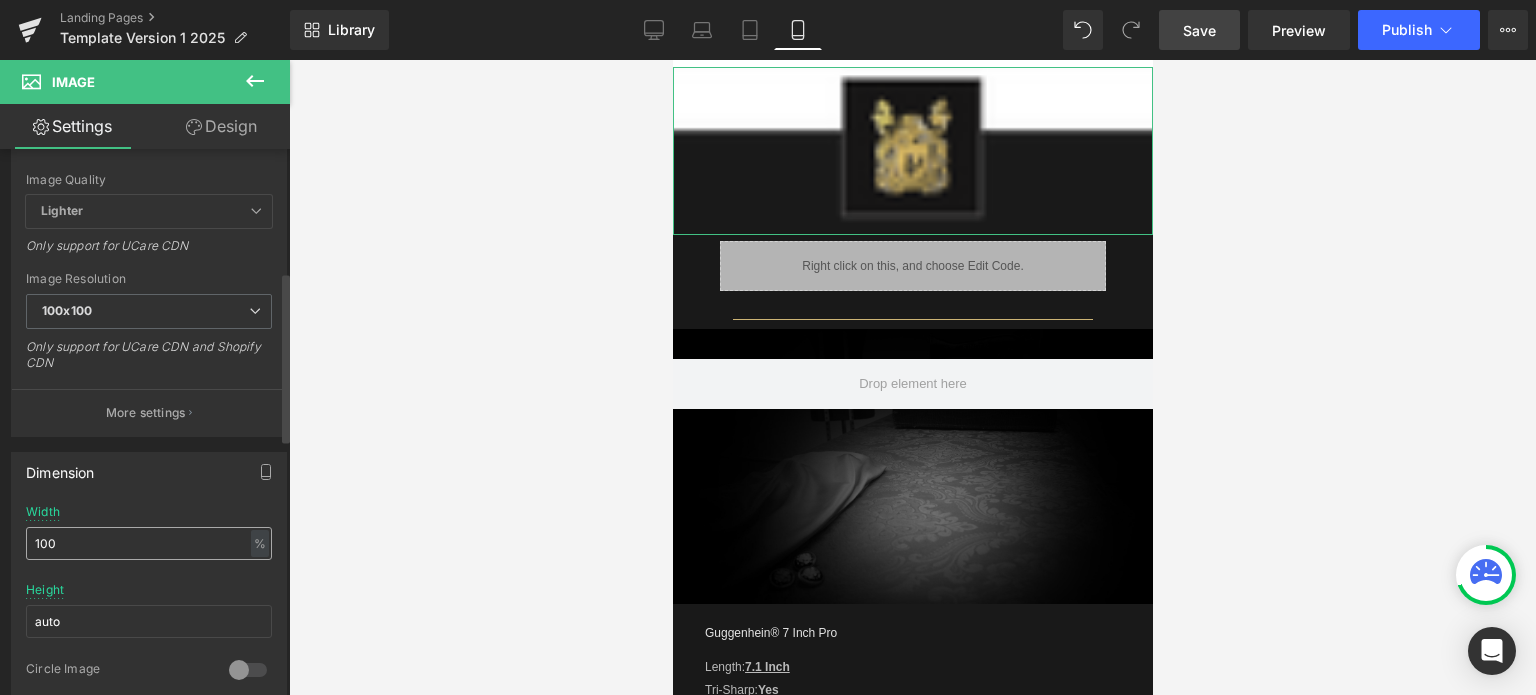 scroll, scrollTop: 400, scrollLeft: 0, axis: vertical 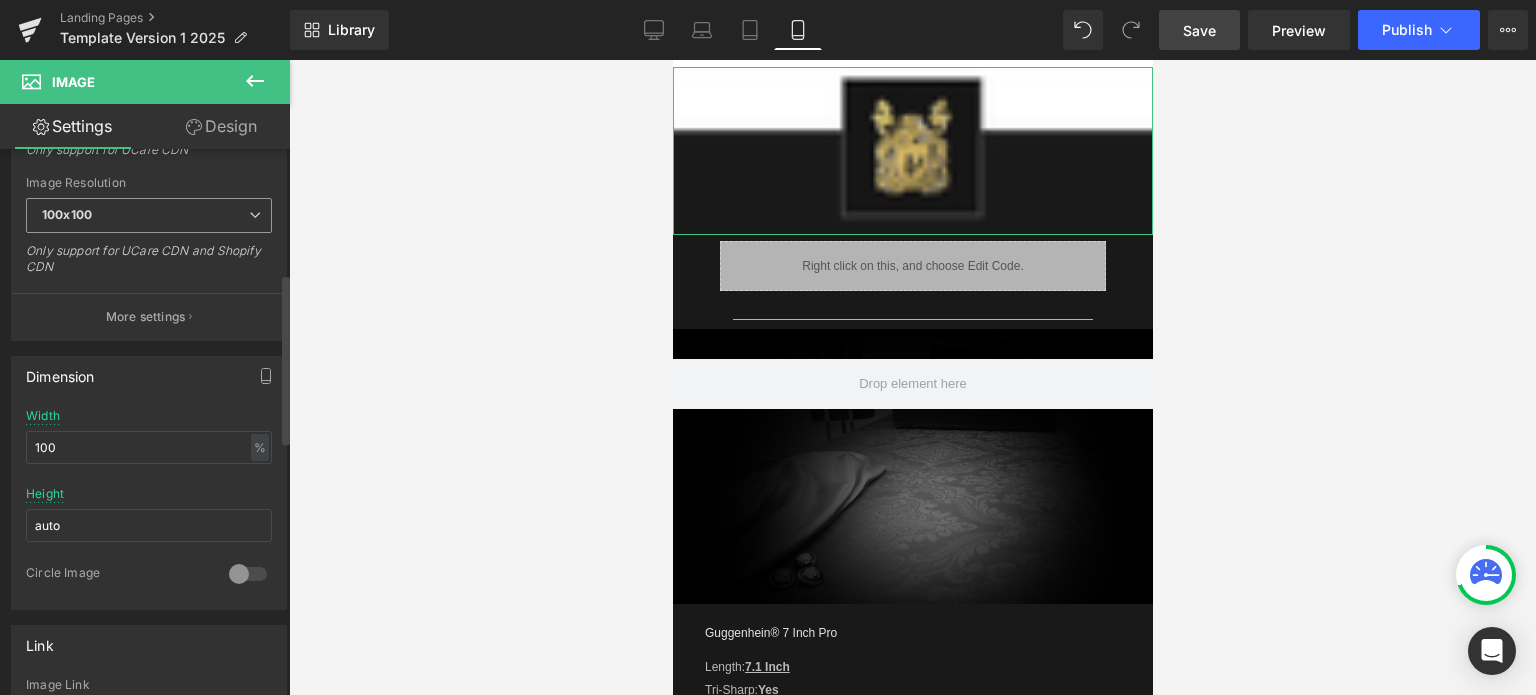 drag, startPoint x: 148, startPoint y: 221, endPoint x: 156, endPoint y: 258, distance: 37.85499 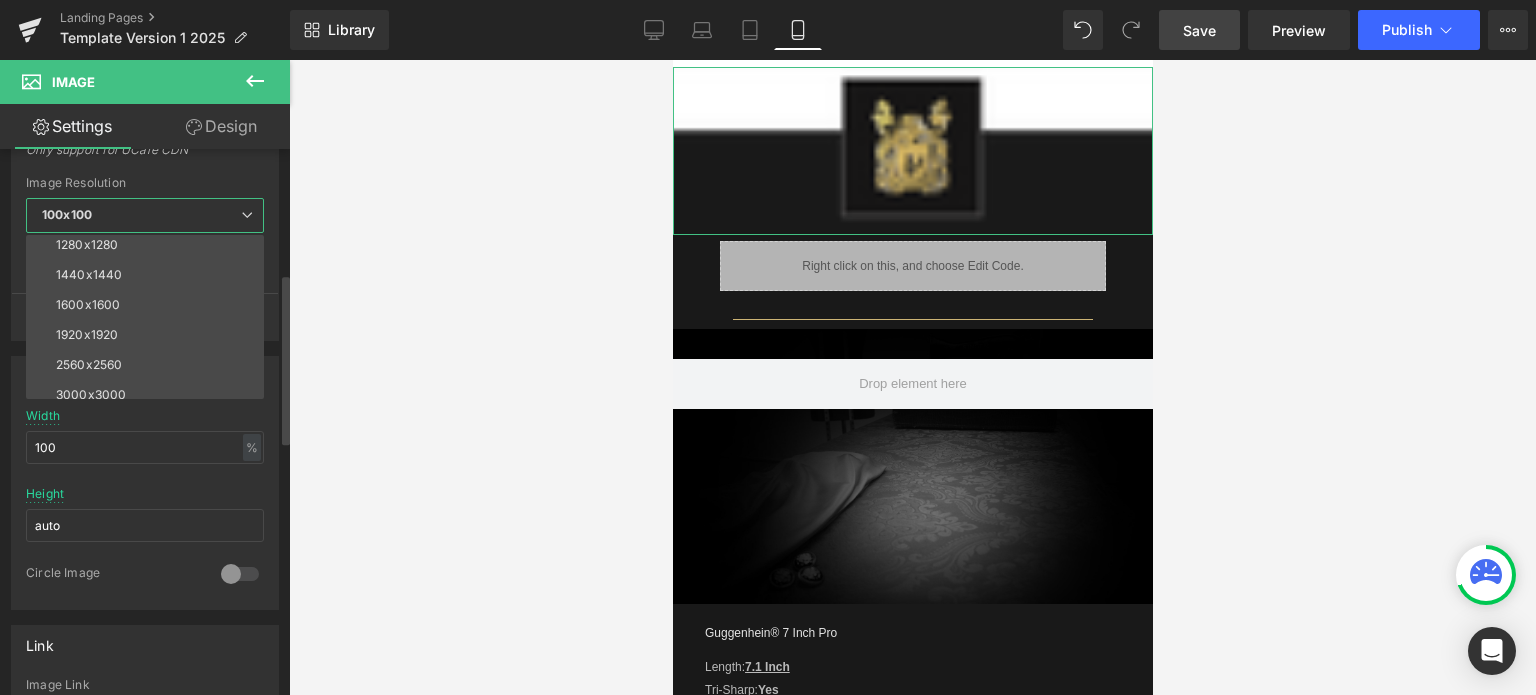 scroll, scrollTop: 286, scrollLeft: 0, axis: vertical 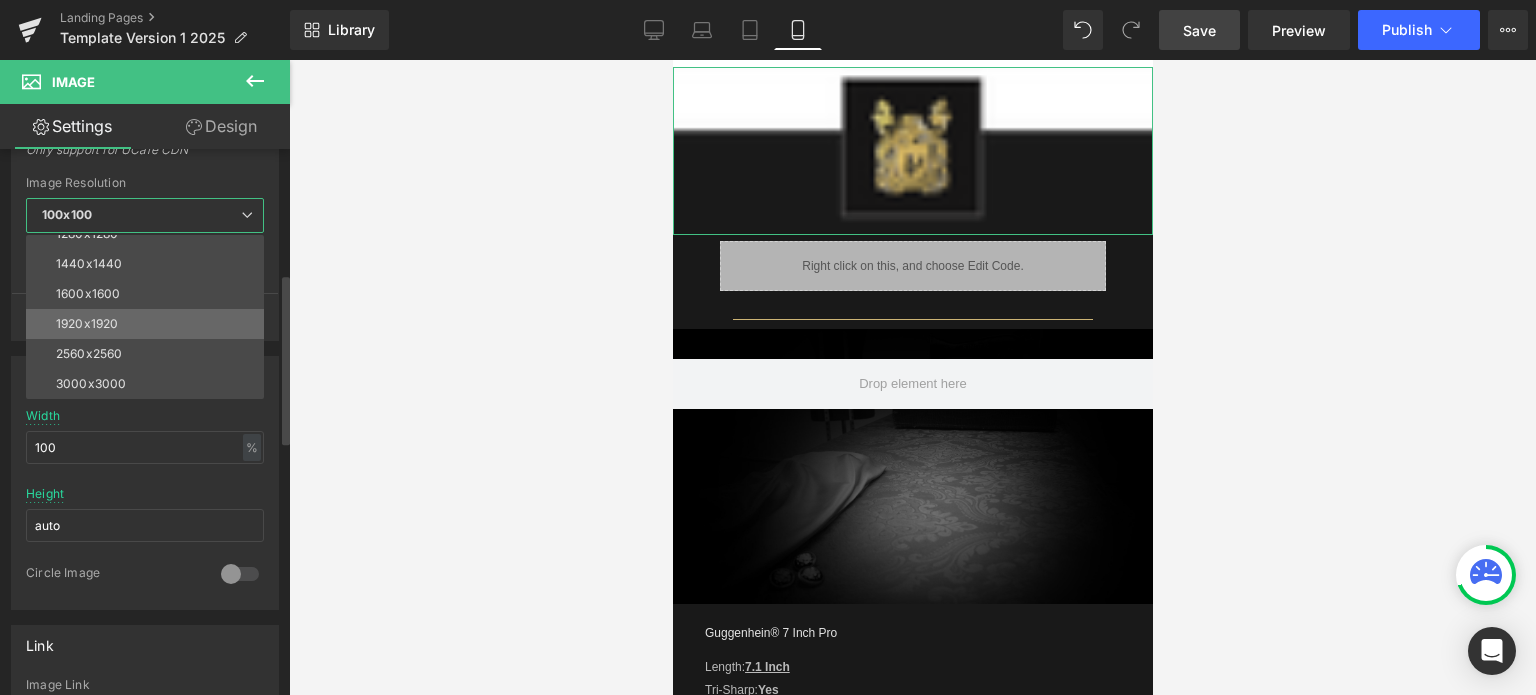 click on "1920x1920" at bounding box center (149, 324) 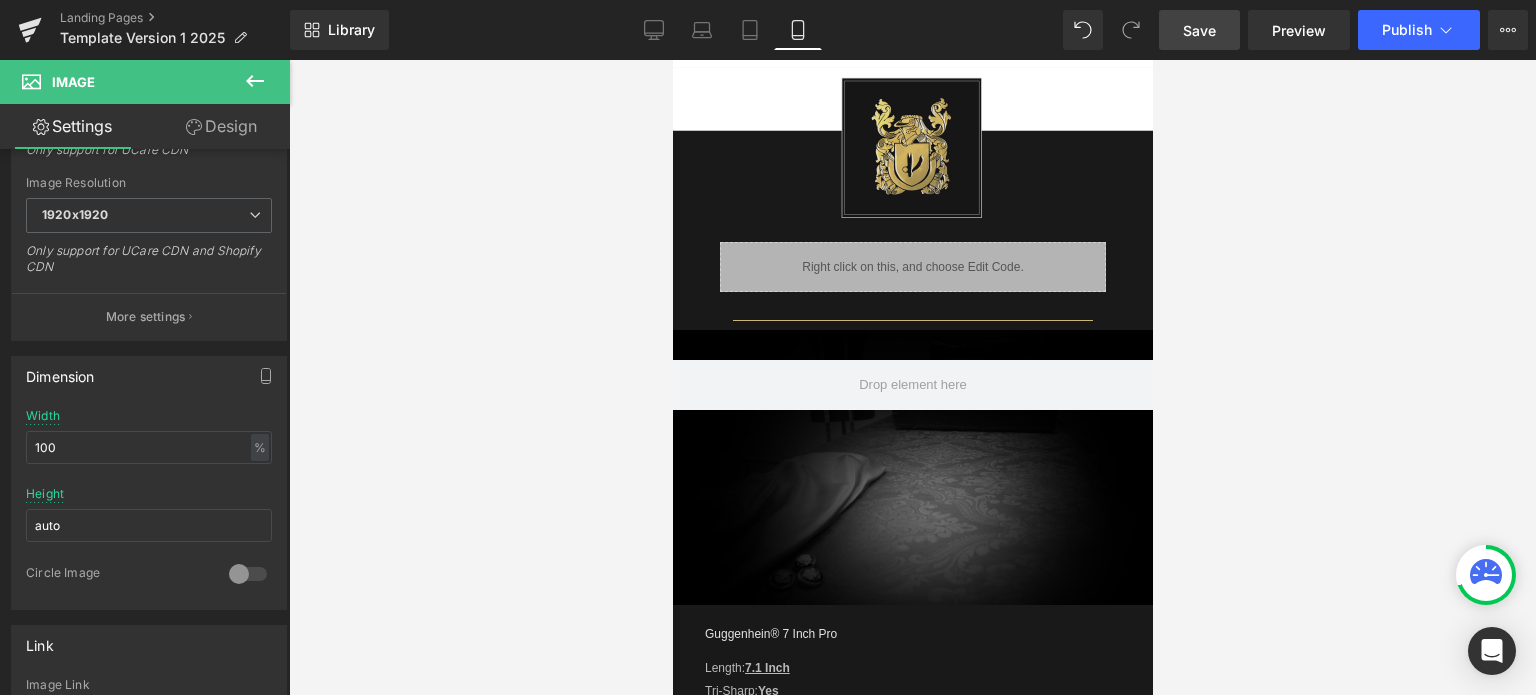 click on "Save" at bounding box center [1199, 30] 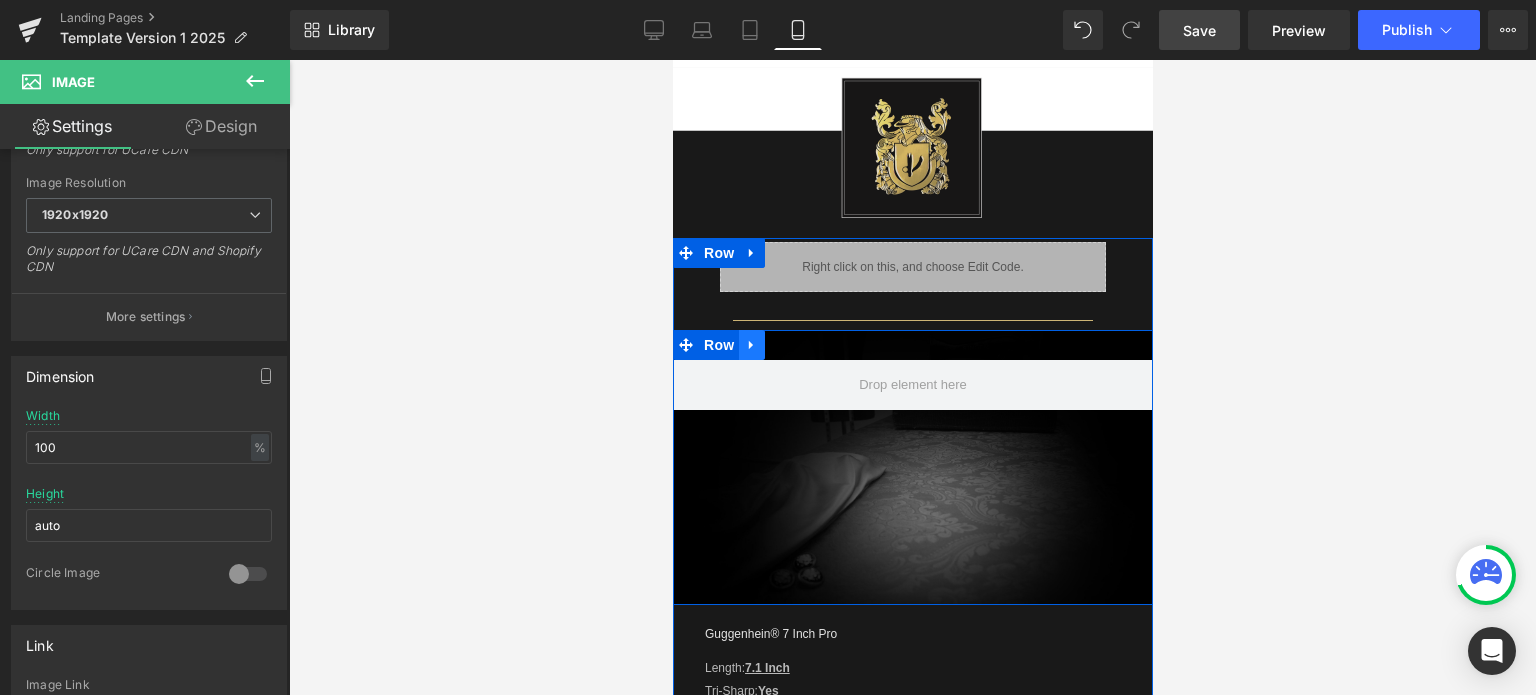 click 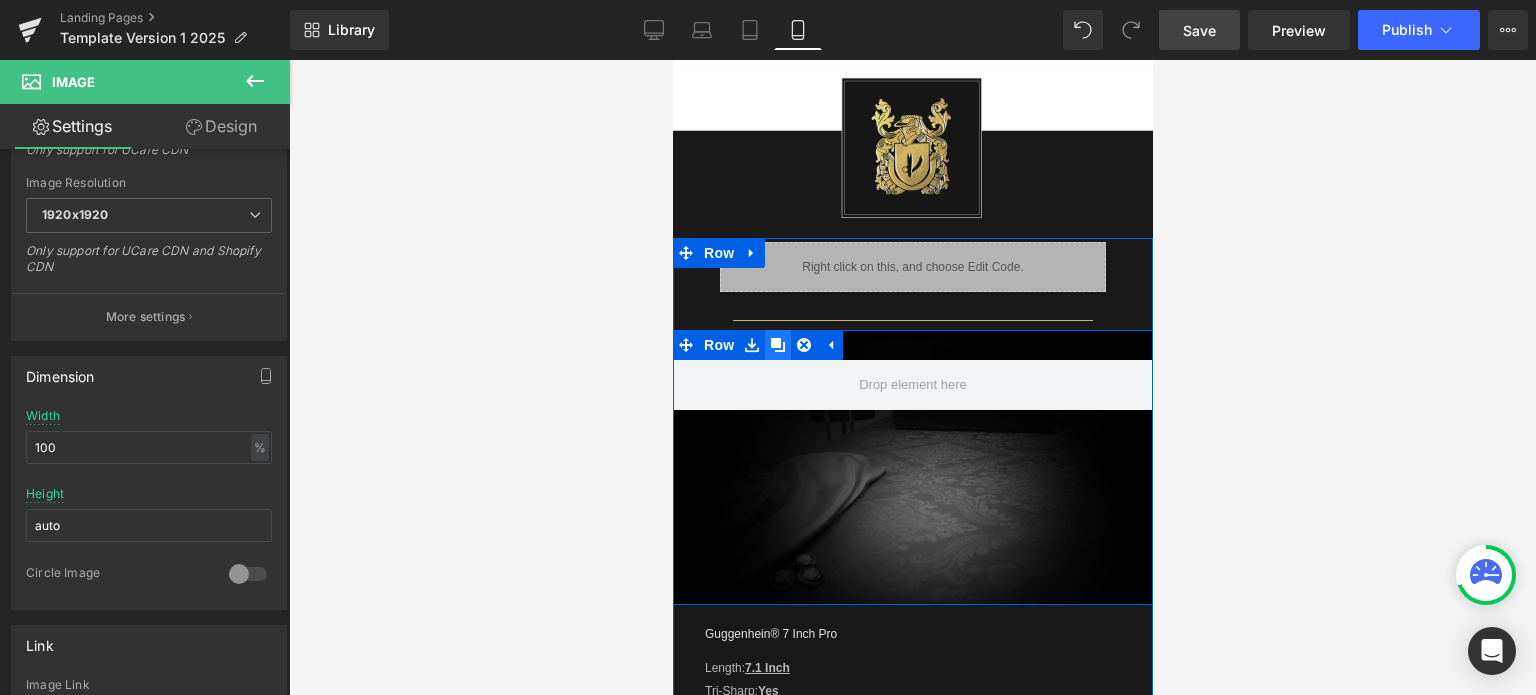 click 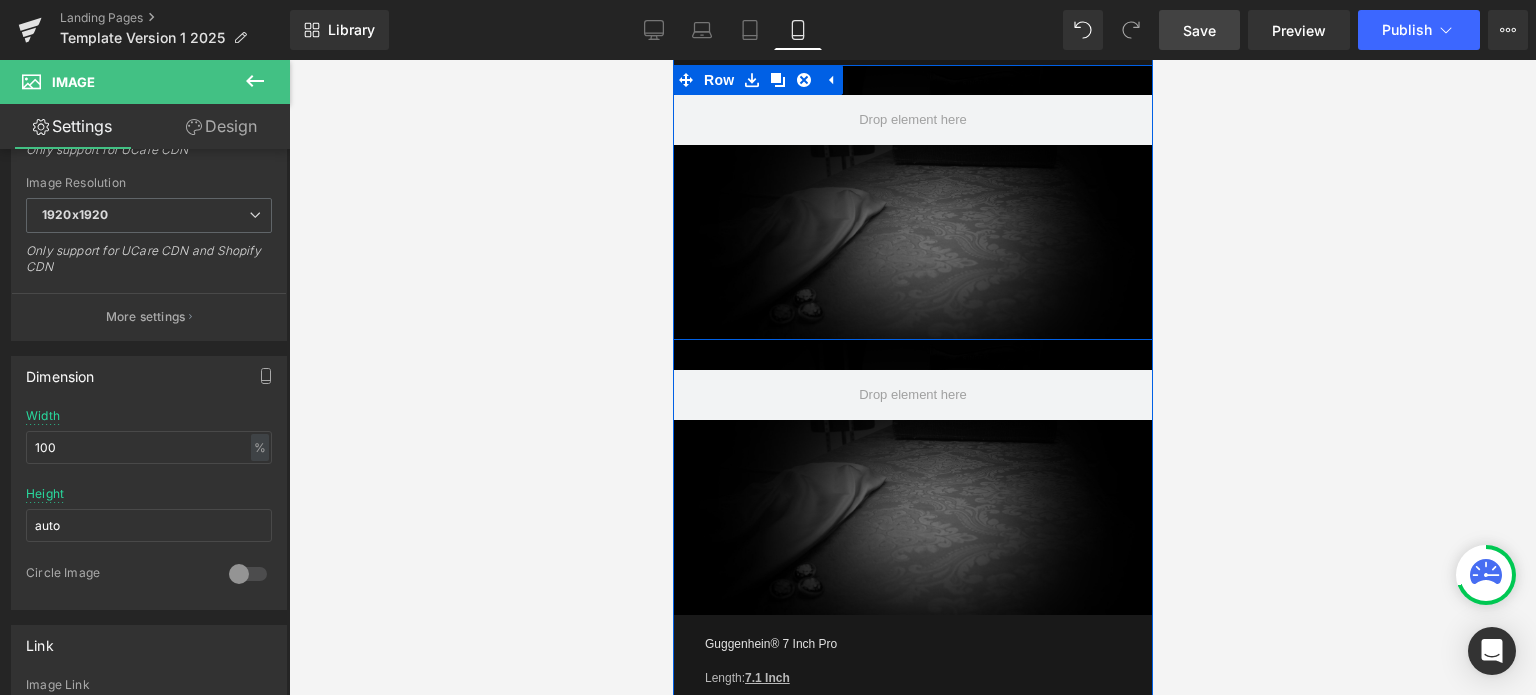 scroll, scrollTop: 2855, scrollLeft: 0, axis: vertical 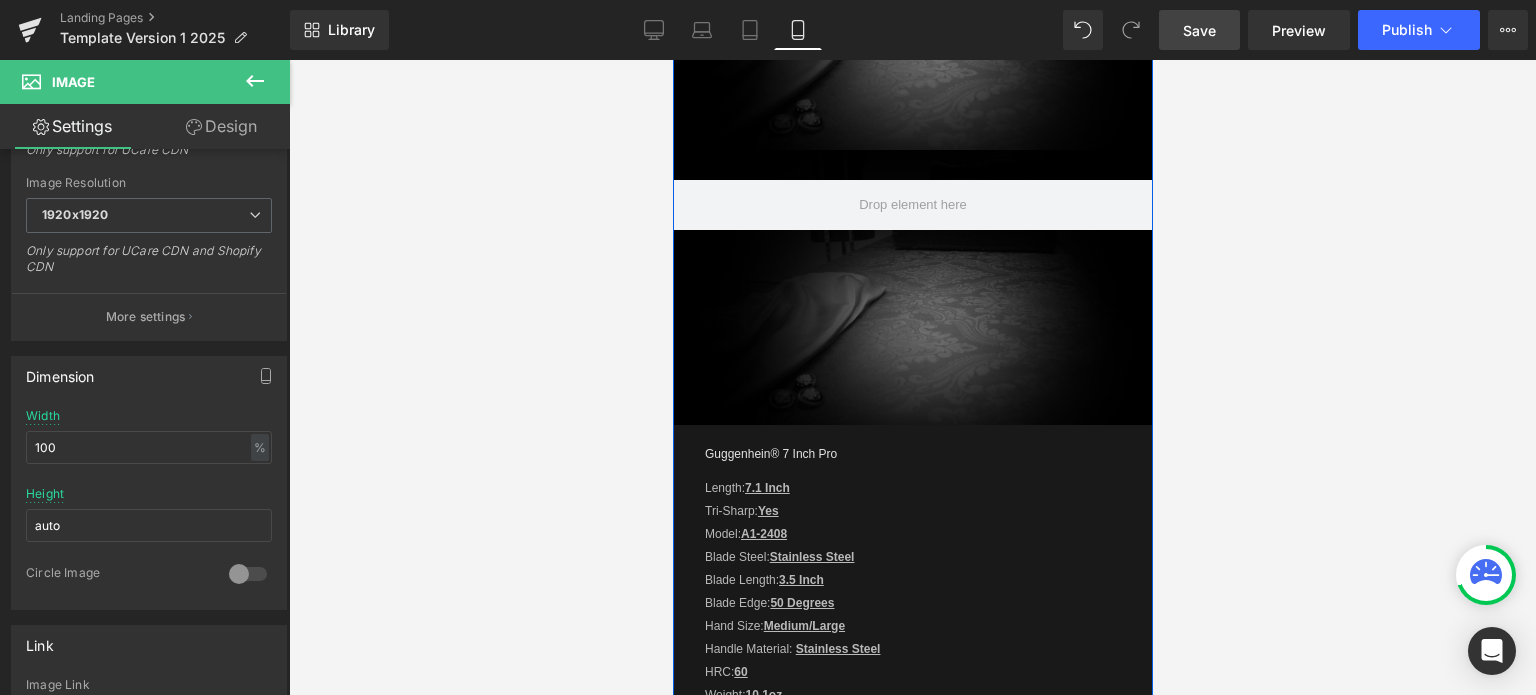click on "Row" at bounding box center [912, 287] 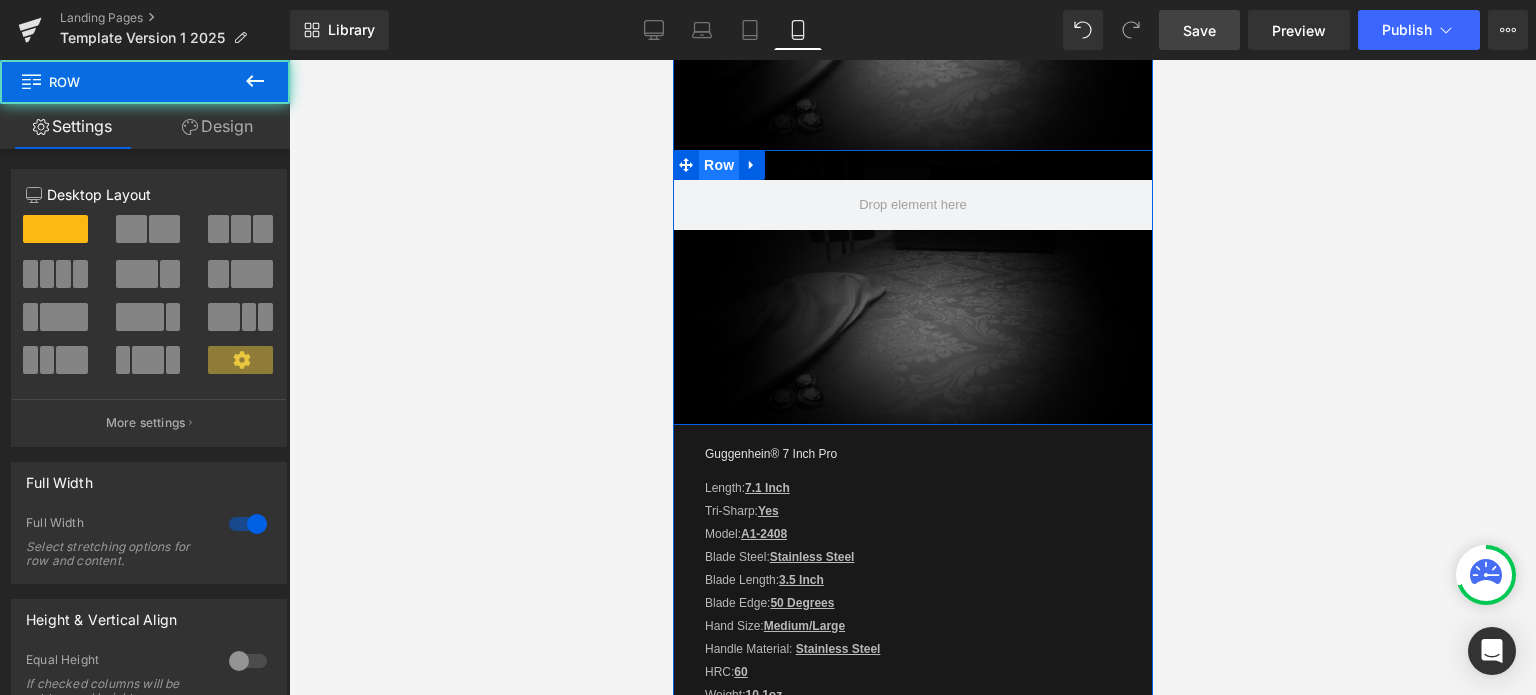 click on "Row" at bounding box center [718, 165] 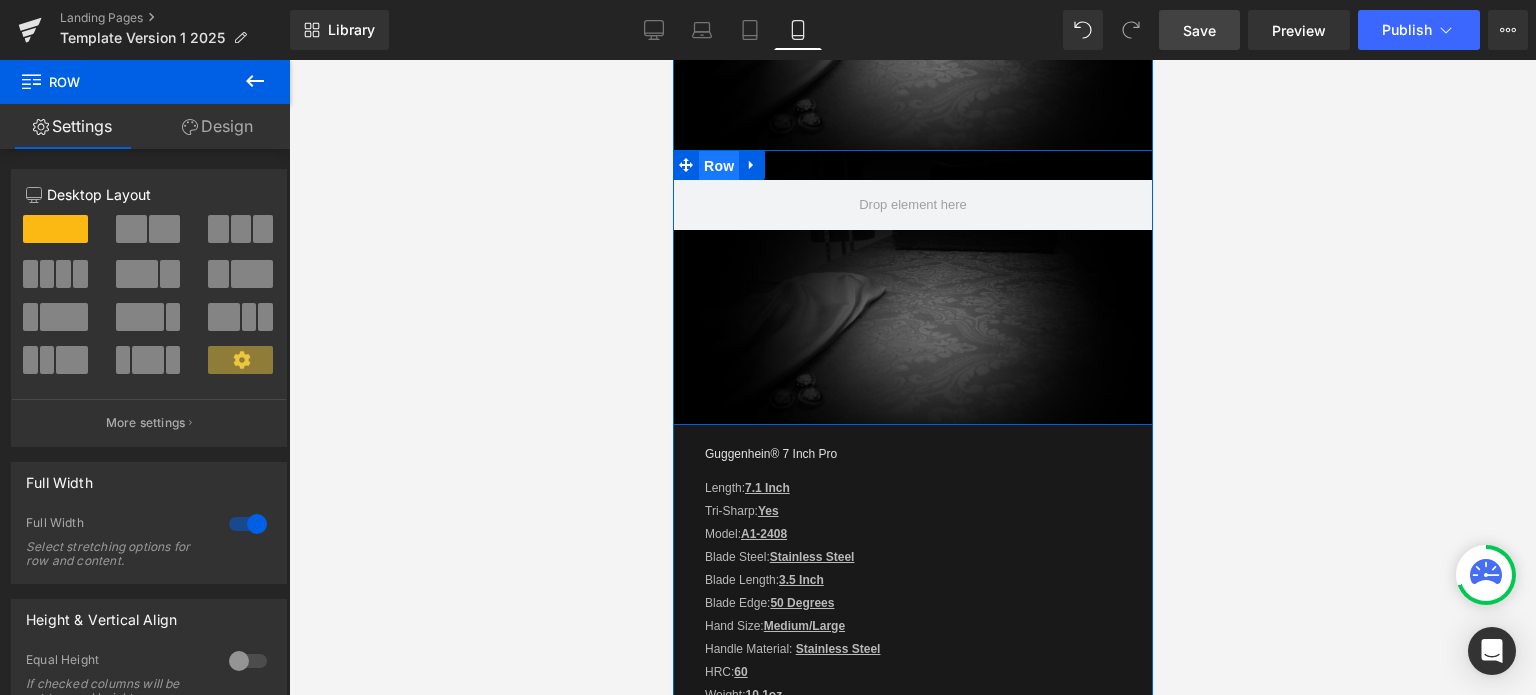 click on "Row" at bounding box center [718, 166] 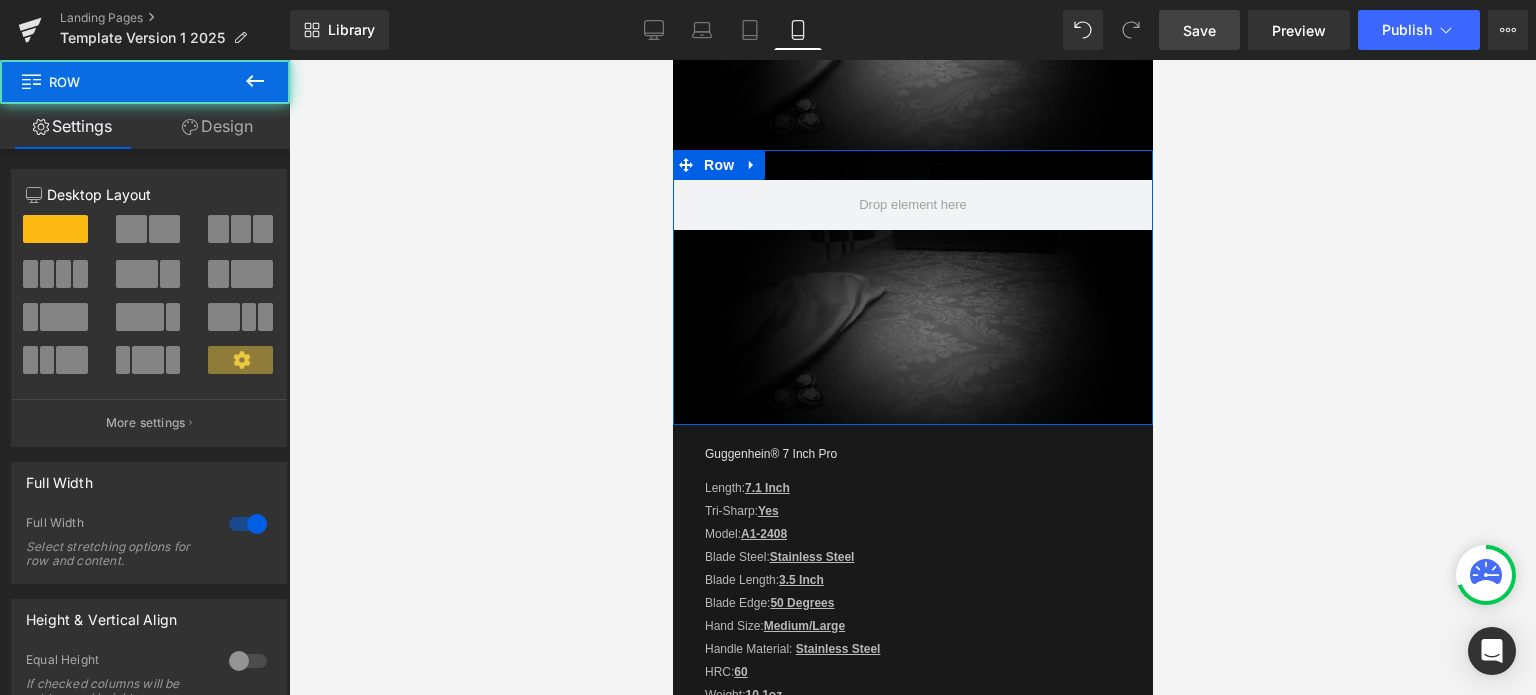 click on "Design" at bounding box center [217, 126] 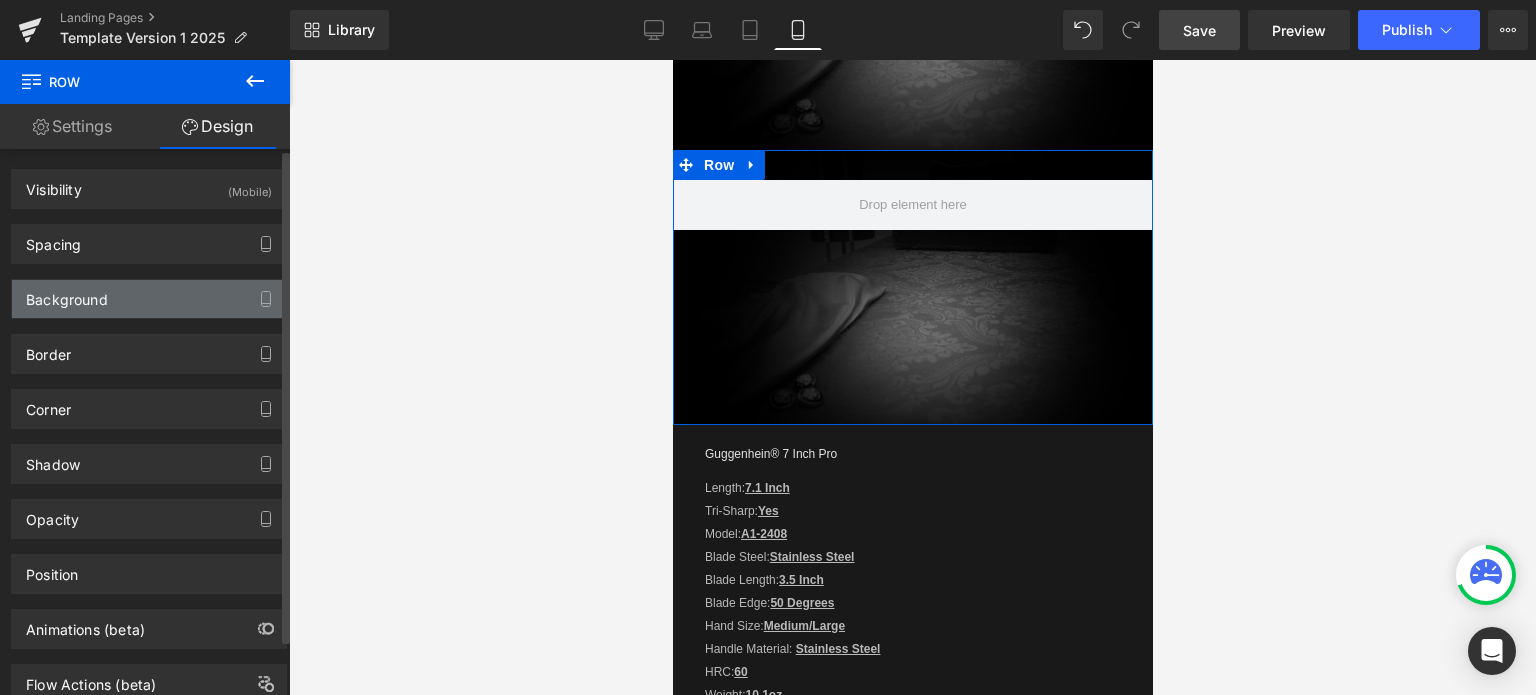 click on "Background" at bounding box center (149, 299) 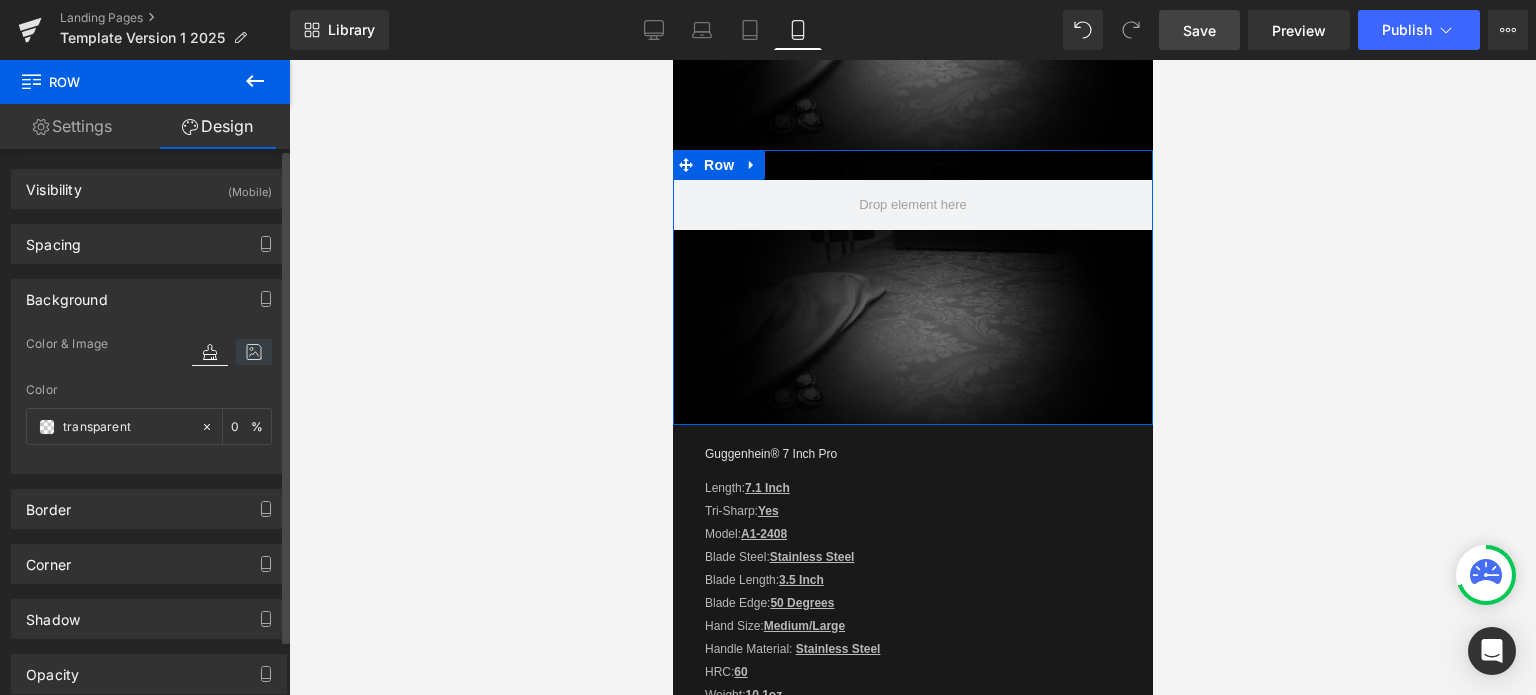 click at bounding box center [254, 352] 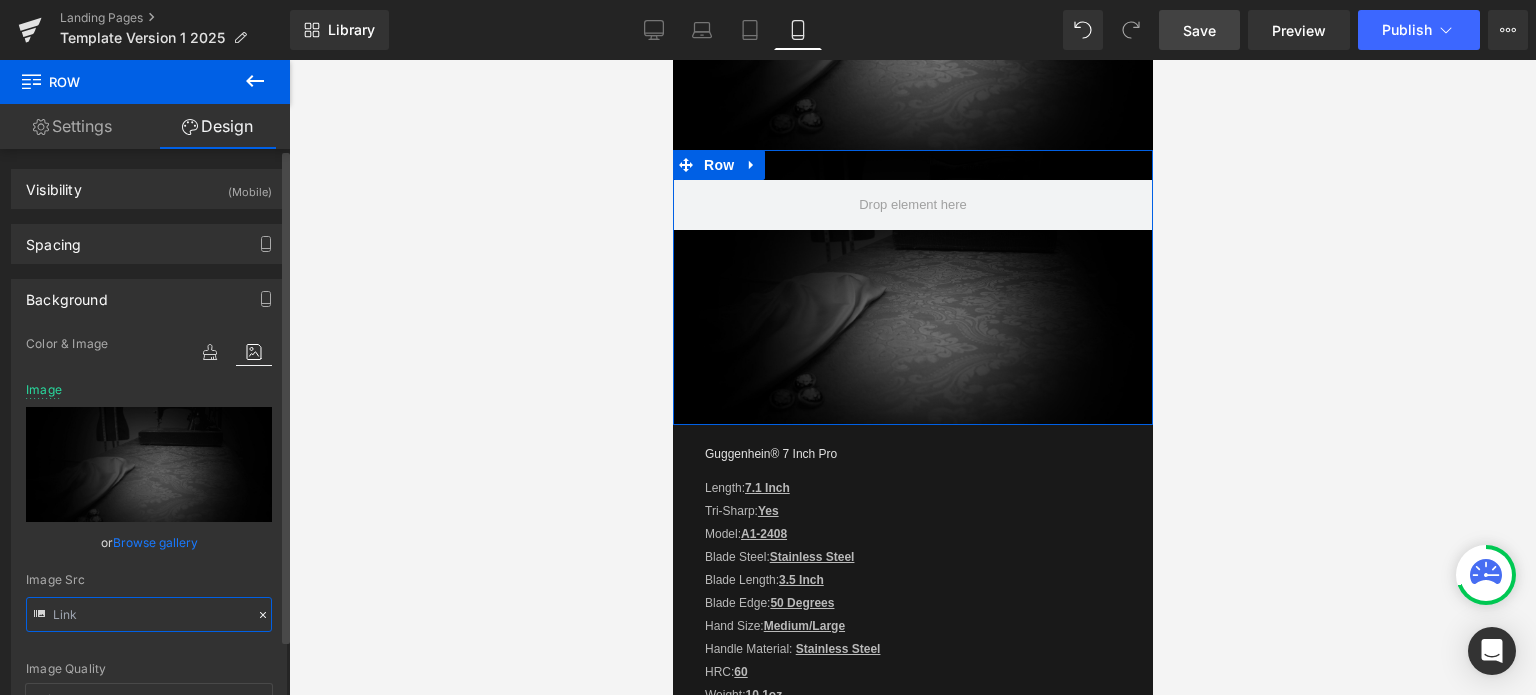 click at bounding box center [149, 614] 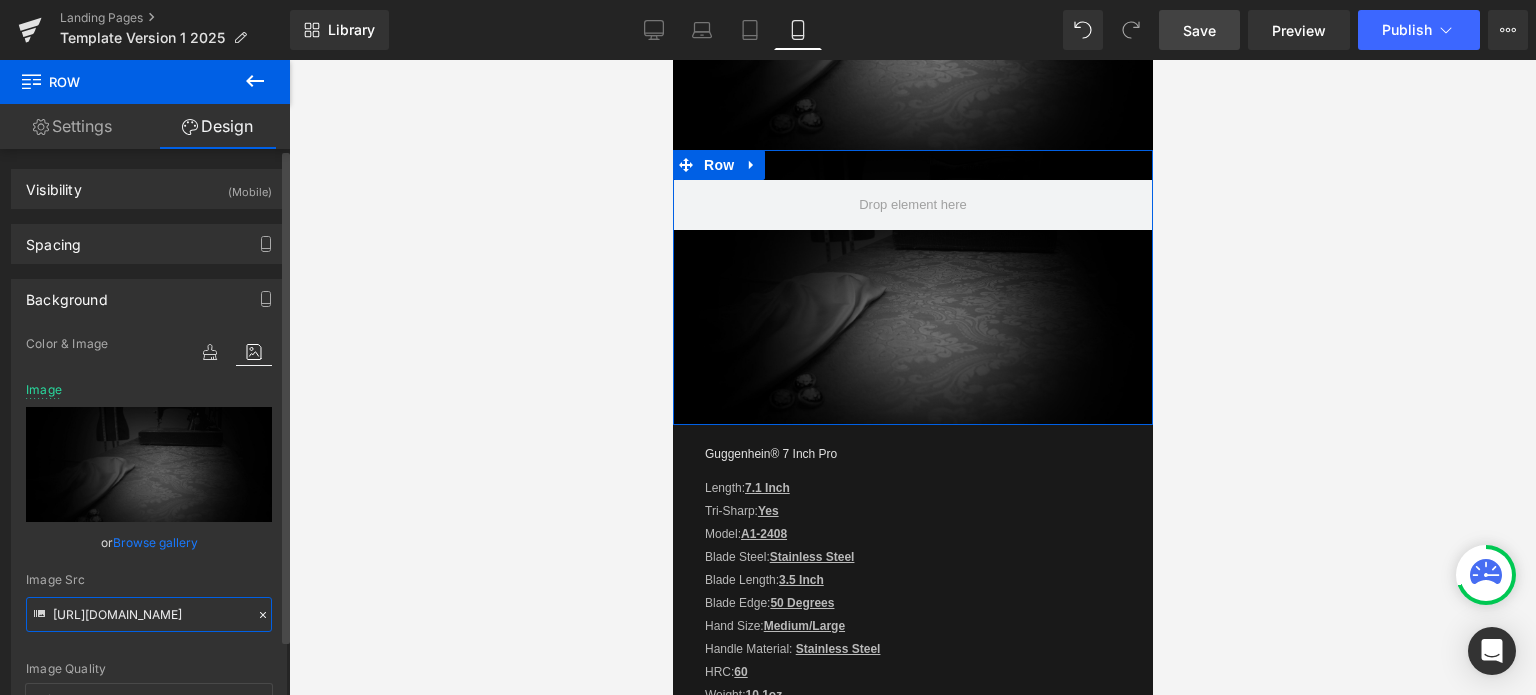 paste on "3_e5285a29-1e33-40be-a964-b35c3d70da7a.jpg?v=1751396124" 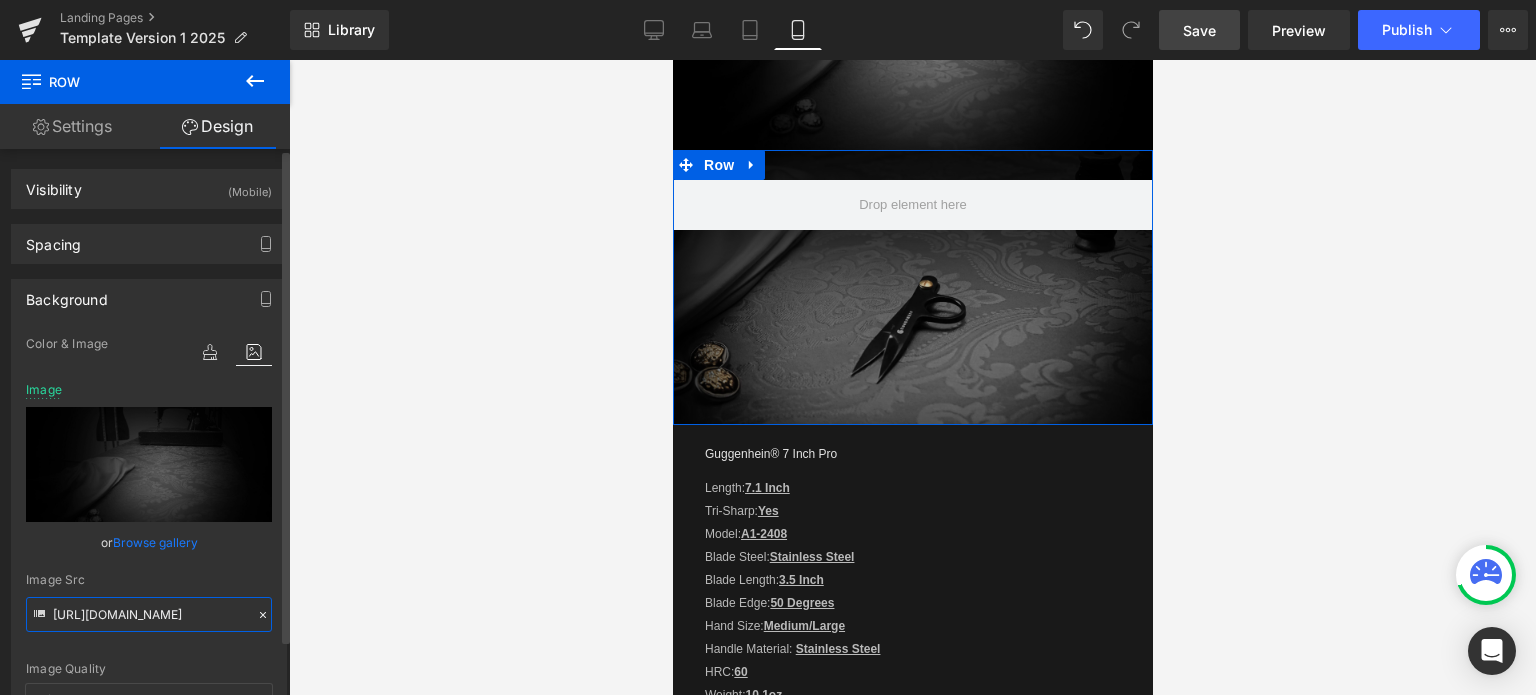 scroll, scrollTop: 200, scrollLeft: 0, axis: vertical 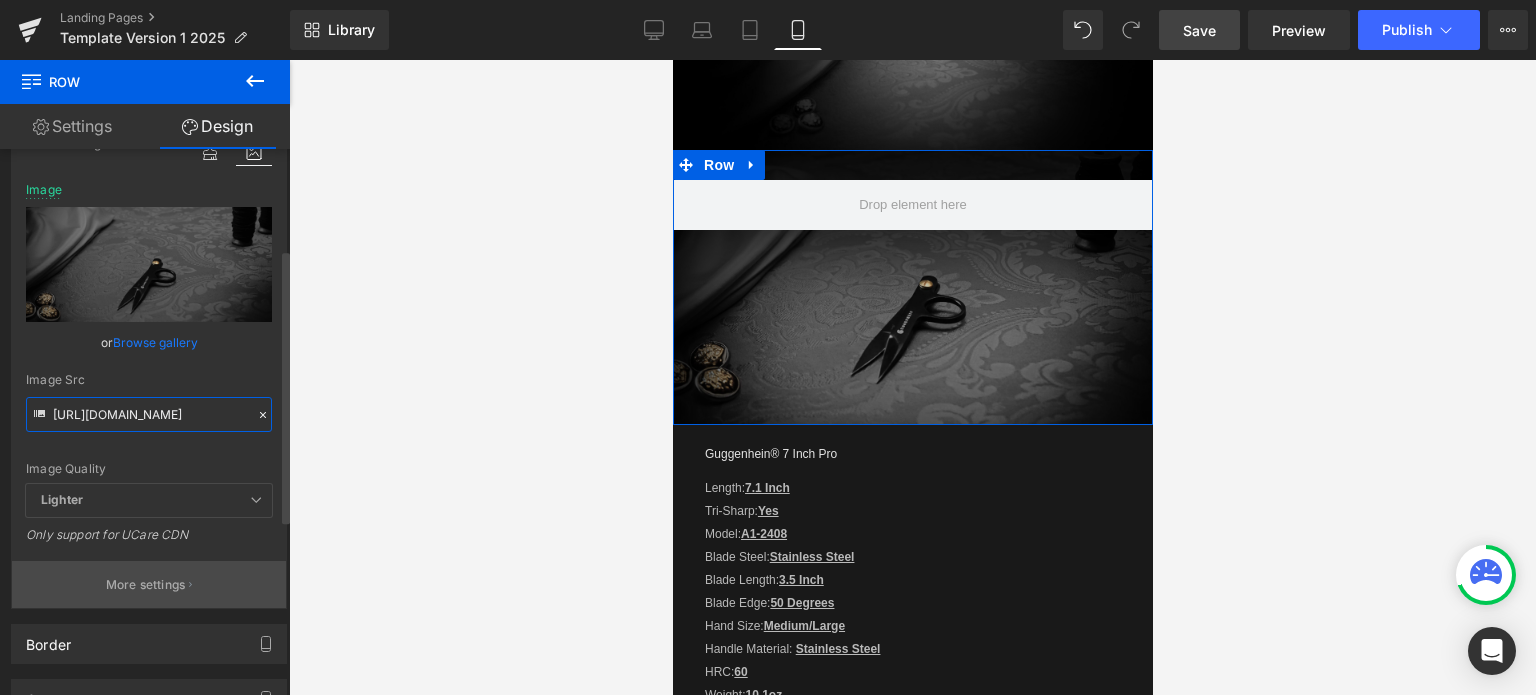 type on "[URL][DOMAIN_NAME]" 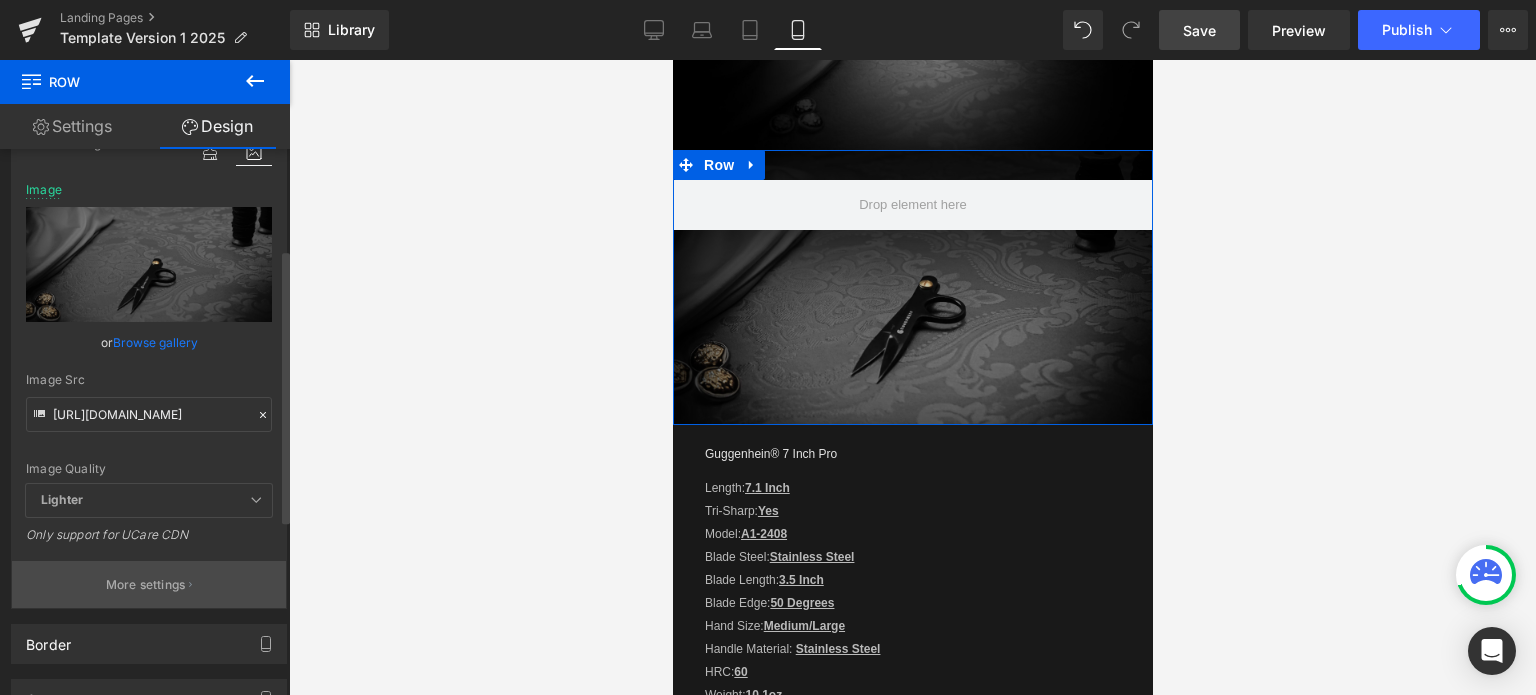 click on "More settings" at bounding box center (149, 584) 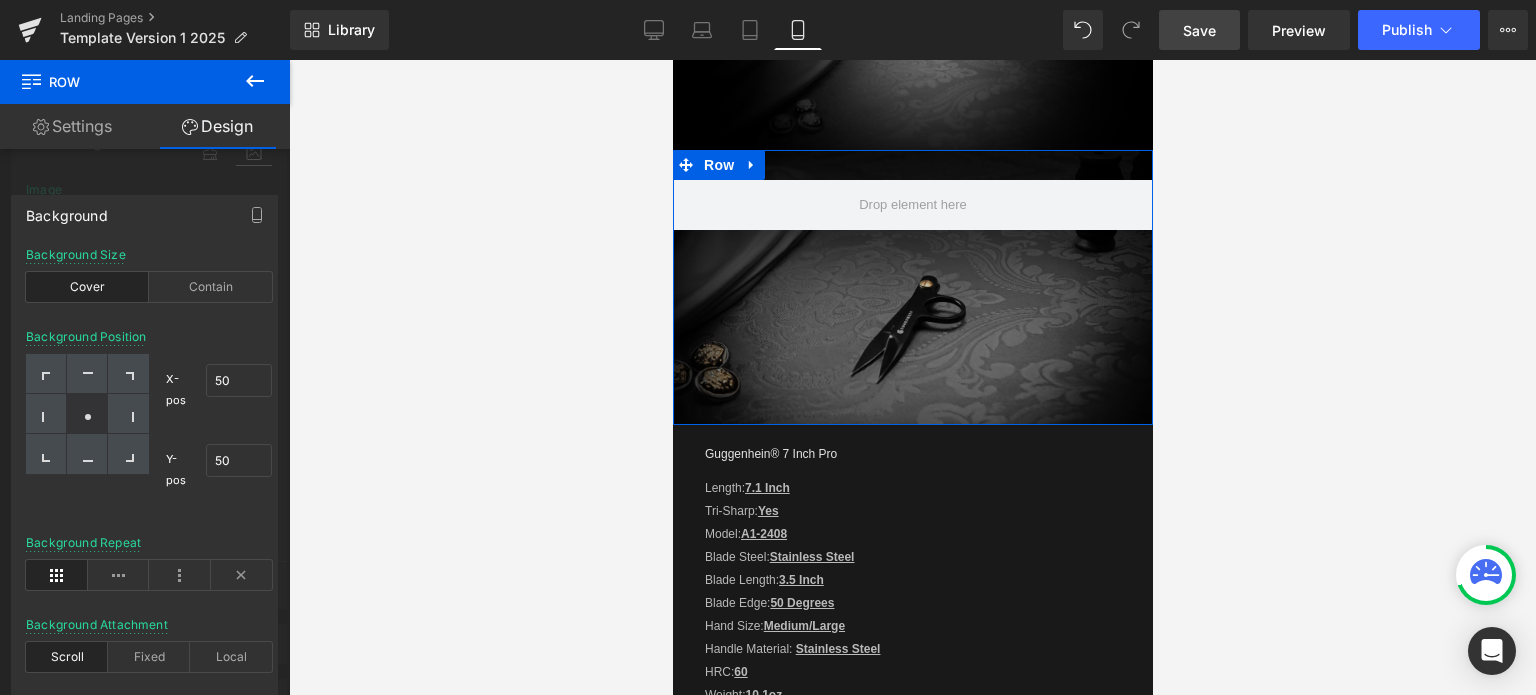 scroll, scrollTop: 0, scrollLeft: 0, axis: both 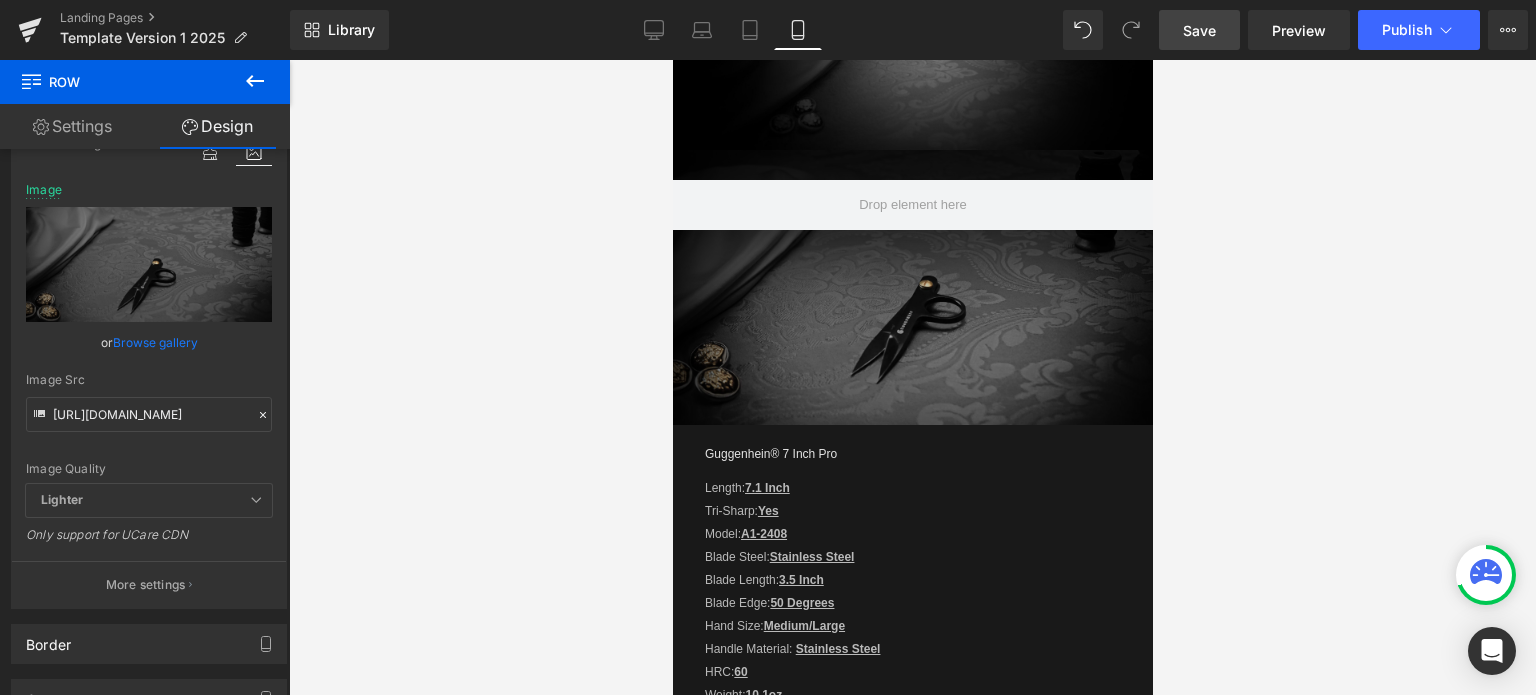 click 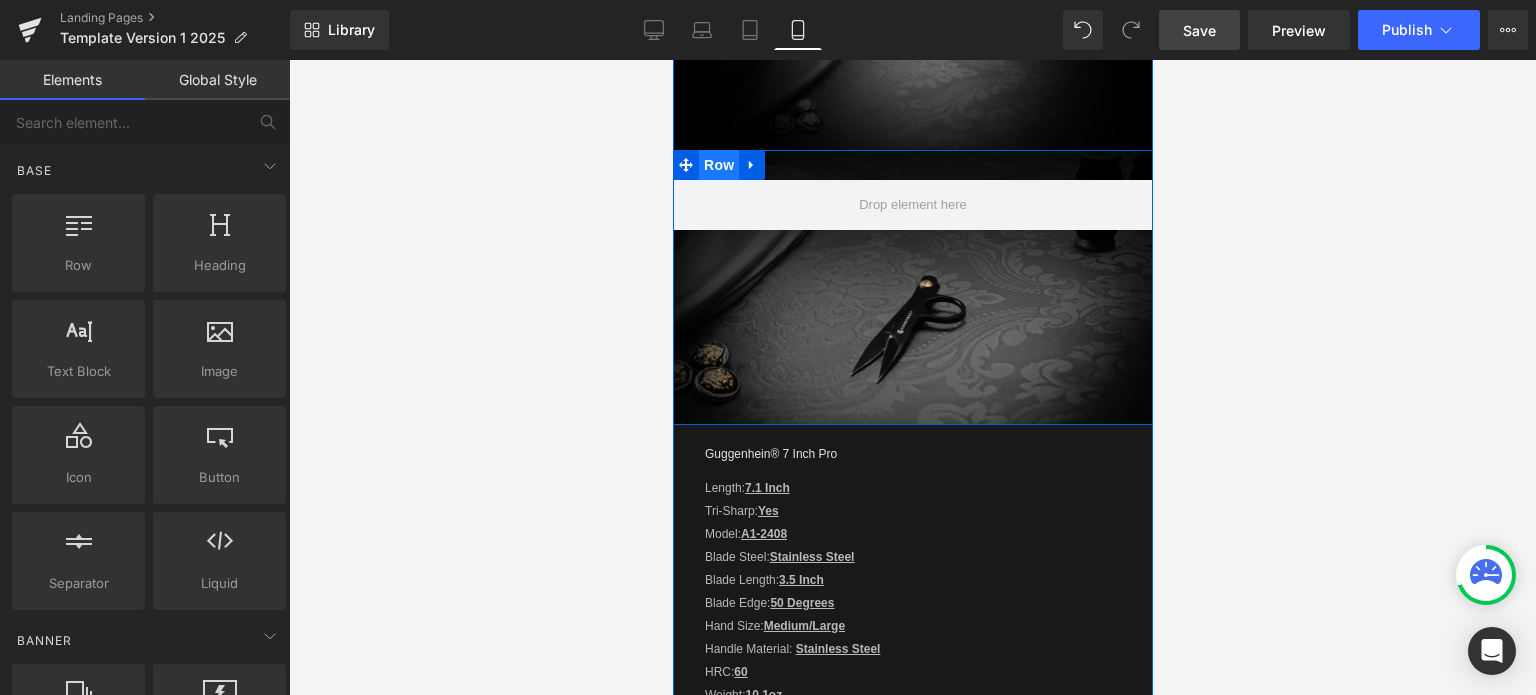 click on "Row" at bounding box center [718, 165] 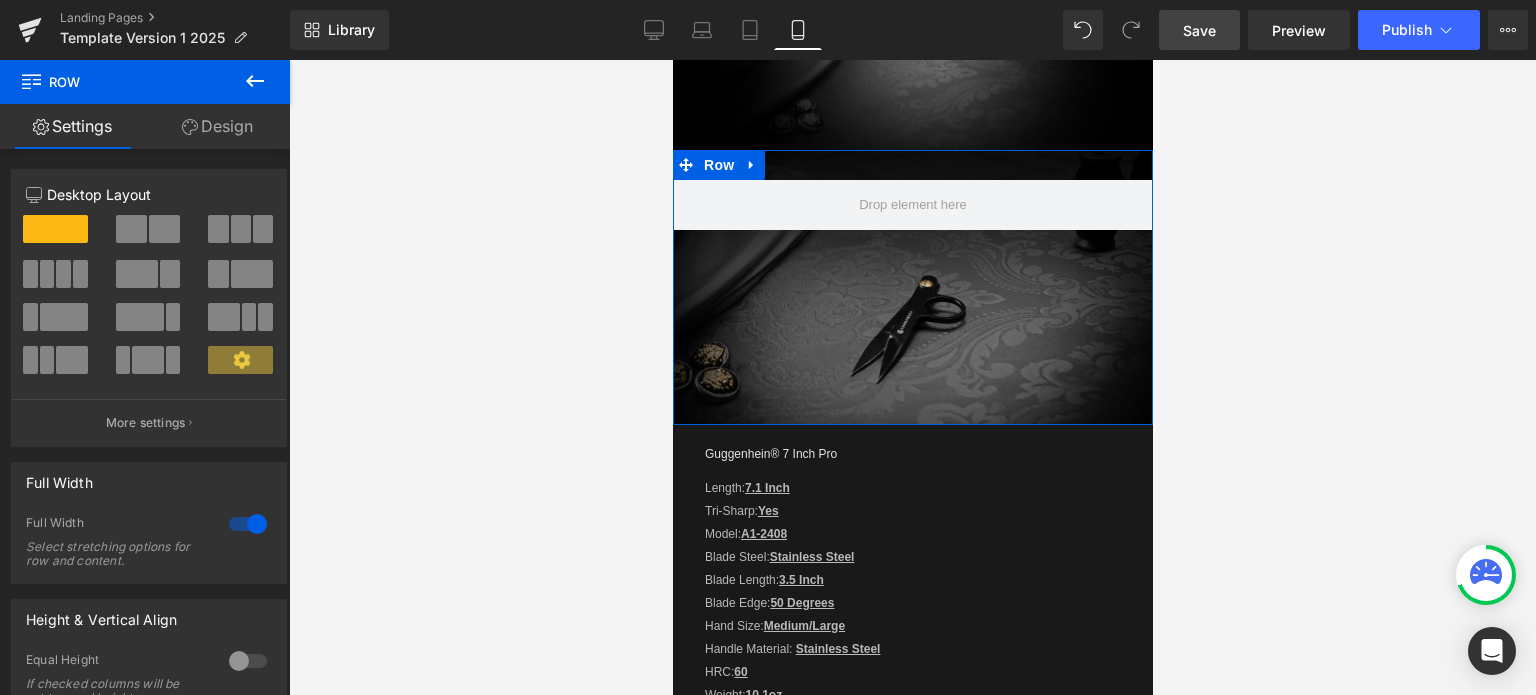 click on "Design" at bounding box center (217, 126) 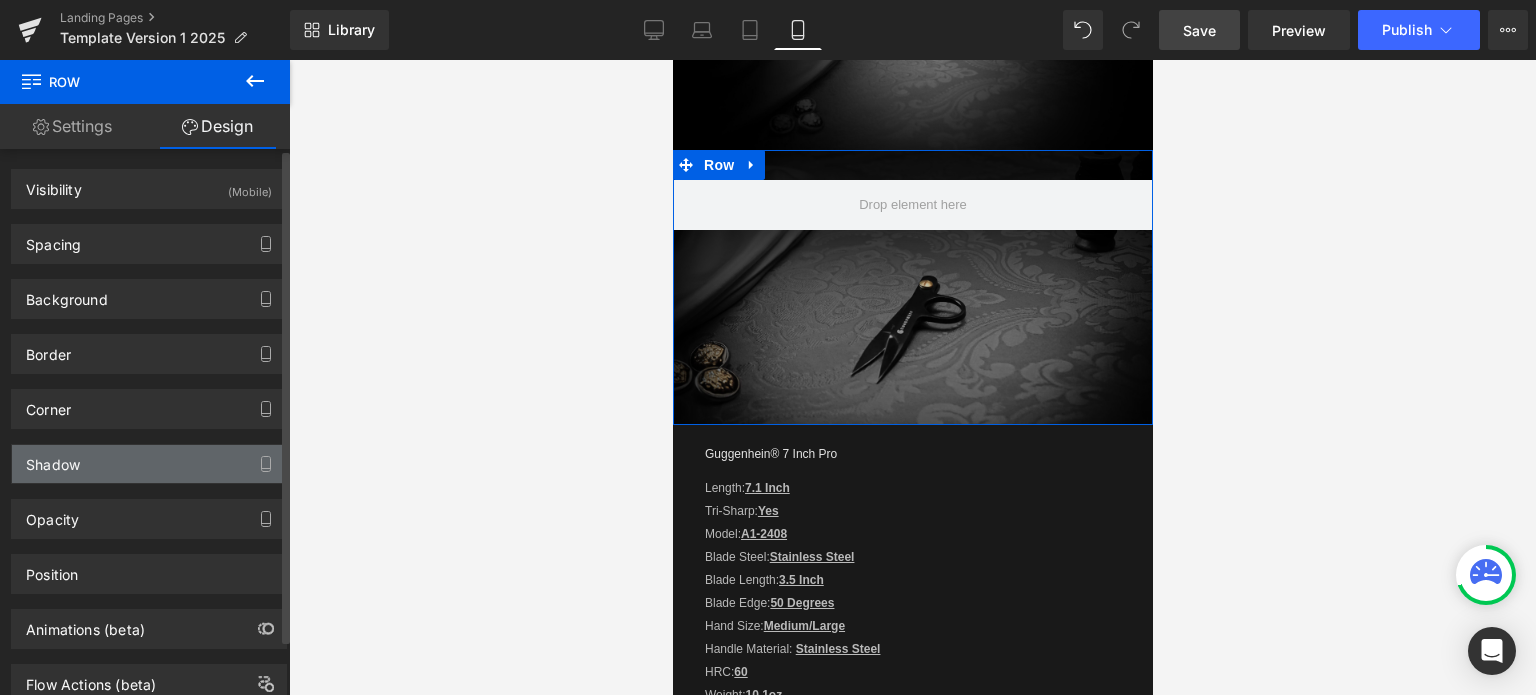 click on "Shadow" at bounding box center [149, 464] 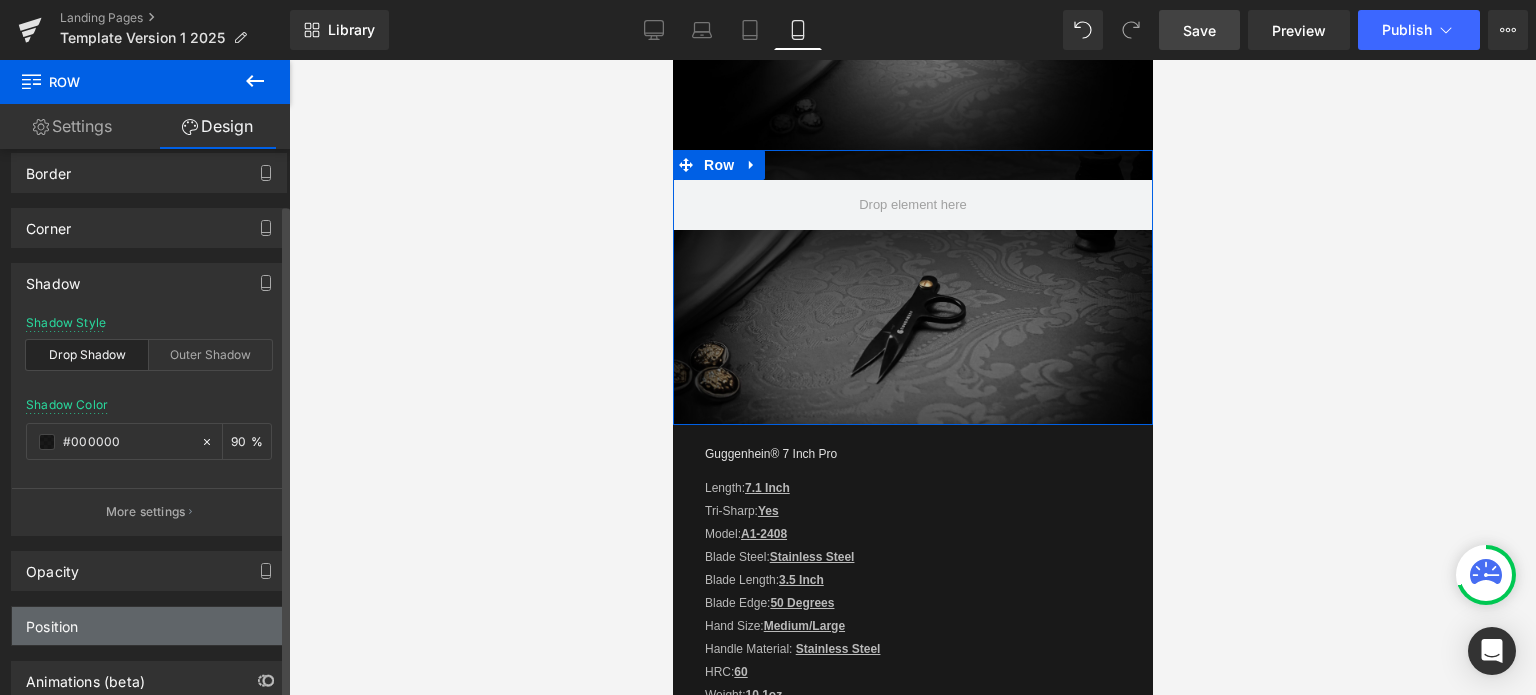 scroll, scrollTop: 293, scrollLeft: 0, axis: vertical 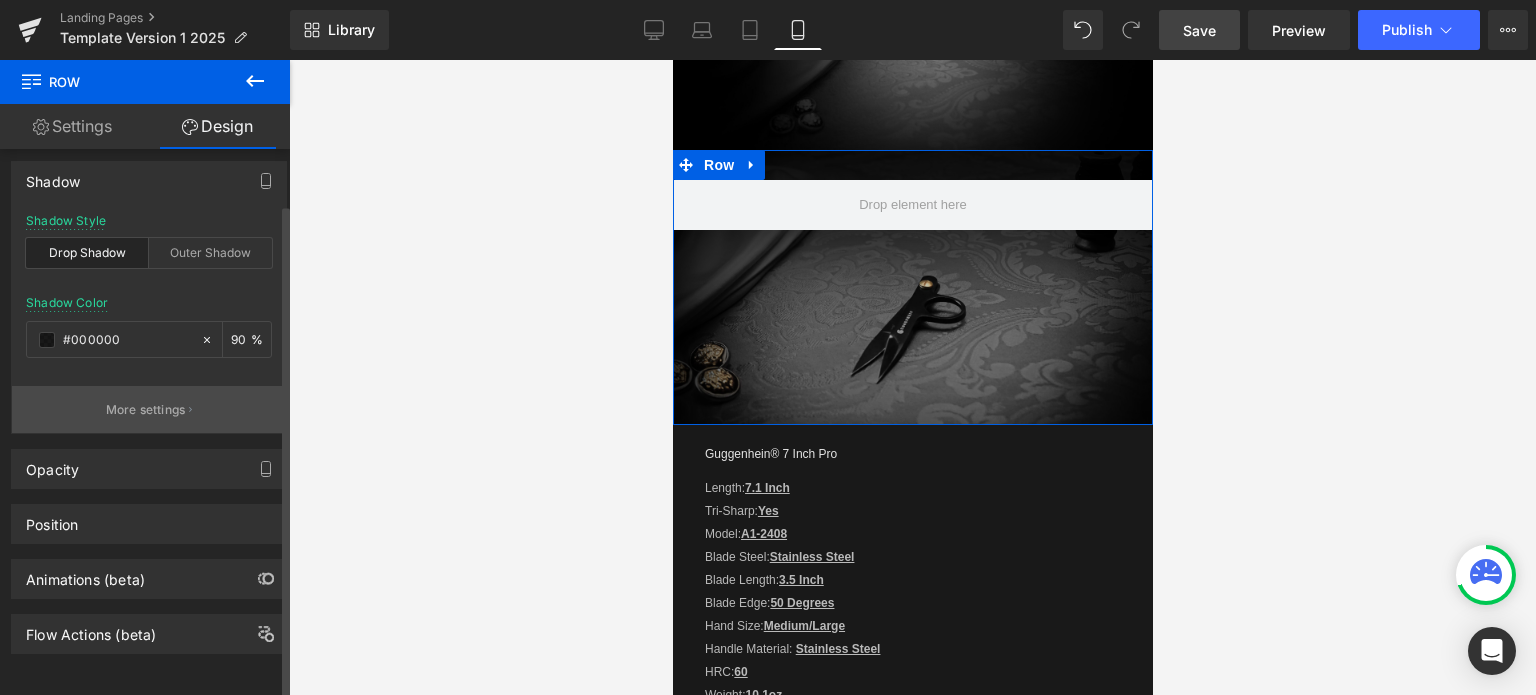 click on "More settings" at bounding box center [149, 409] 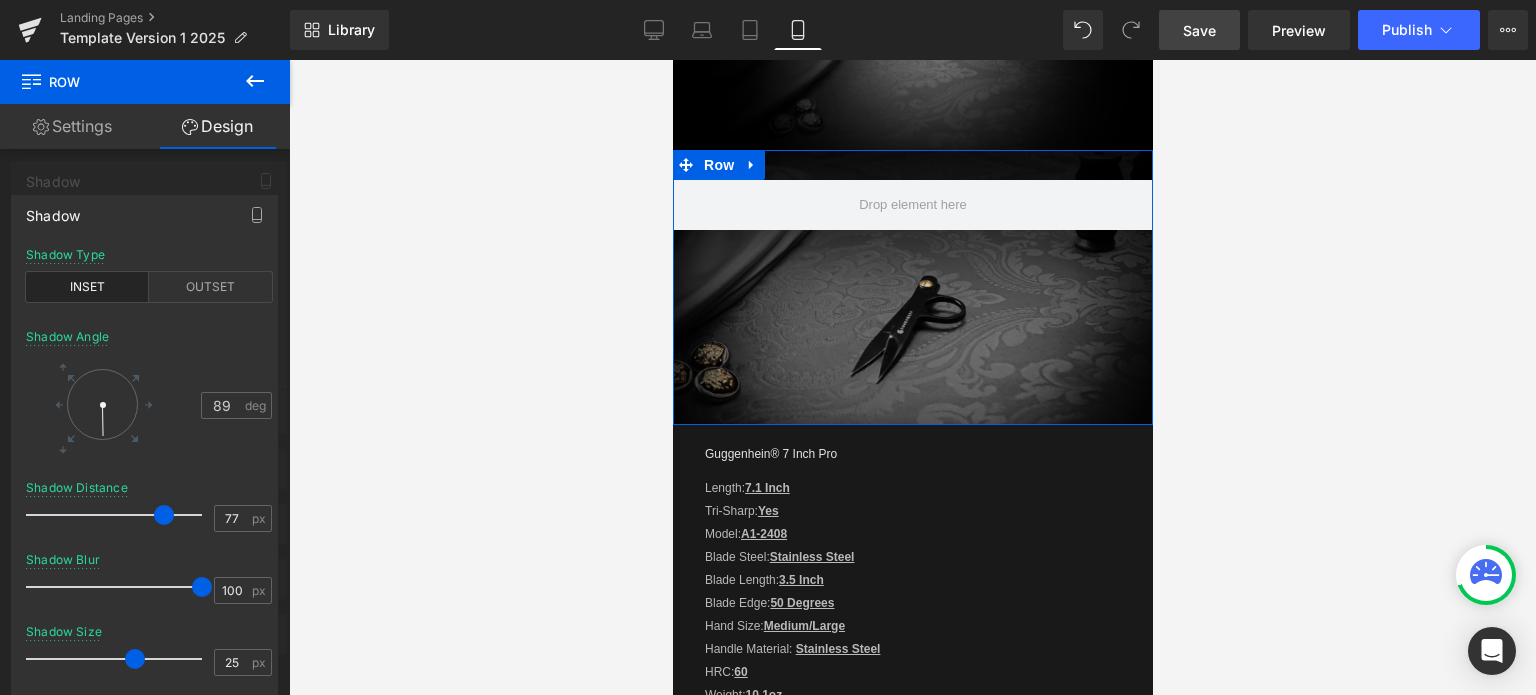 drag, startPoint x: 139, startPoint y: 657, endPoint x: 197, endPoint y: 527, distance: 142.35168 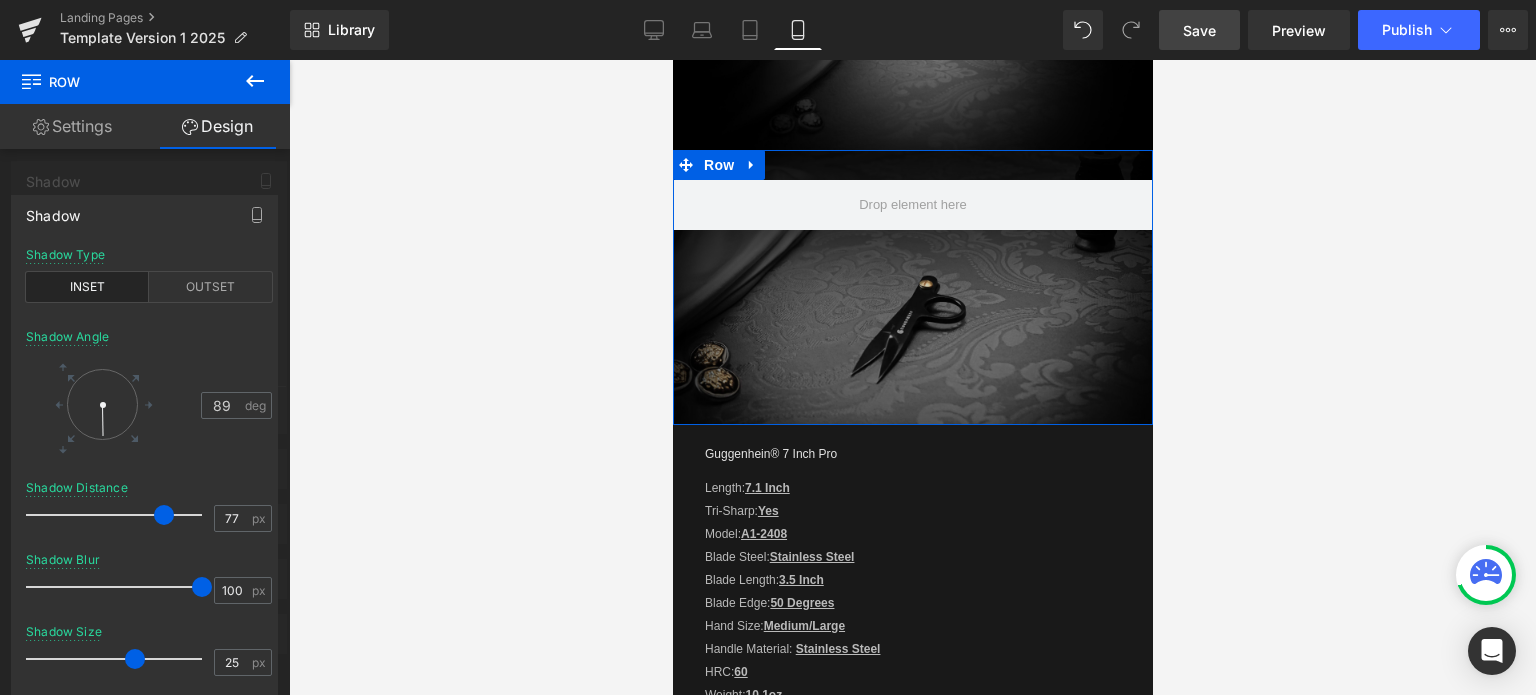 click at bounding box center [135, 659] 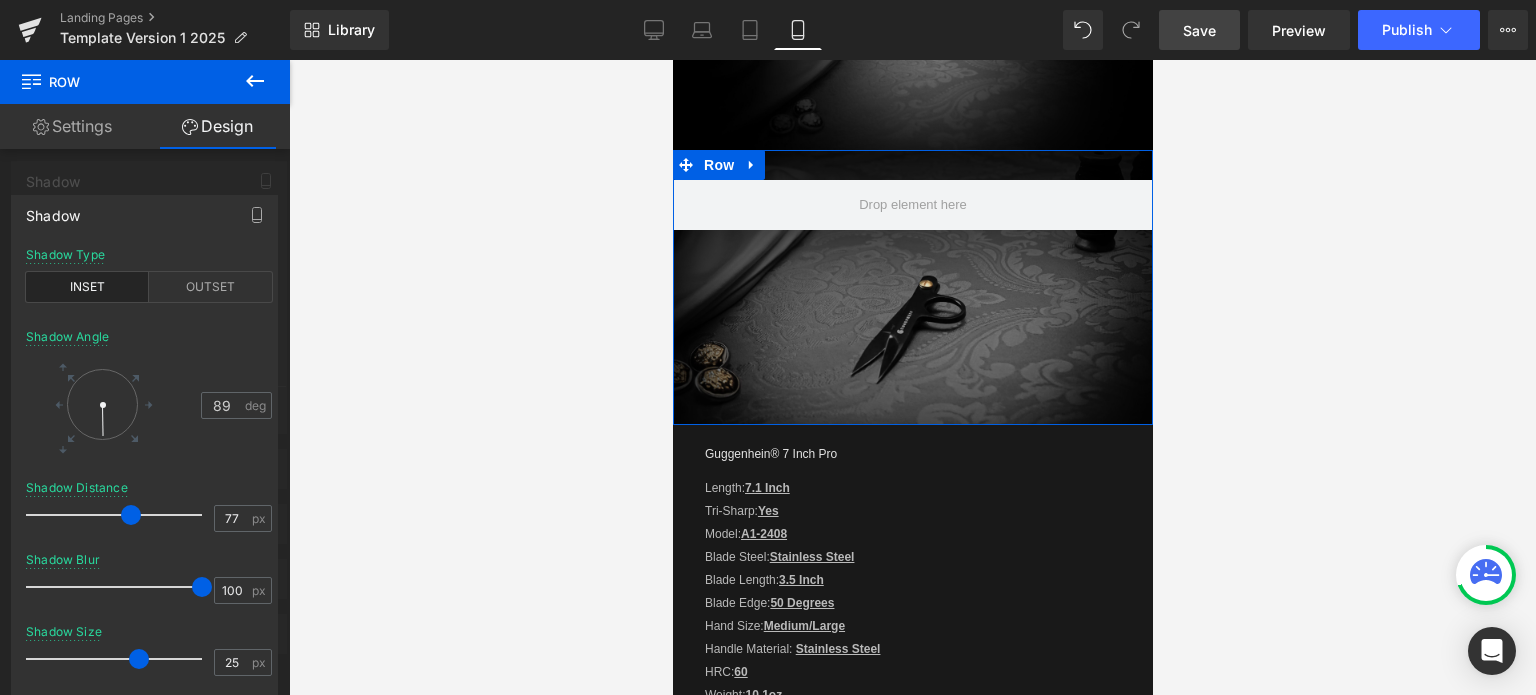 drag, startPoint x: 164, startPoint y: 509, endPoint x: 130, endPoint y: 512, distance: 34.132095 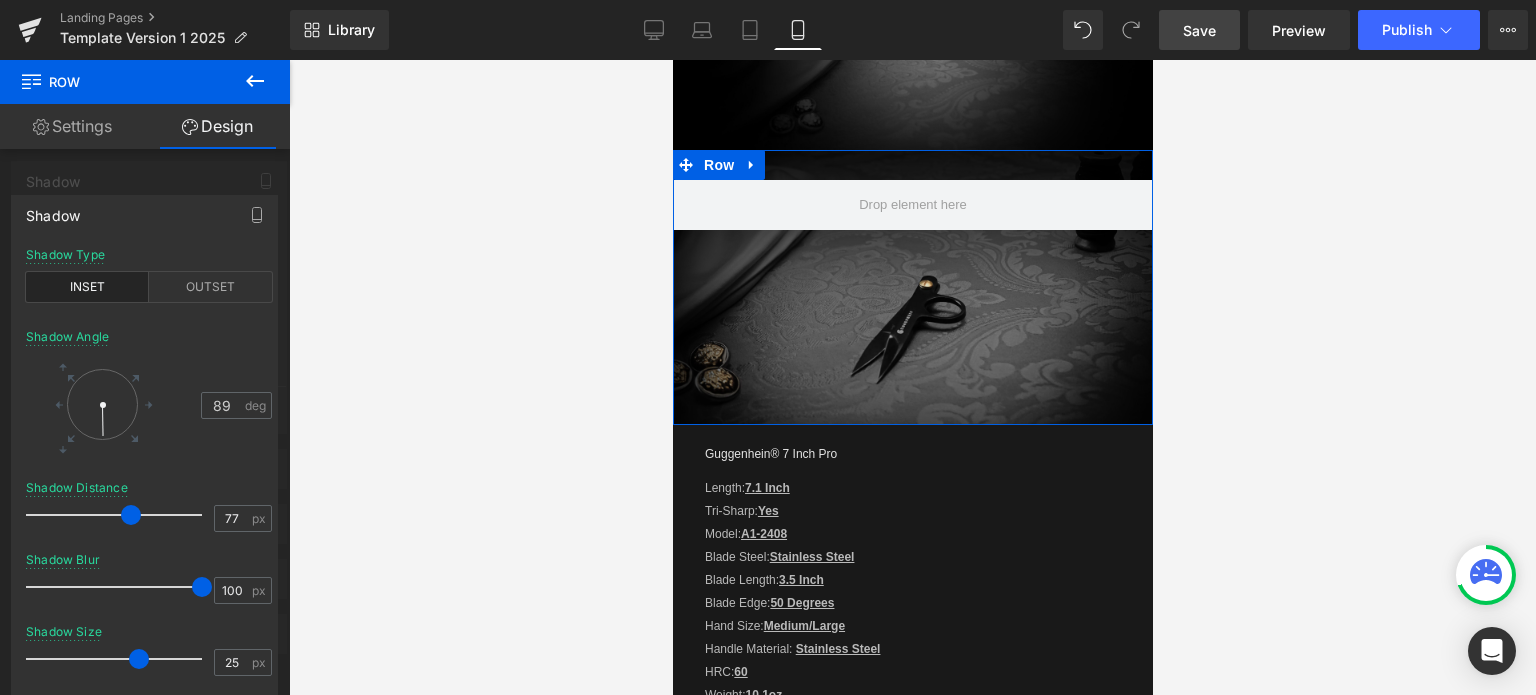 click at bounding box center (131, 515) 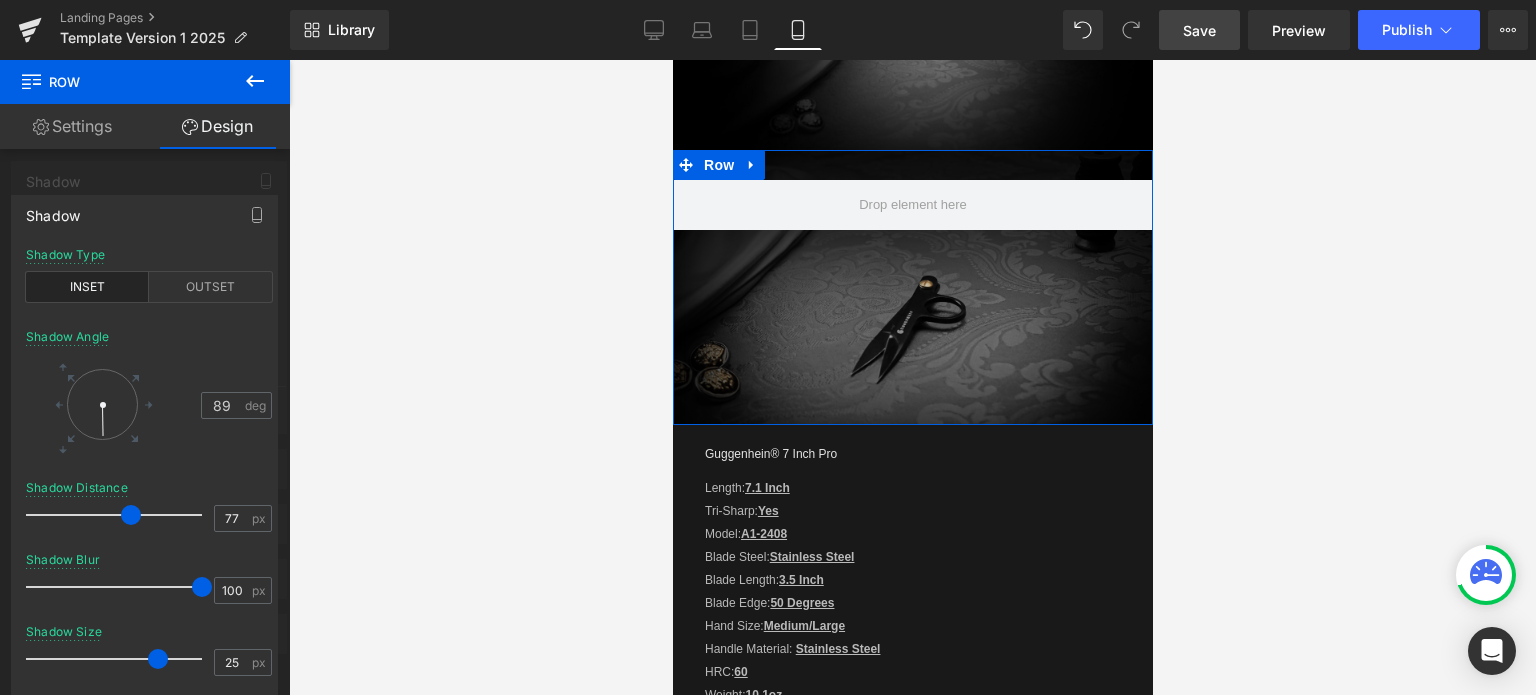 drag, startPoint x: 143, startPoint y: 657, endPoint x: 162, endPoint y: 653, distance: 19.416489 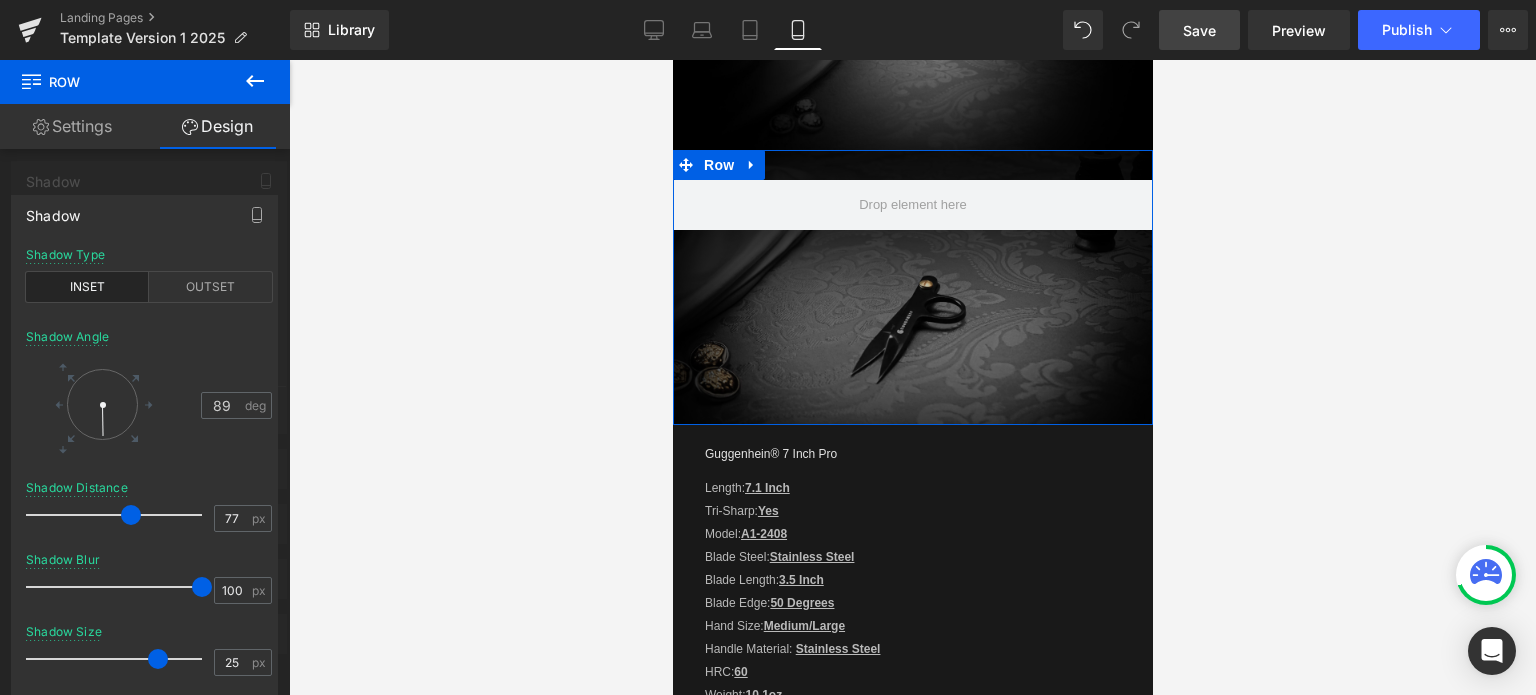 click at bounding box center [158, 659] 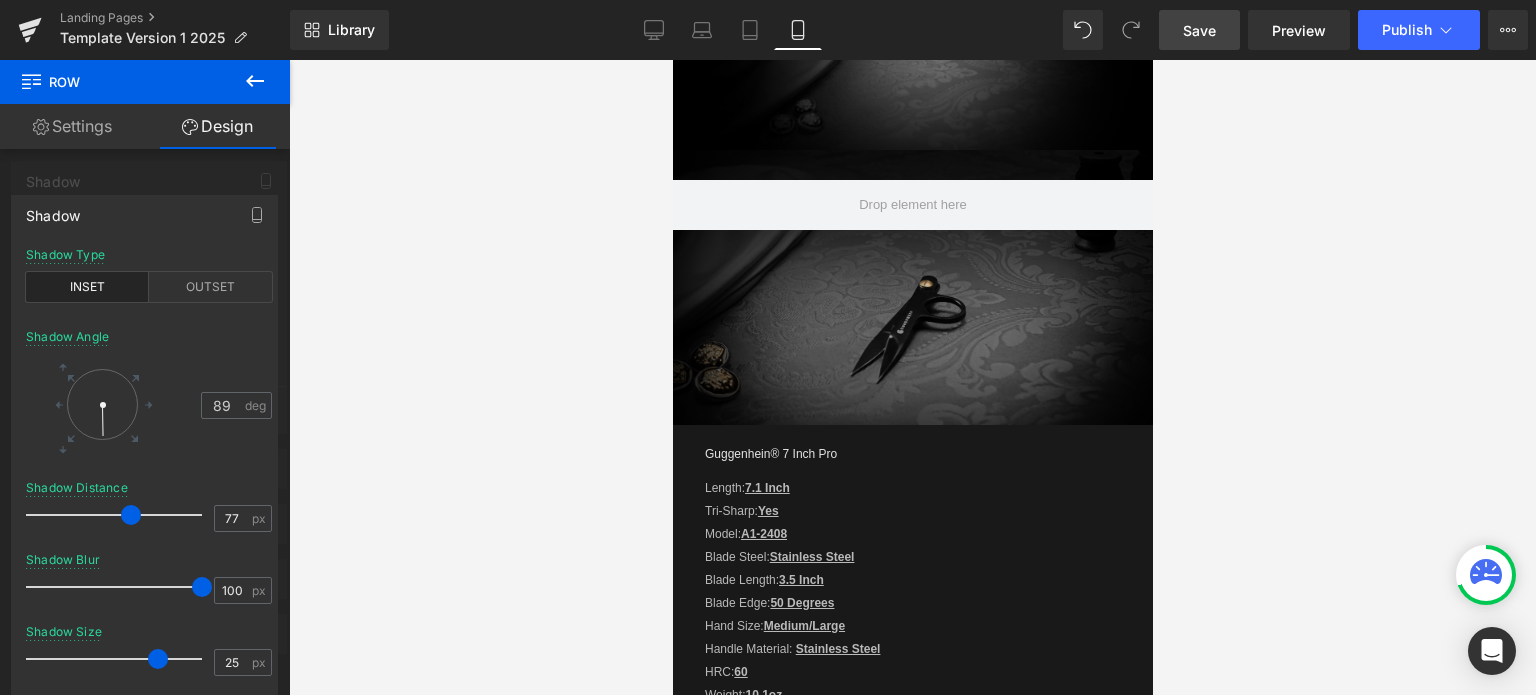 click on "Save" at bounding box center (1199, 30) 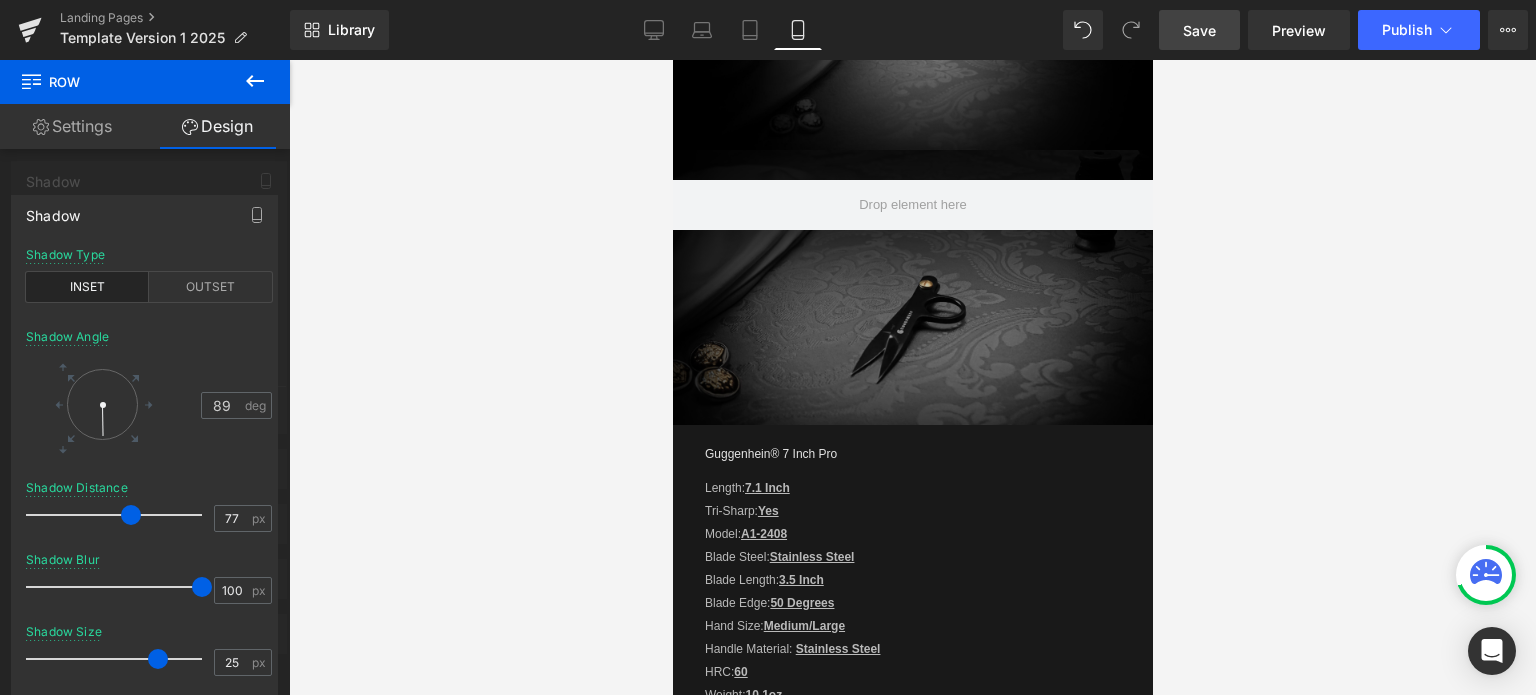 click on "Save" at bounding box center (1199, 30) 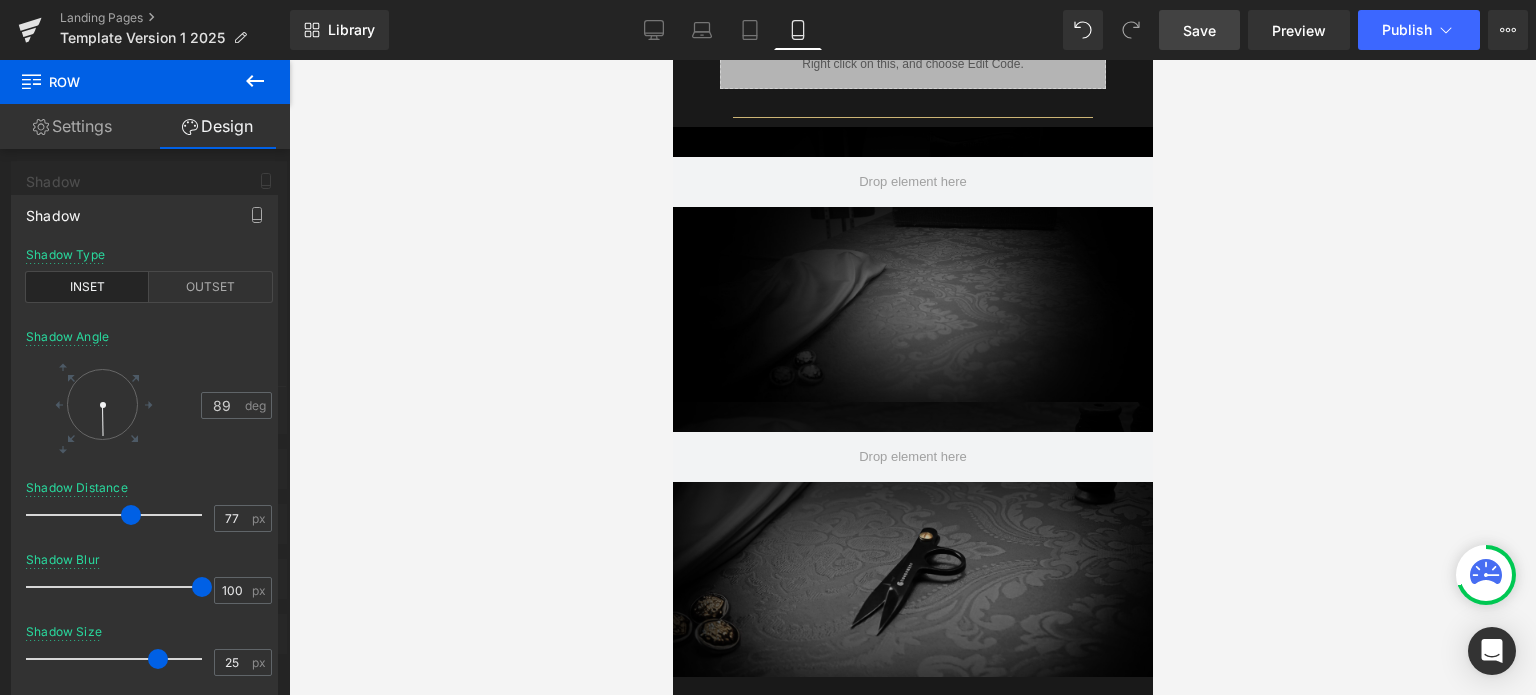 scroll, scrollTop: 2555, scrollLeft: 0, axis: vertical 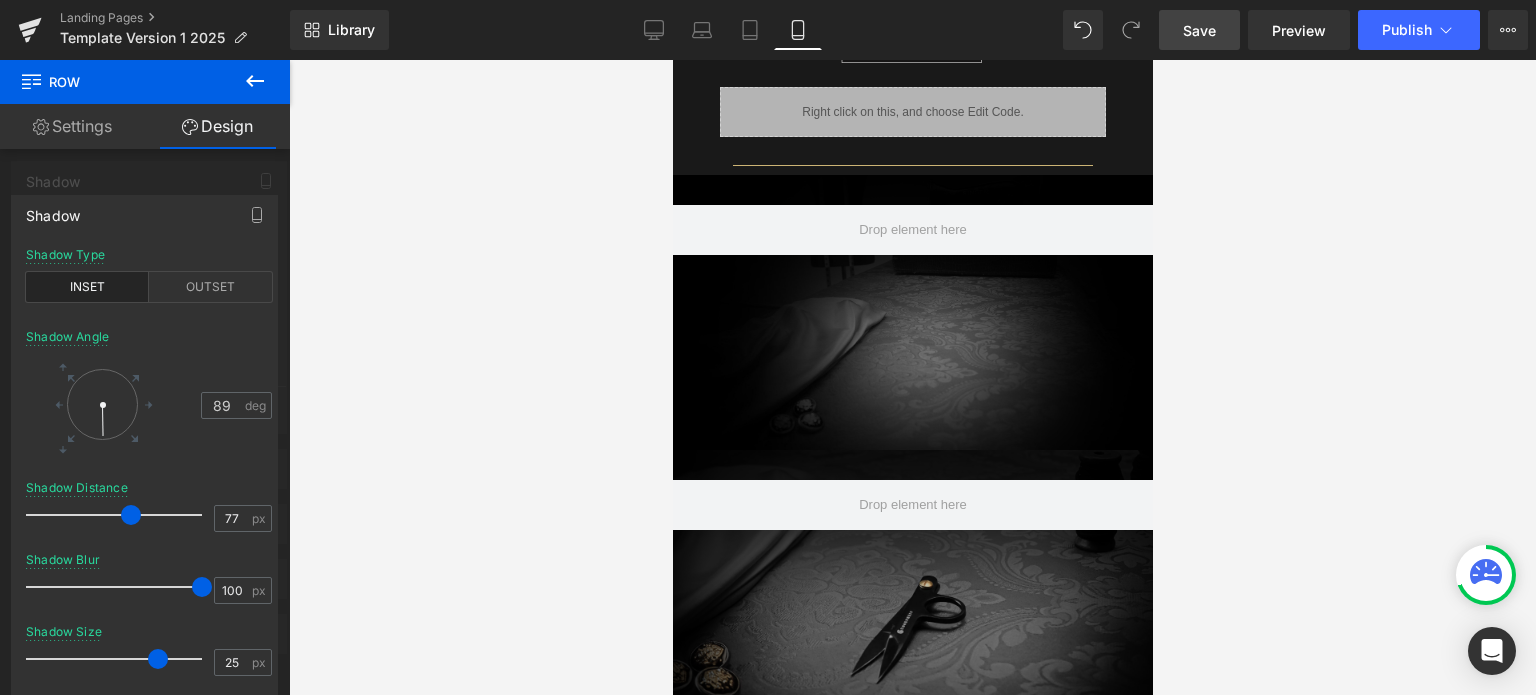 click on "Limit of (1) coupon per online order. Free U.S. Shipping. Text Block         Row         Image         VII Heading         Row         Row         7 Inch Pro Heading         Row         Image         50% off  Guggenhein® VII,  7 Inch Pro Heading         Row     37px     III Heading         Row         Image         Guggenhein® III,  Thread Nippers Heading         Row   48px       Image
00 Days
00 Hours
00 Minutes
00 Seconds
Countdown Timer         VII Heading         Image         Liquid         Row         Row         Guggenhein®  VII  7 Inch Pro Heading         Image         $34.98 Heading
1" at bounding box center [912, 1456] 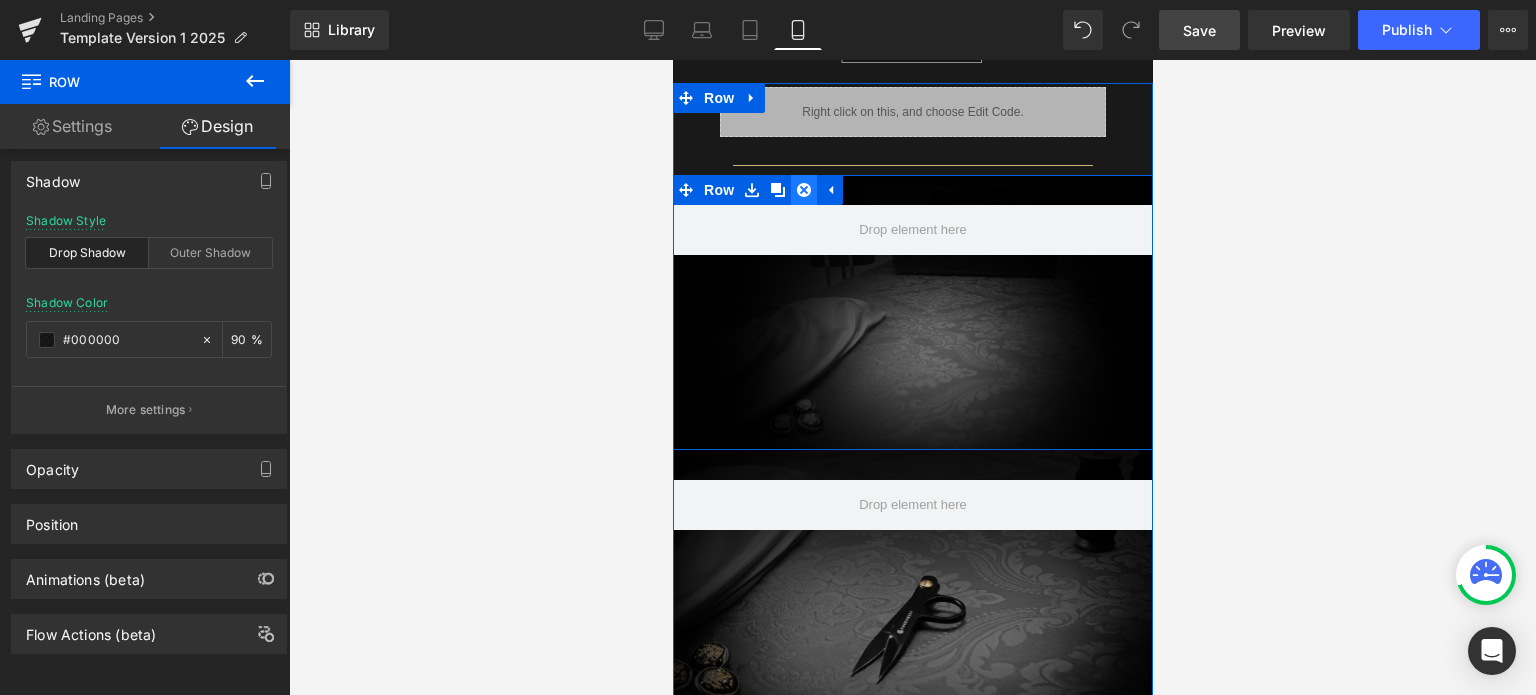 click 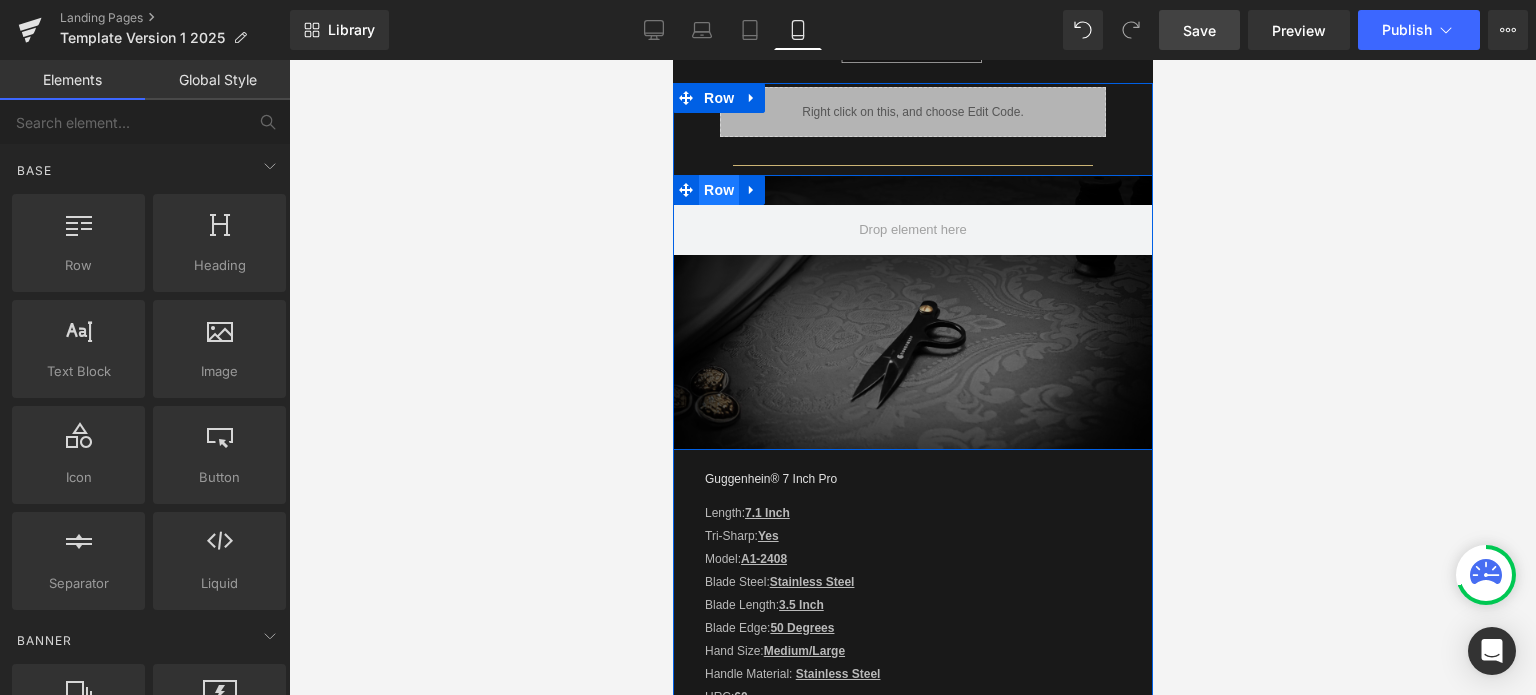 click on "Row" at bounding box center [718, 190] 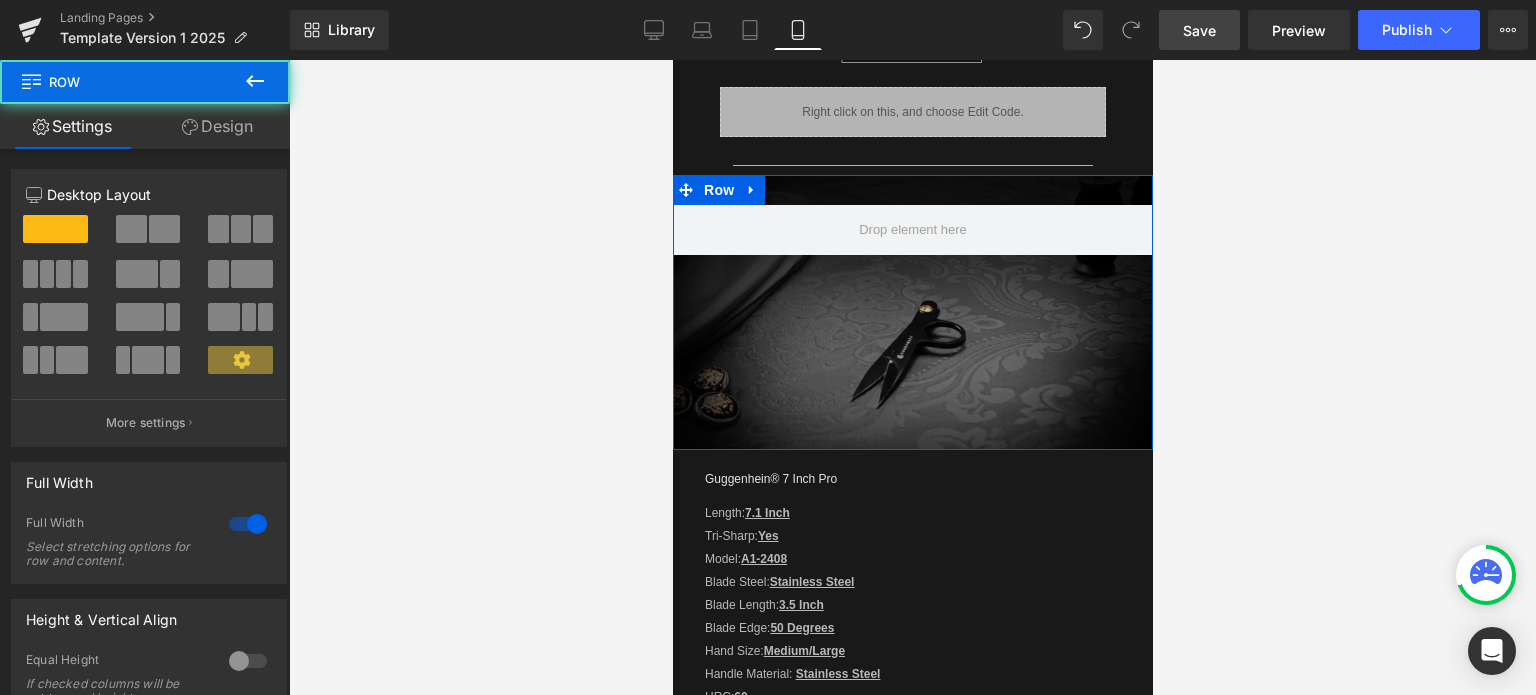 click on "Design" at bounding box center [217, 126] 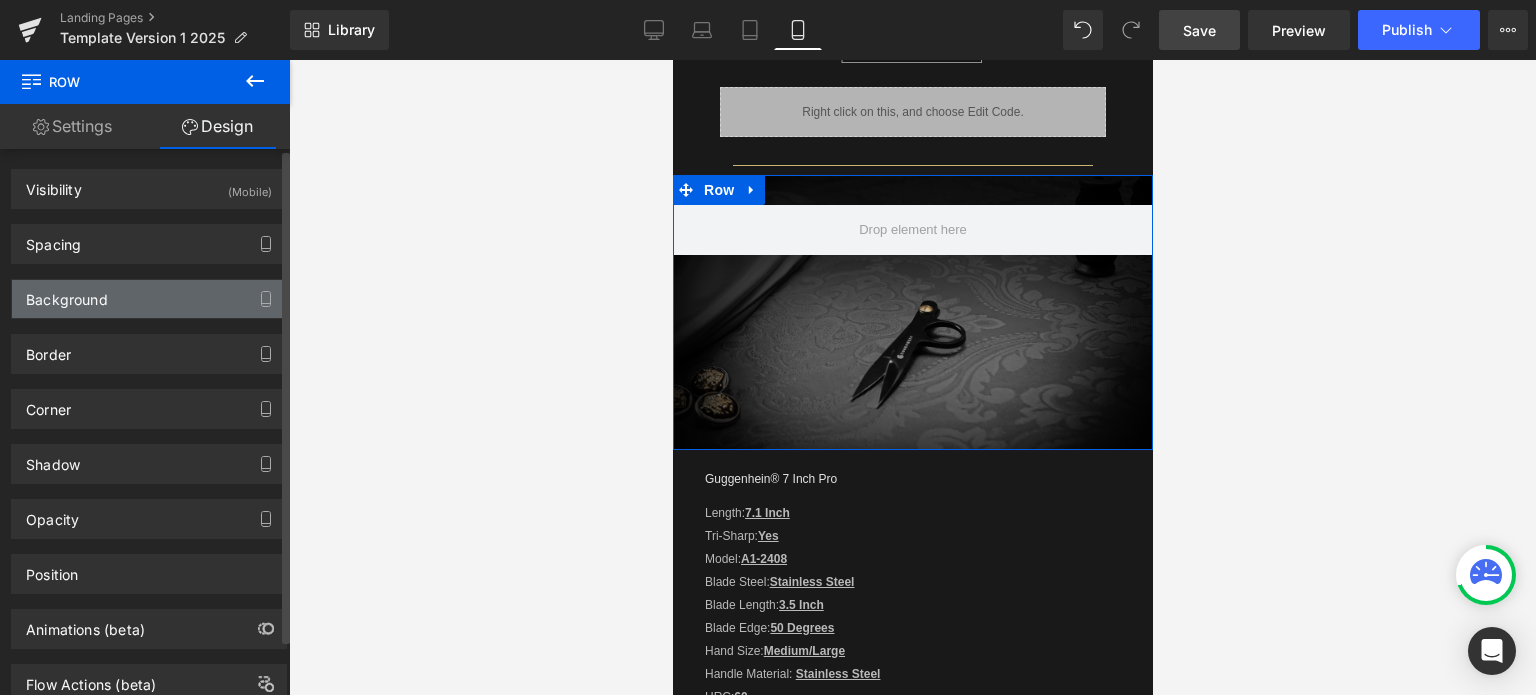 click on "Background" at bounding box center [149, 299] 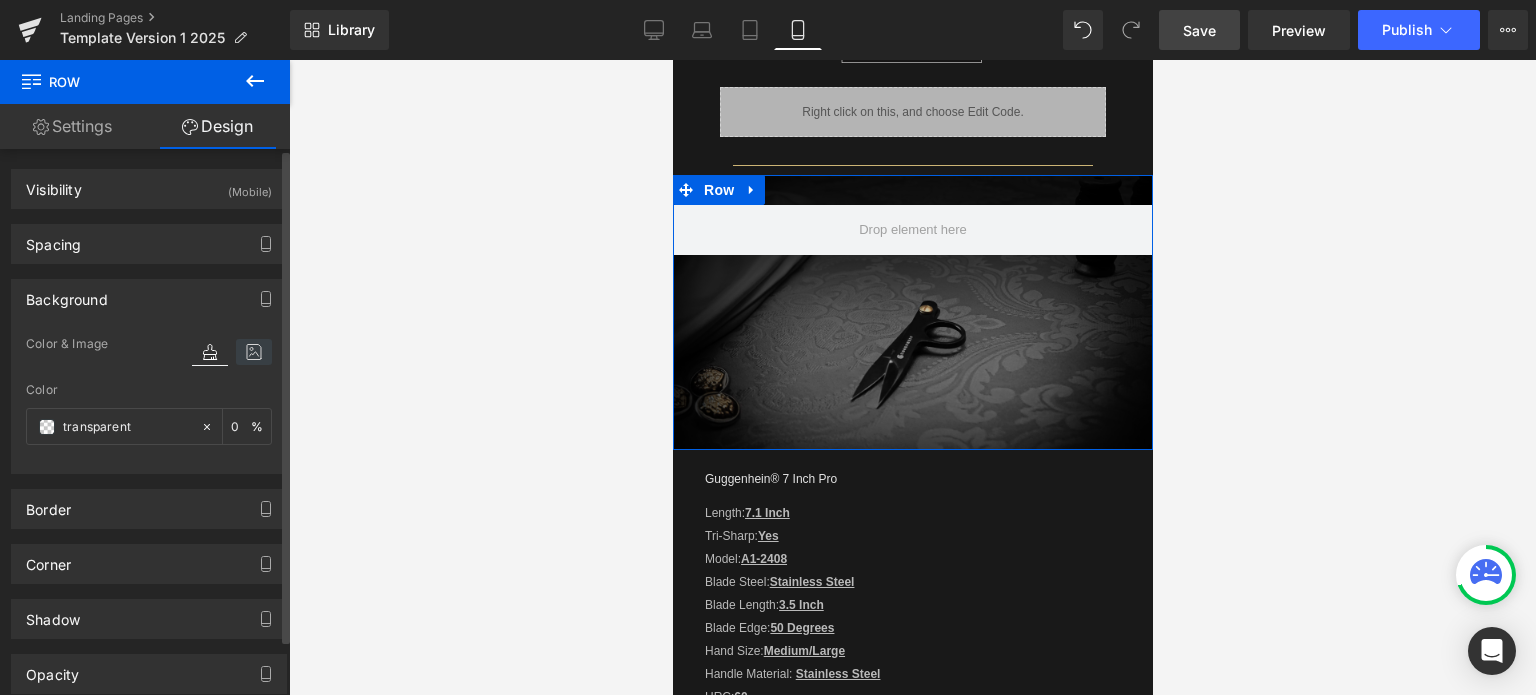 click at bounding box center (254, 352) 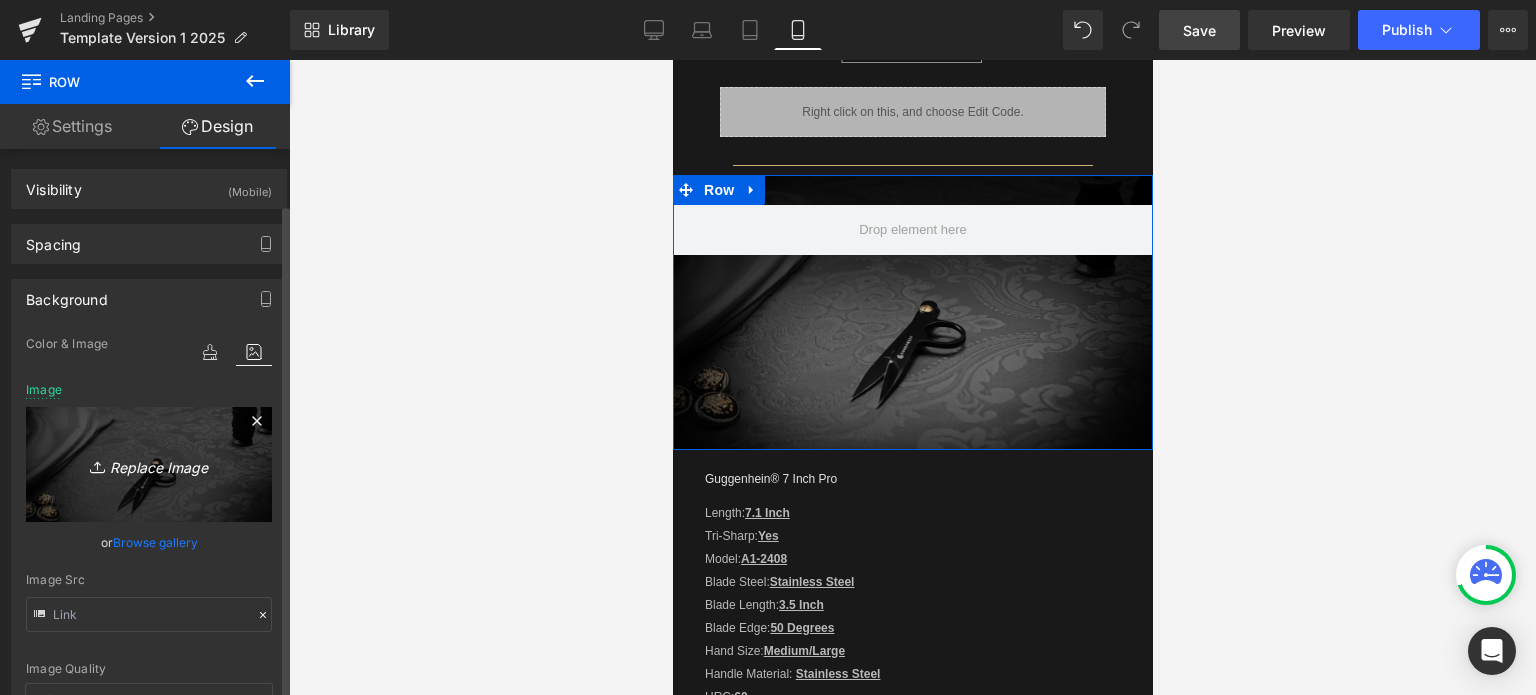 scroll, scrollTop: 400, scrollLeft: 0, axis: vertical 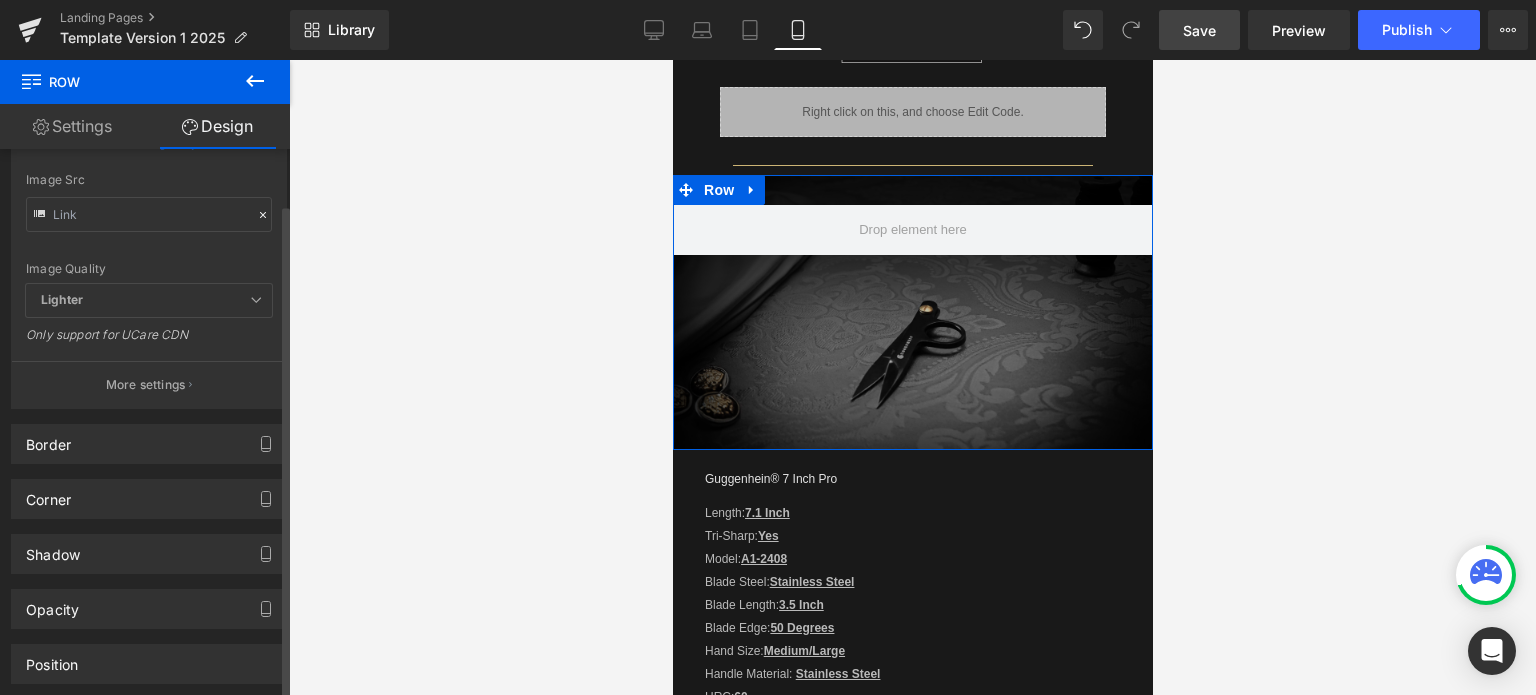 click on "More settings" at bounding box center [146, 385] 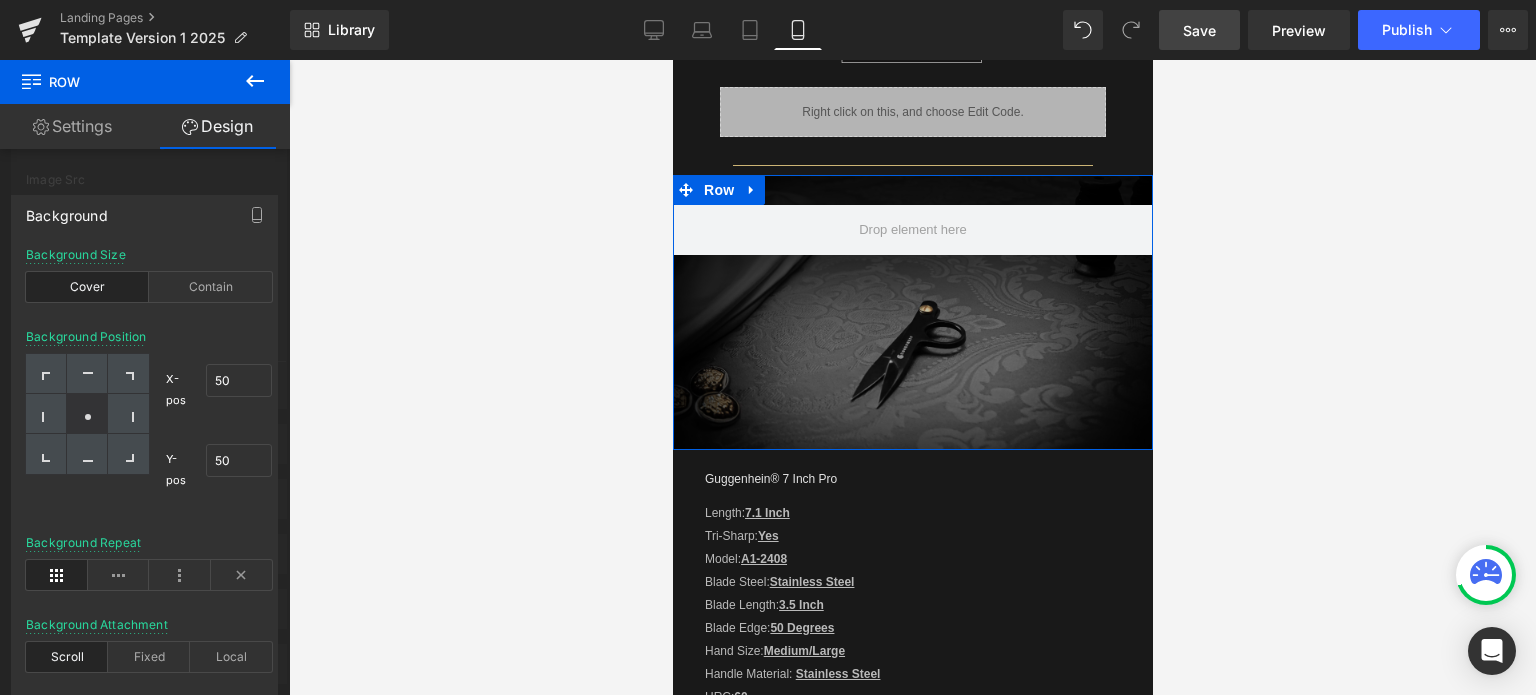 click at bounding box center (145, 382) 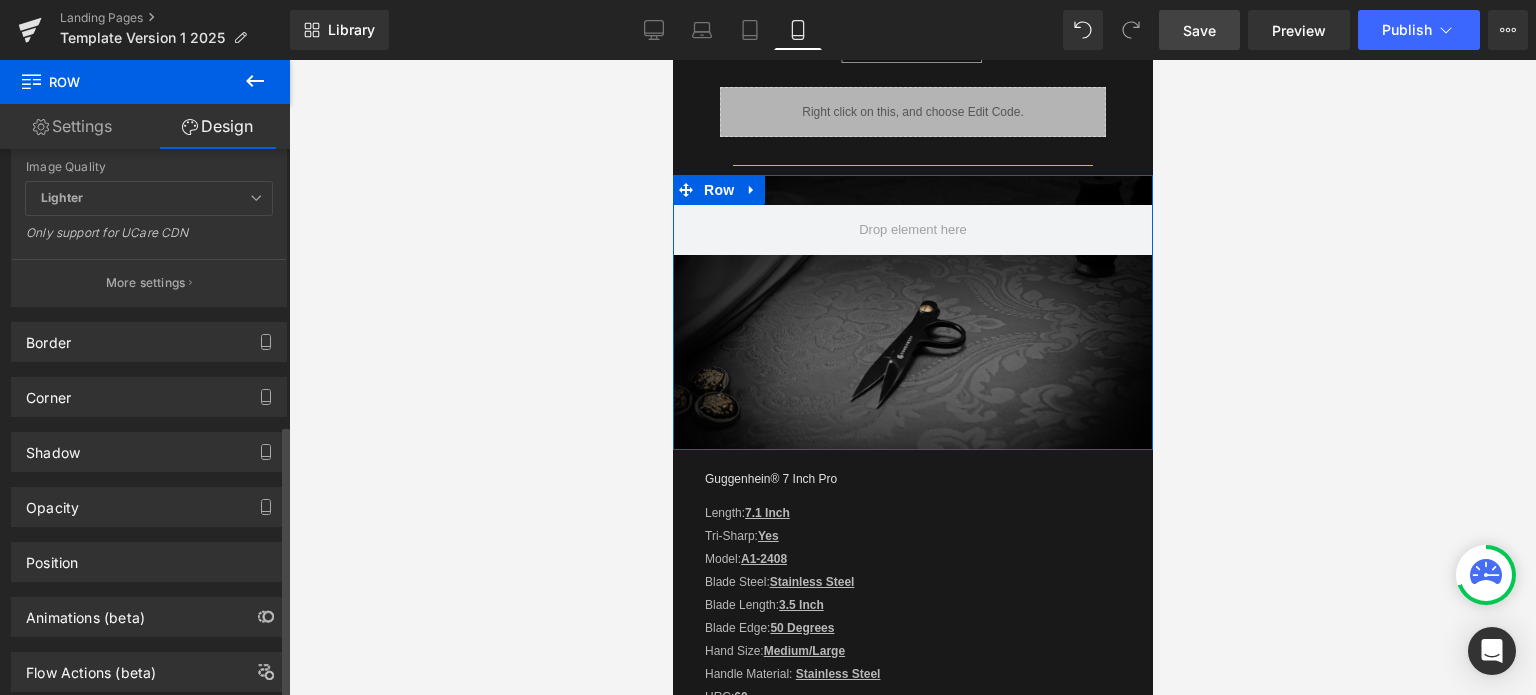 scroll, scrollTop: 550, scrollLeft: 0, axis: vertical 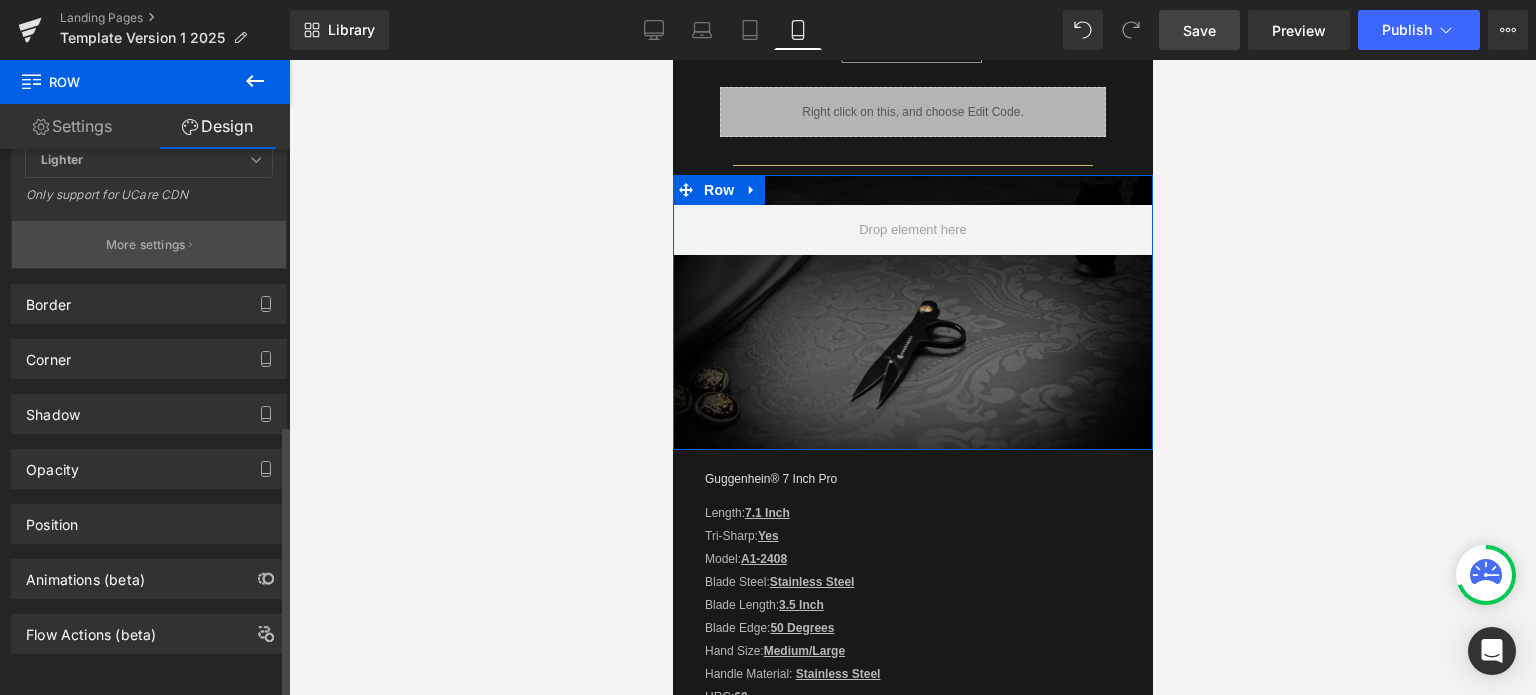 click on "More settings" at bounding box center [146, 245] 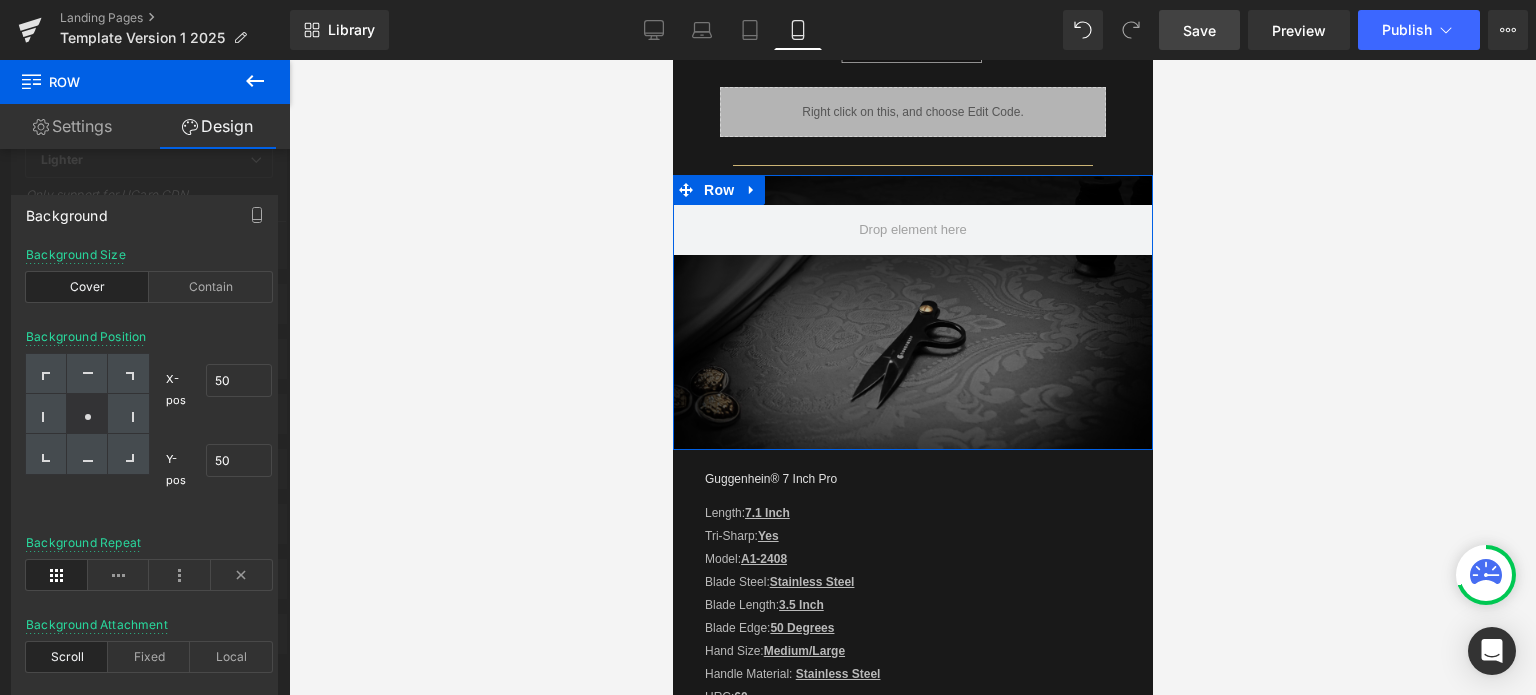 click at bounding box center [145, 382] 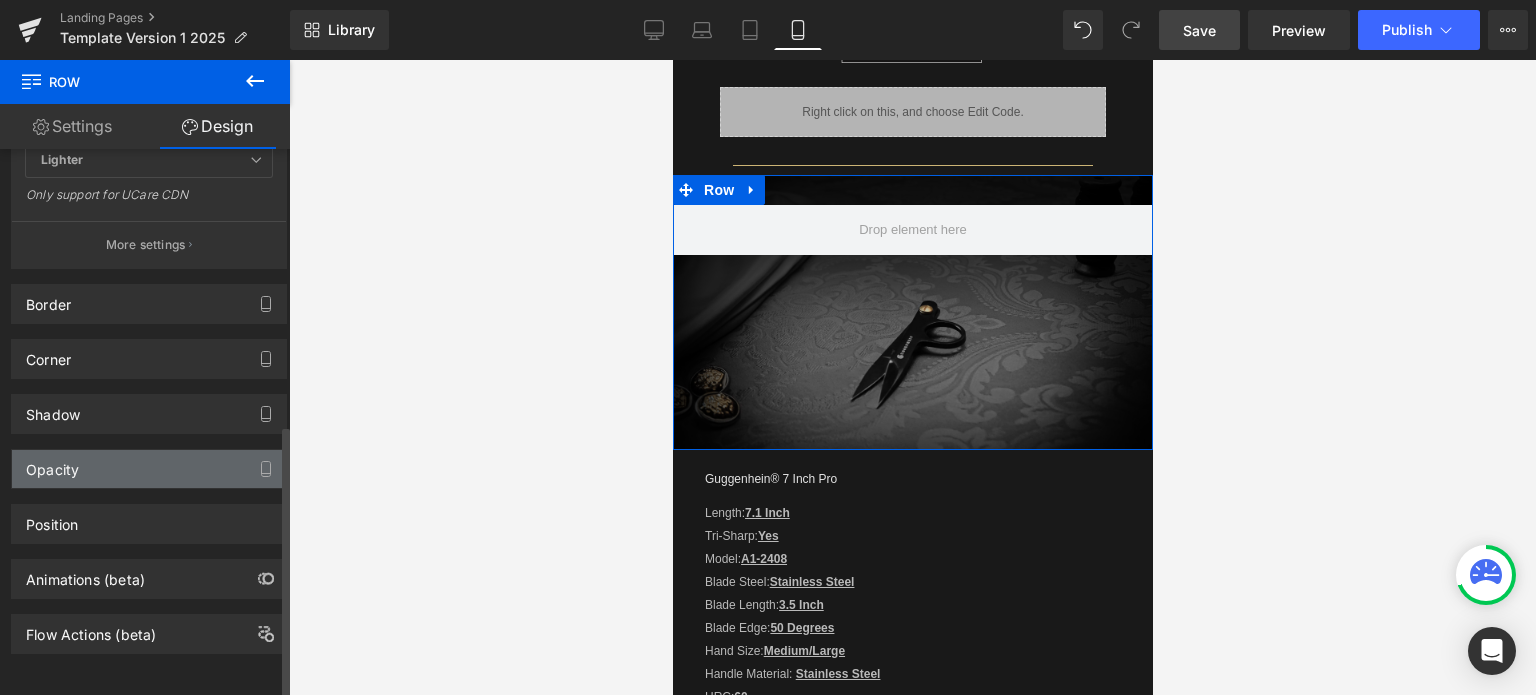 click on "Opacity" at bounding box center [149, 469] 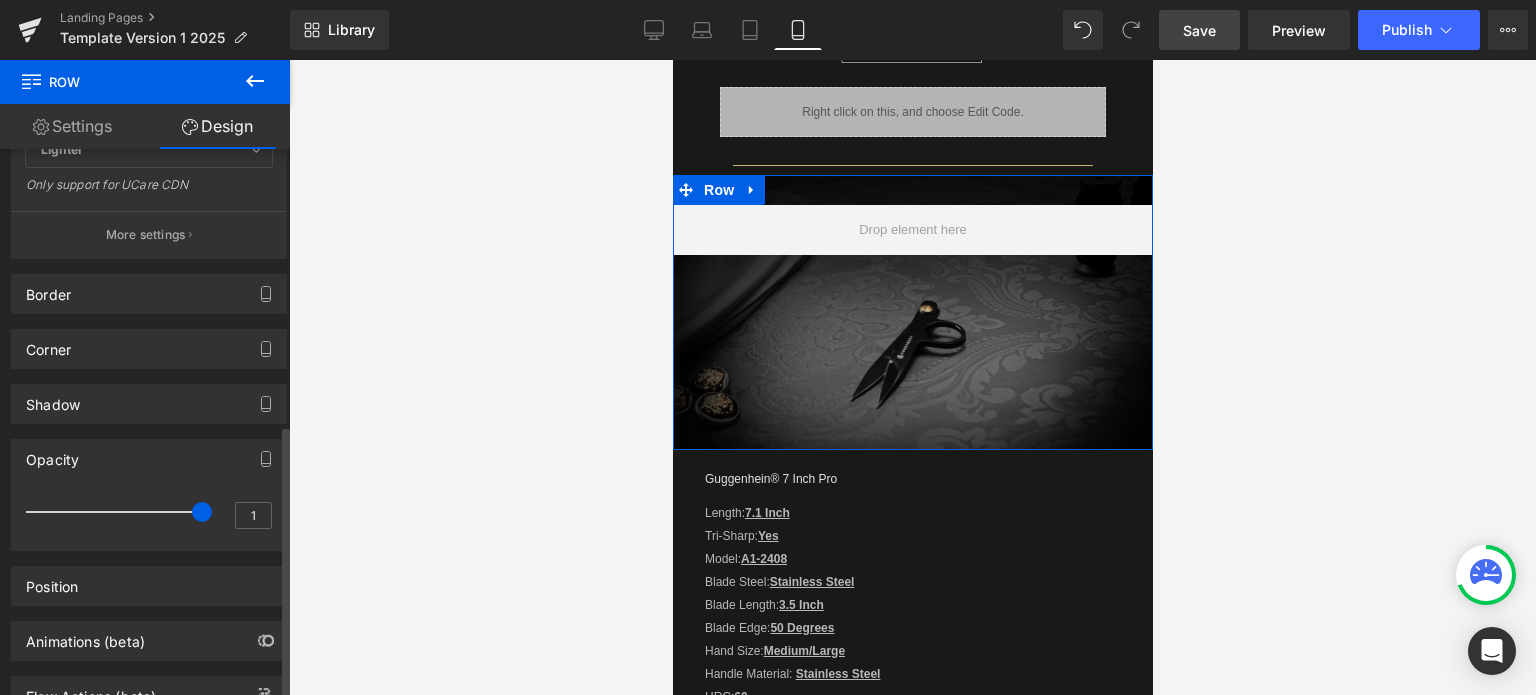 click on "Opacity" at bounding box center [149, 459] 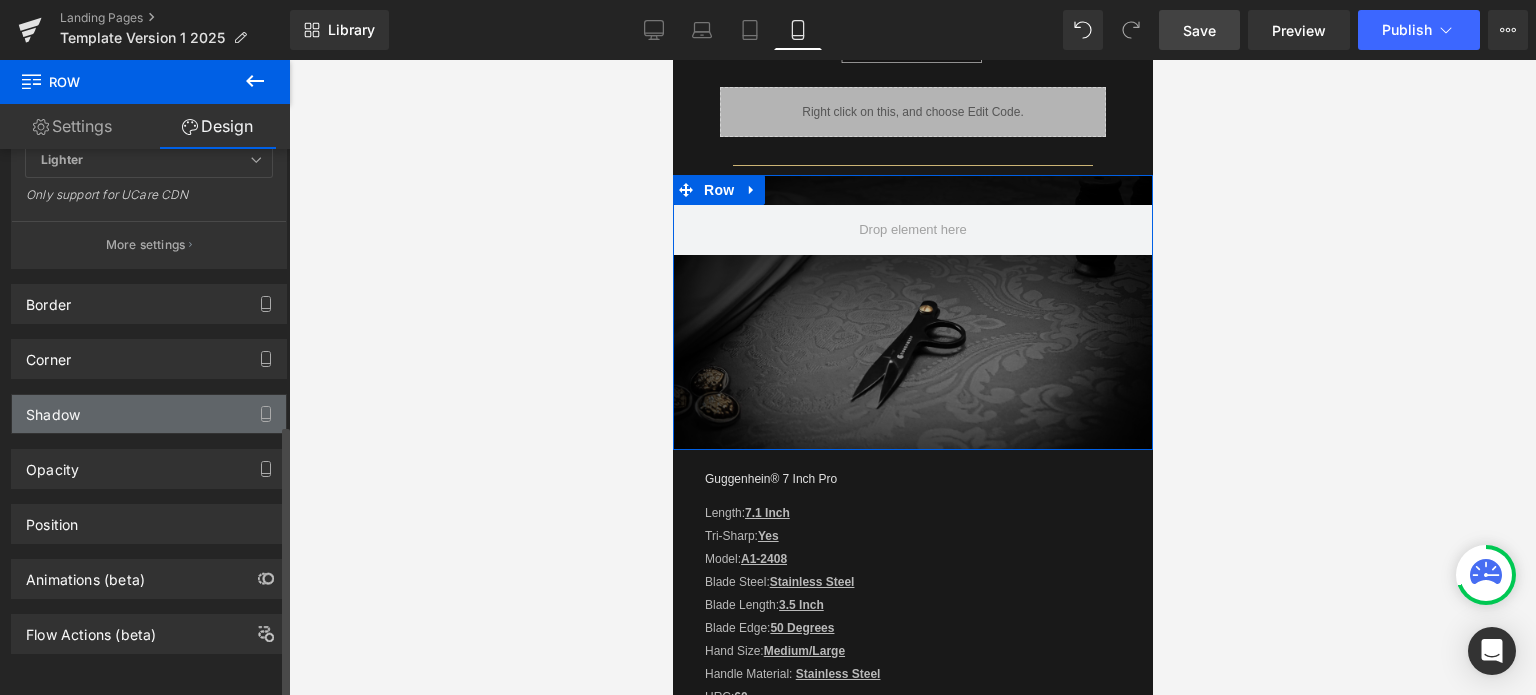 click on "Shadow" at bounding box center [149, 414] 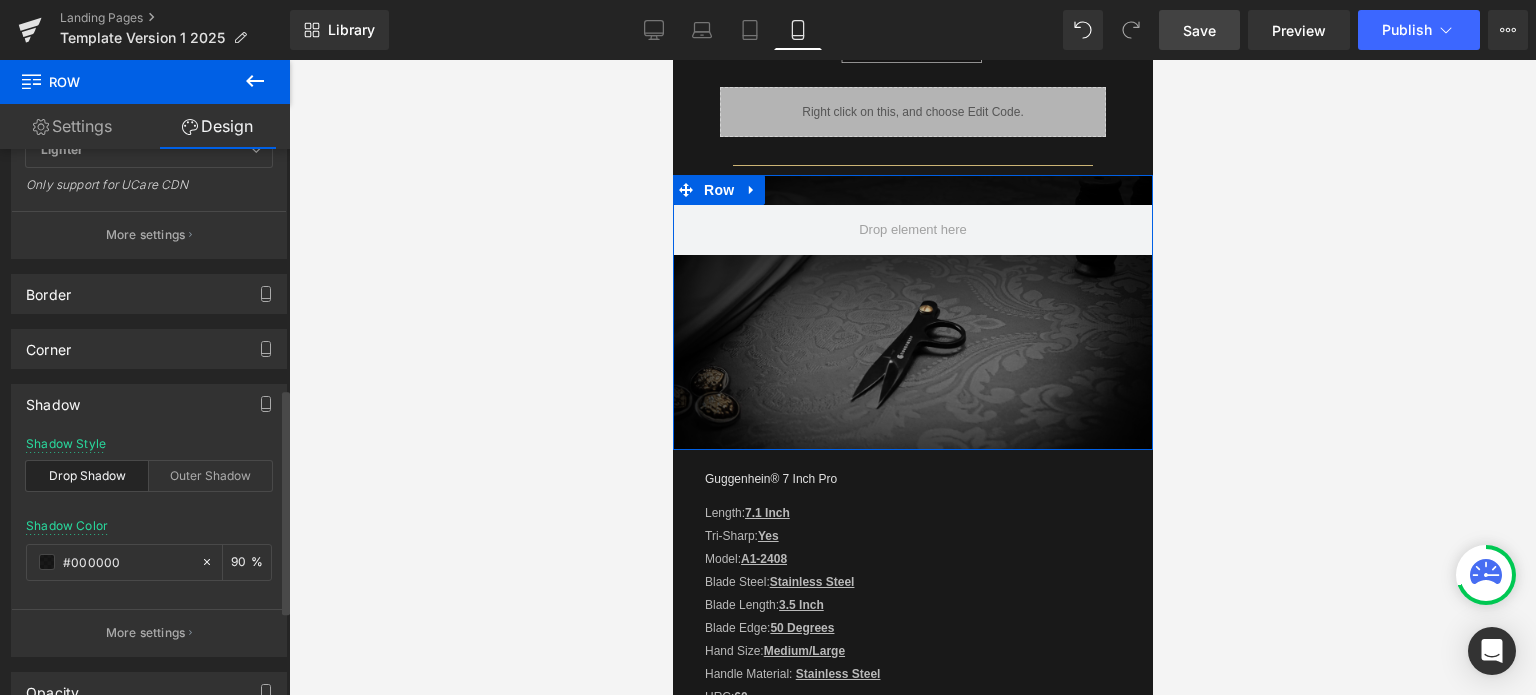 scroll, scrollTop: 782, scrollLeft: 0, axis: vertical 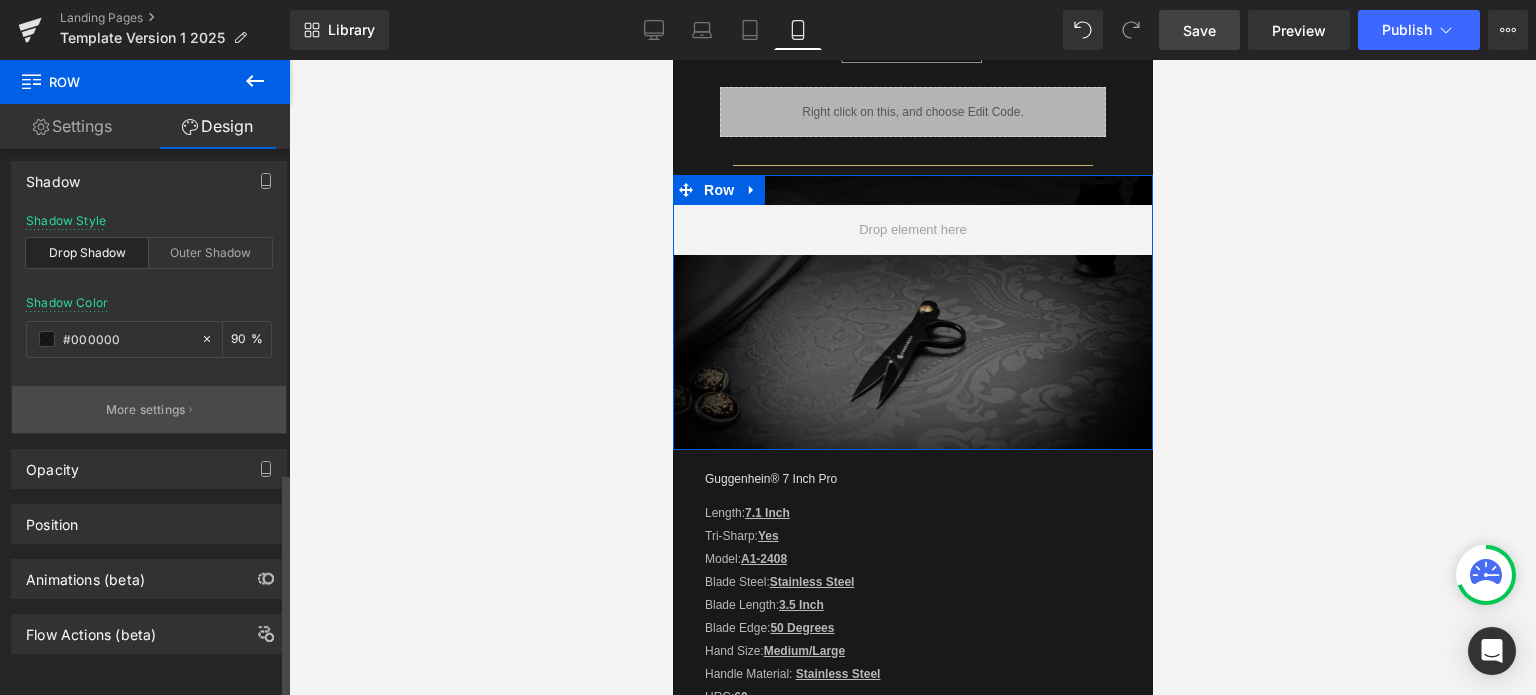 click on "More settings" at bounding box center (146, 410) 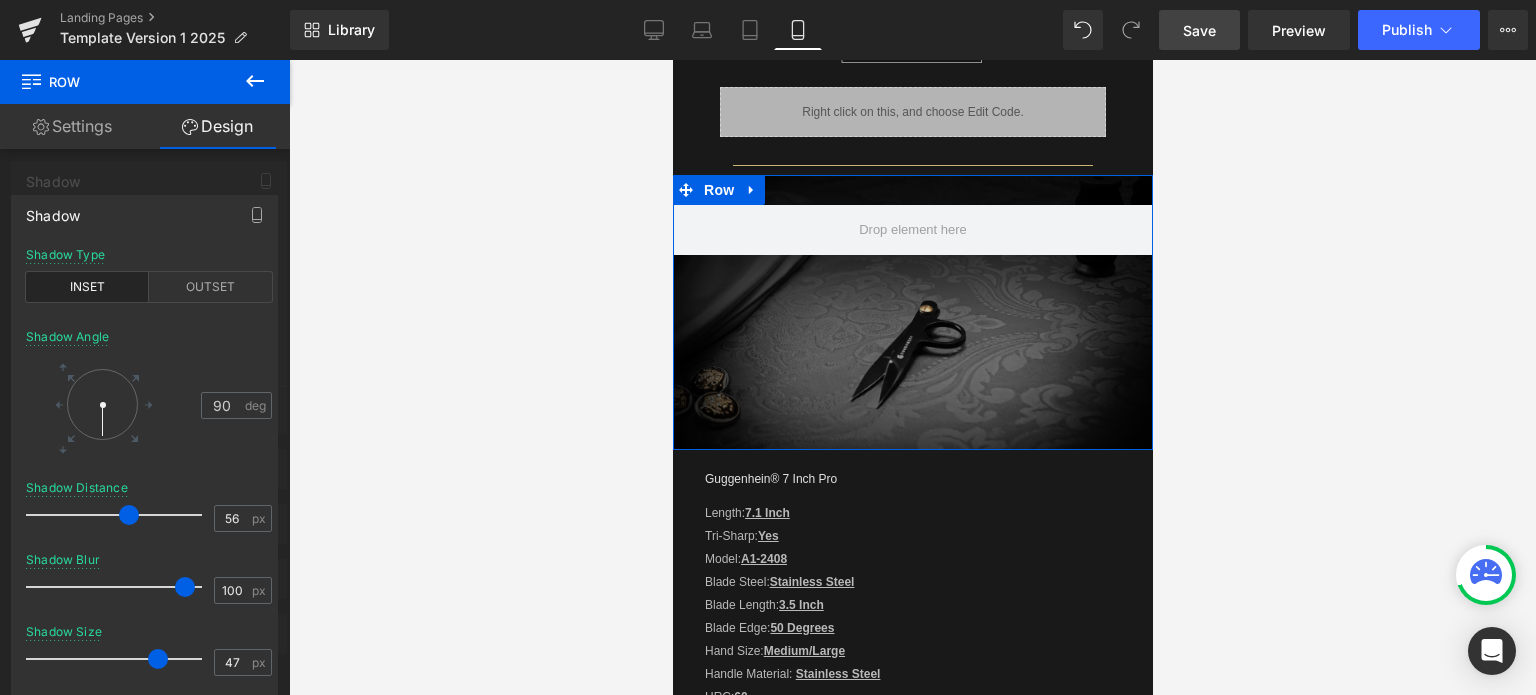 drag, startPoint x: 196, startPoint y: 586, endPoint x: 180, endPoint y: 588, distance: 16.124516 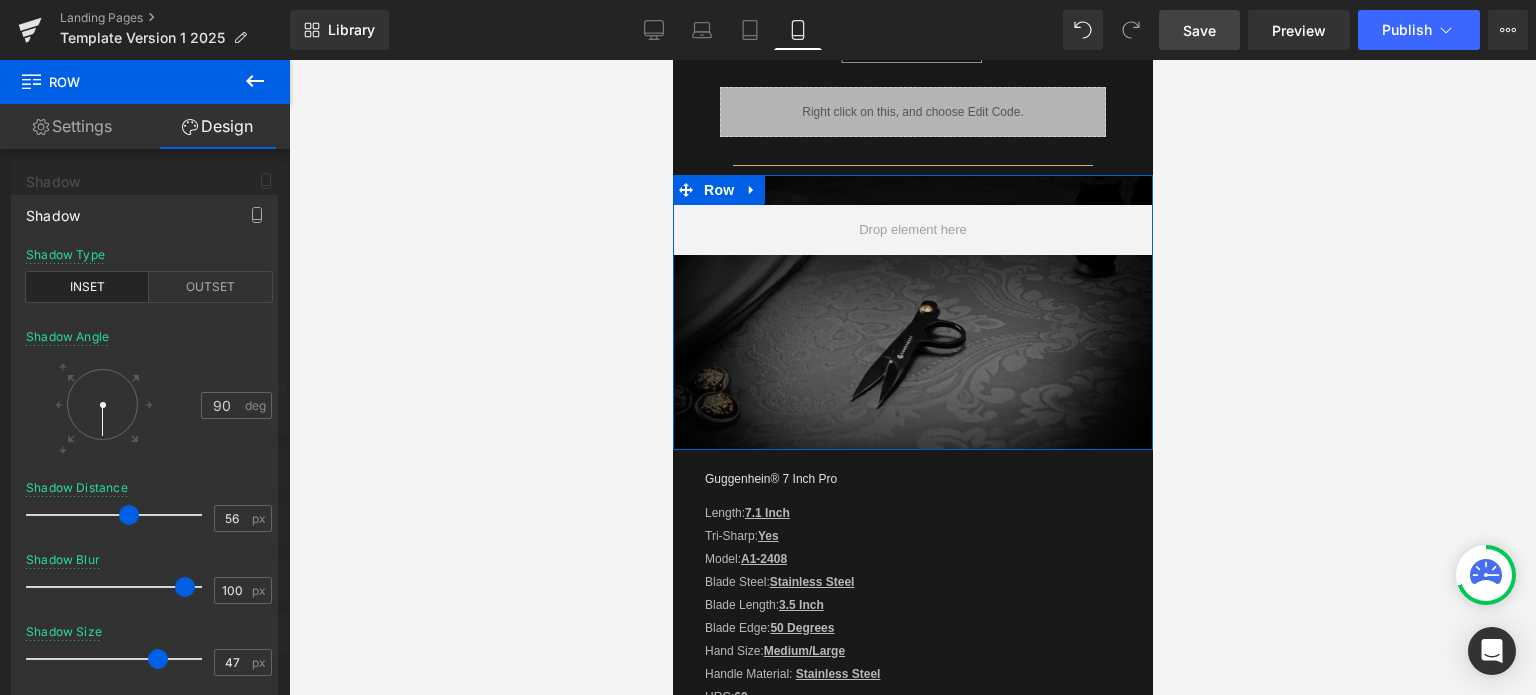 click at bounding box center (185, 587) 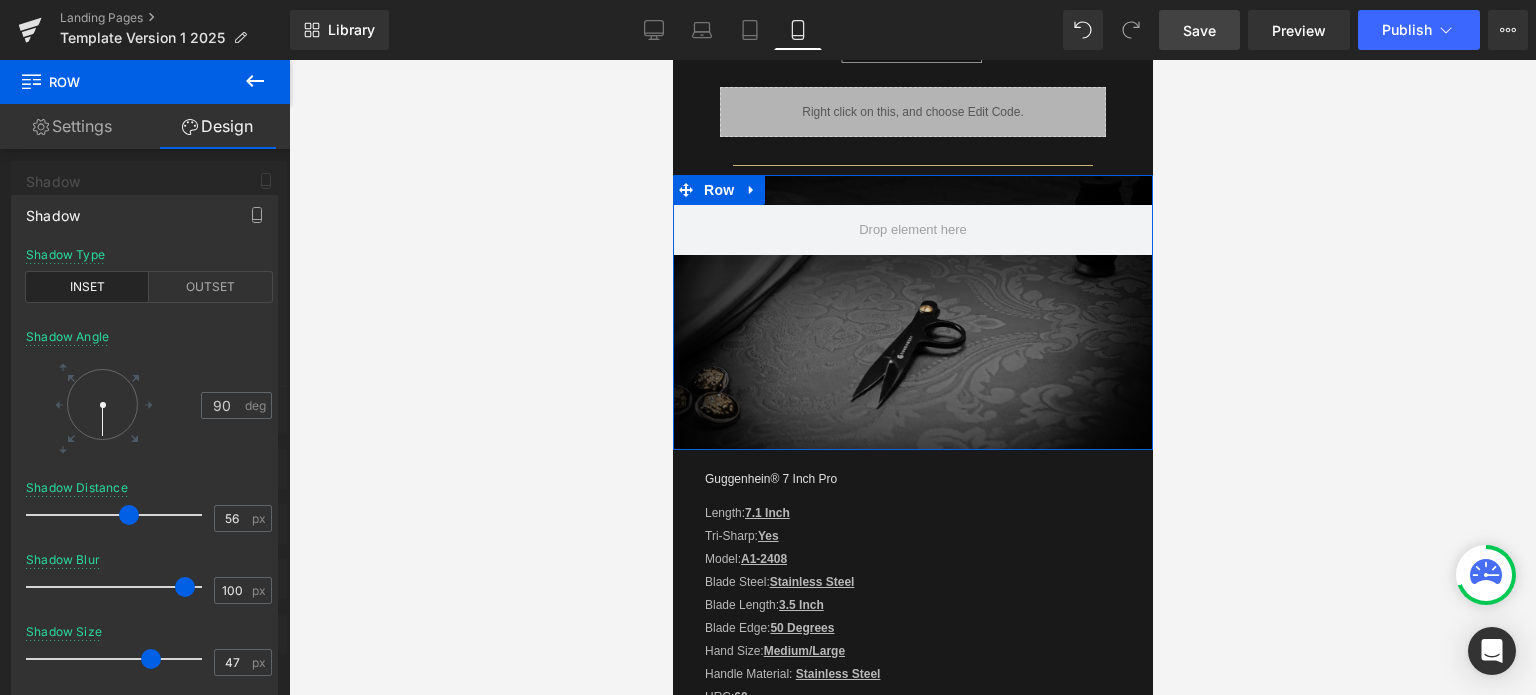 click at bounding box center [151, 659] 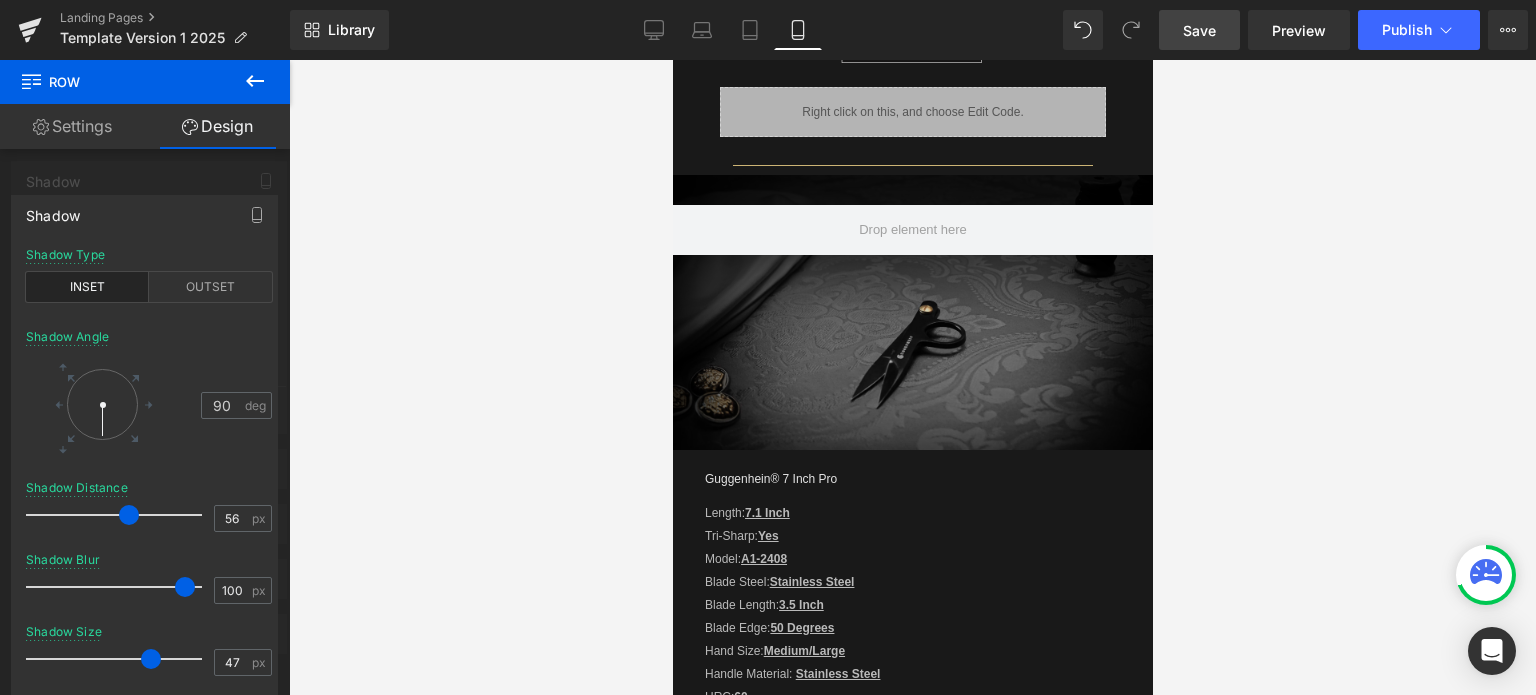 click on "Save" at bounding box center [1199, 30] 